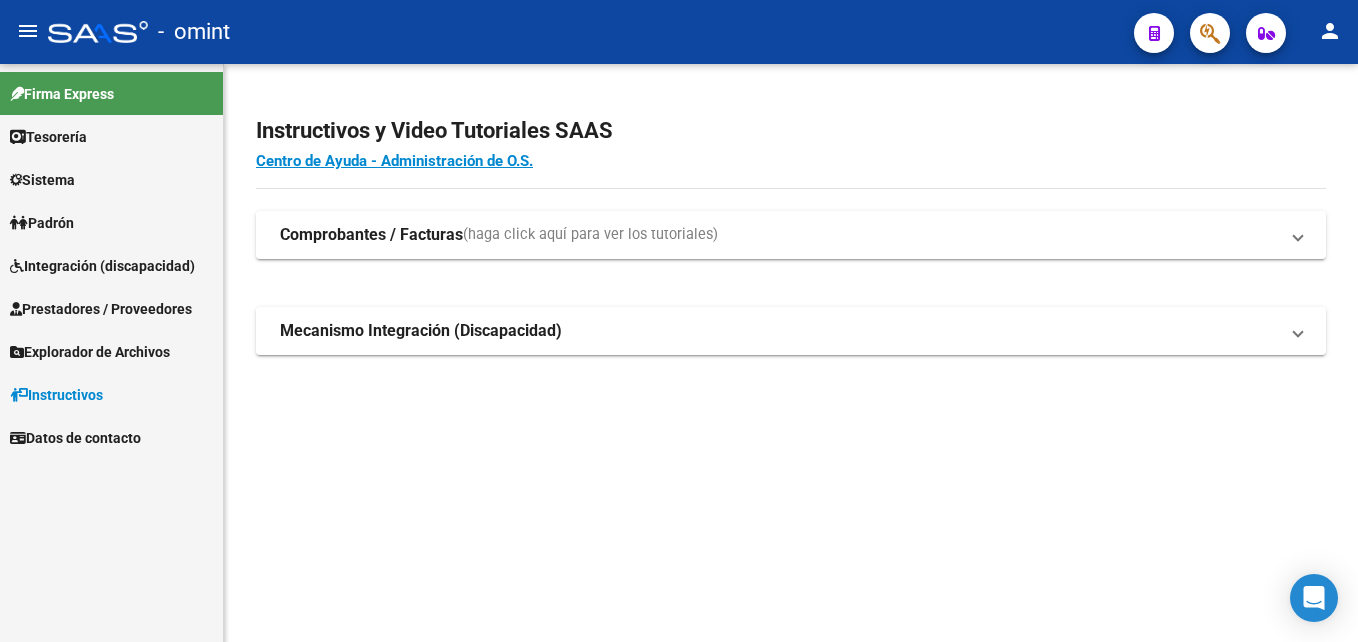 scroll, scrollTop: 0, scrollLeft: 0, axis: both 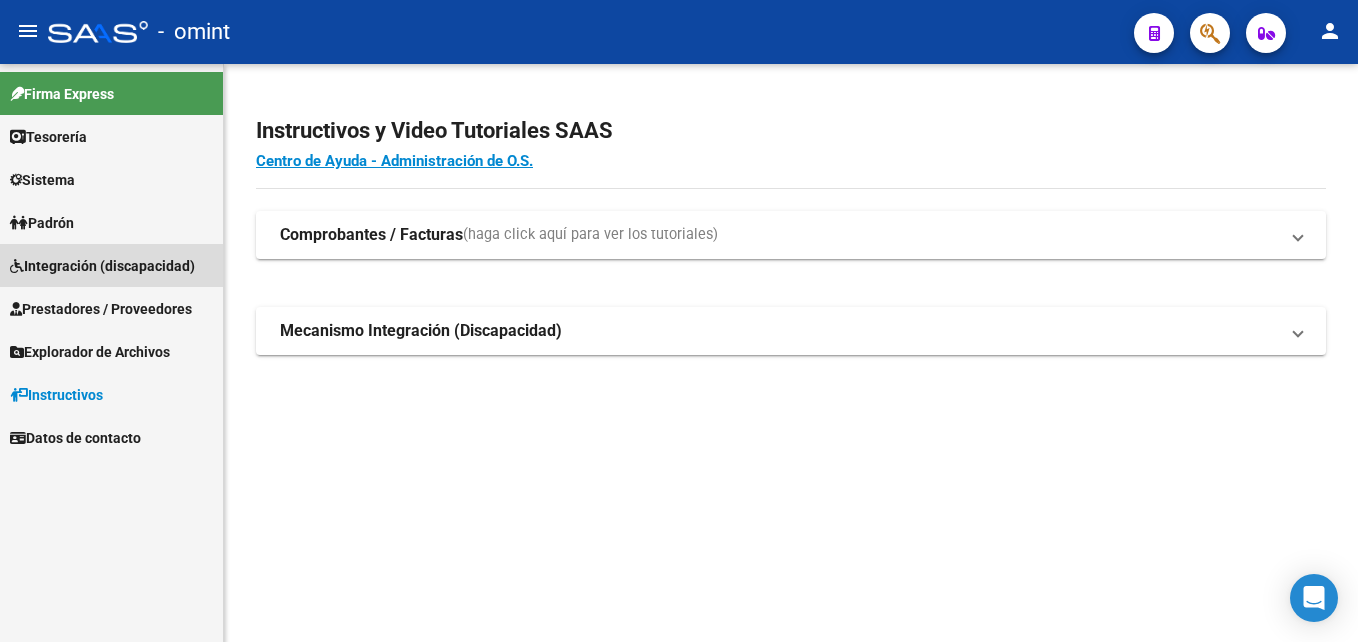 click on "Integración (discapacidad)" at bounding box center [111, 265] 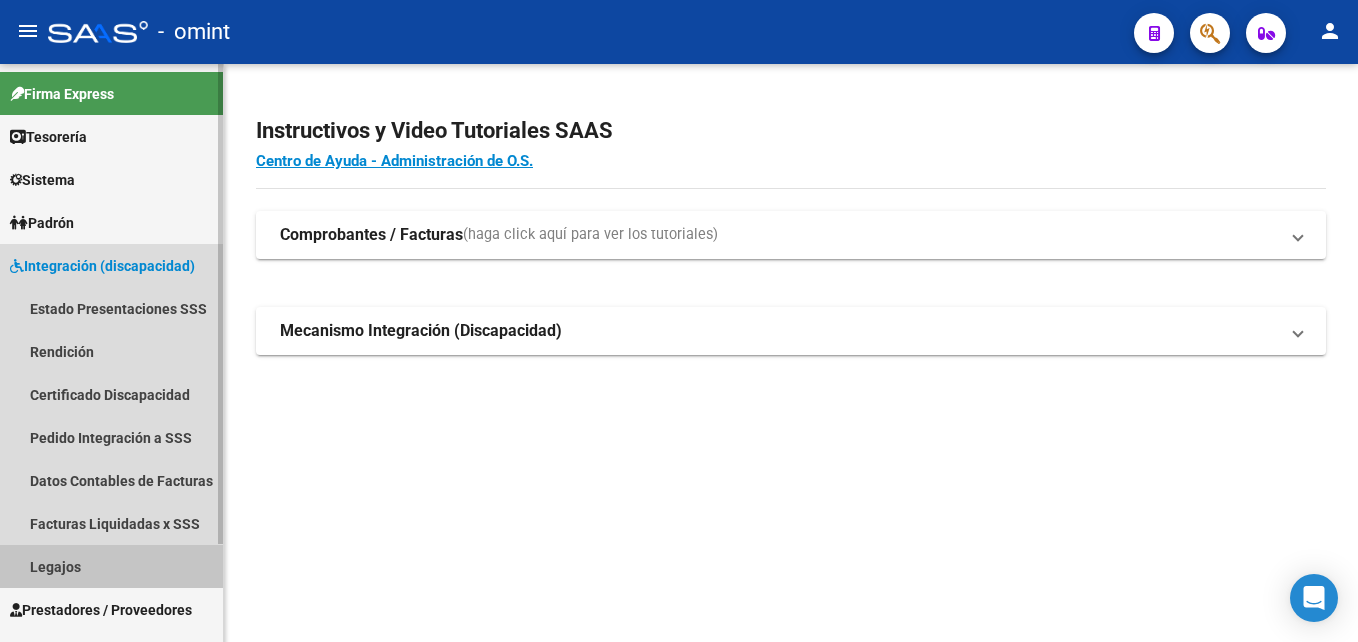 click on "Legajos" at bounding box center (111, 566) 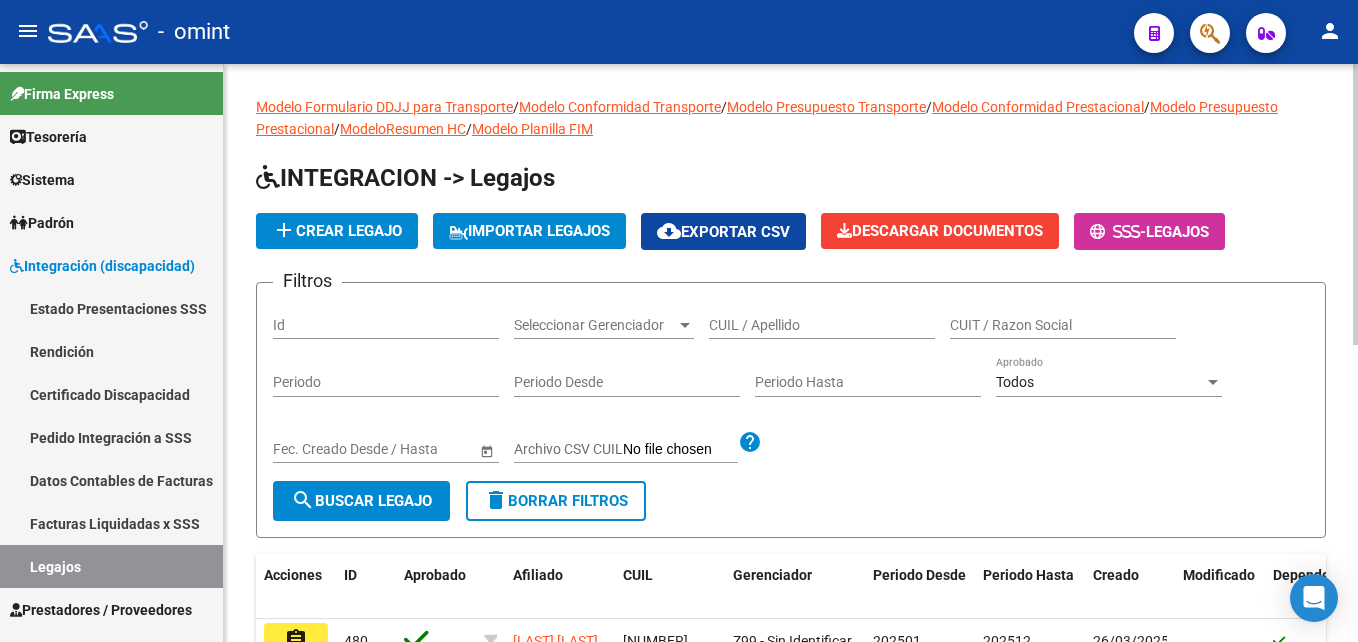 click on "CUIL / Apellido" 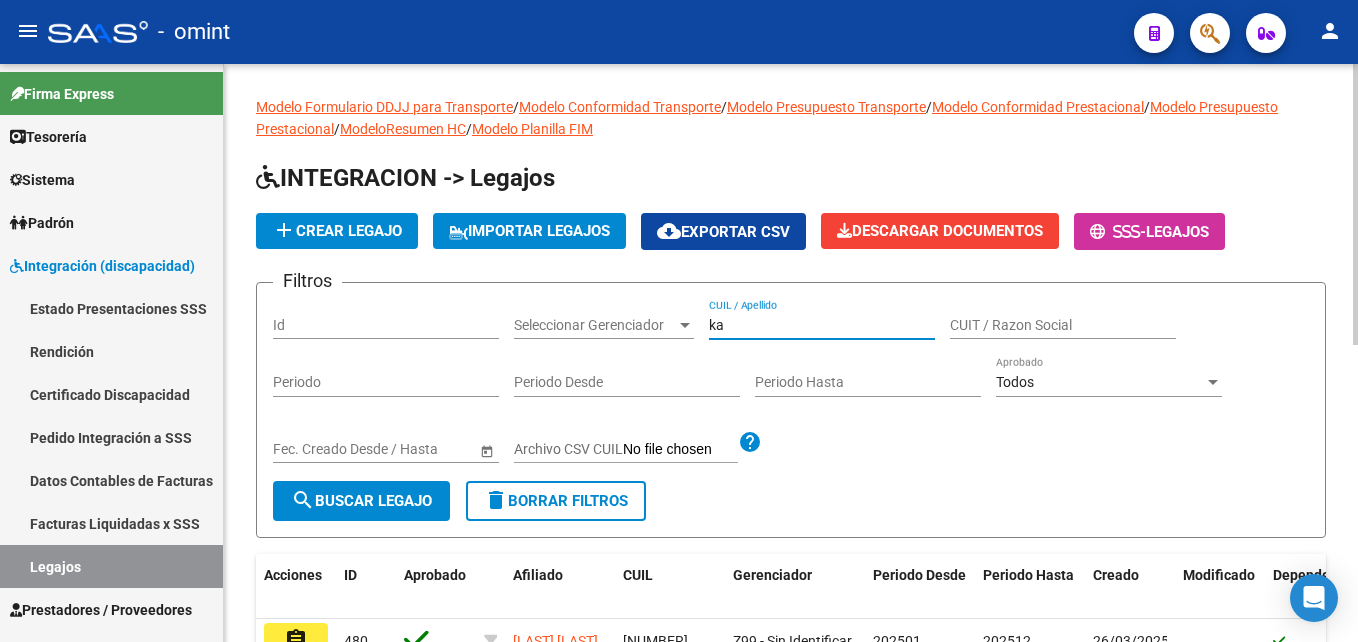 type on "k" 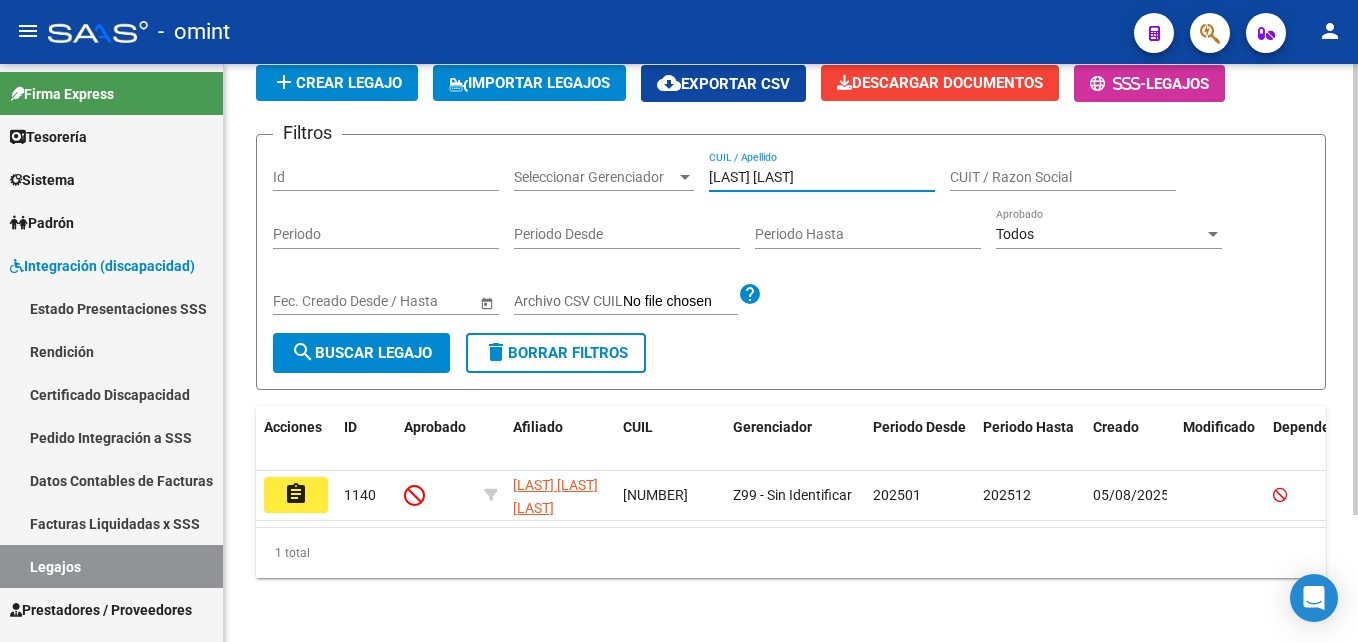 scroll, scrollTop: 162, scrollLeft: 0, axis: vertical 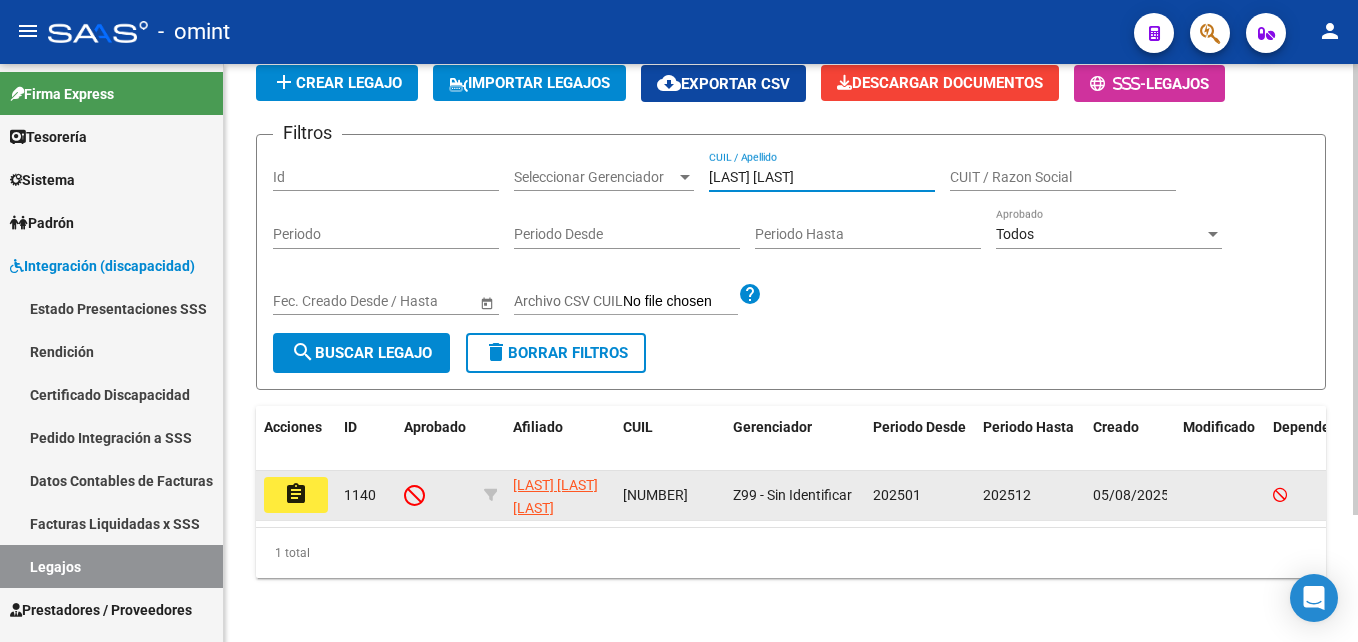 type on "[LAST] [LAST]" 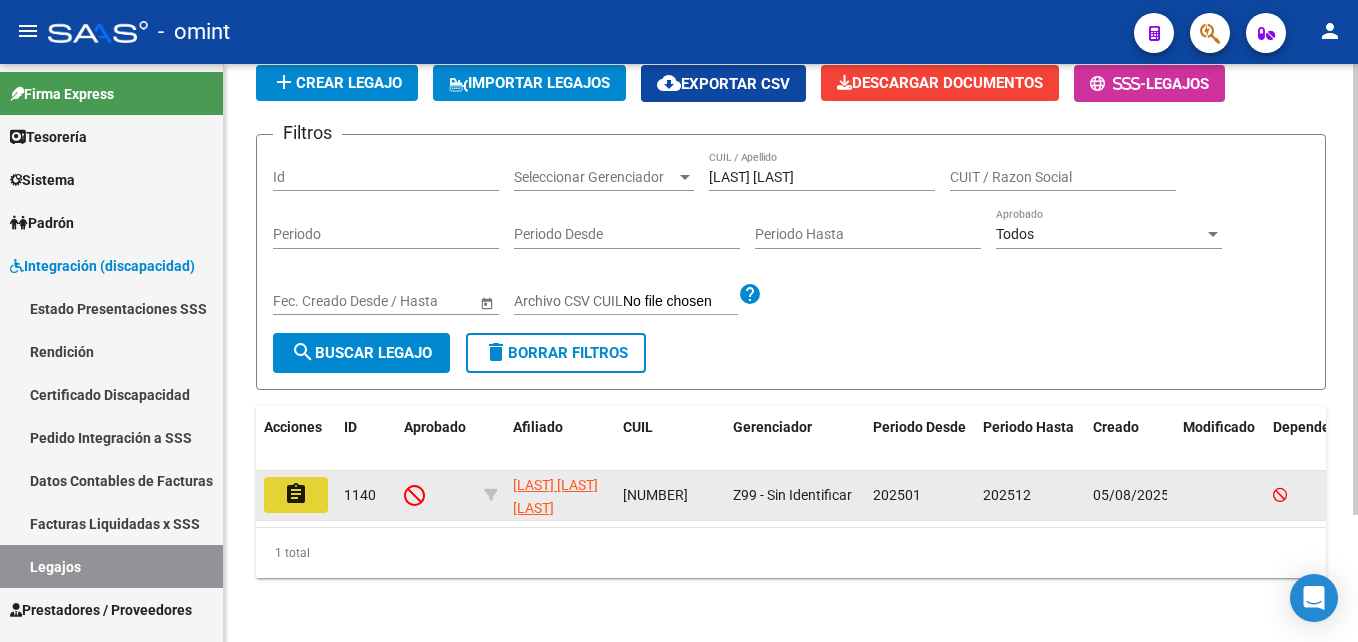 click on "assignment" 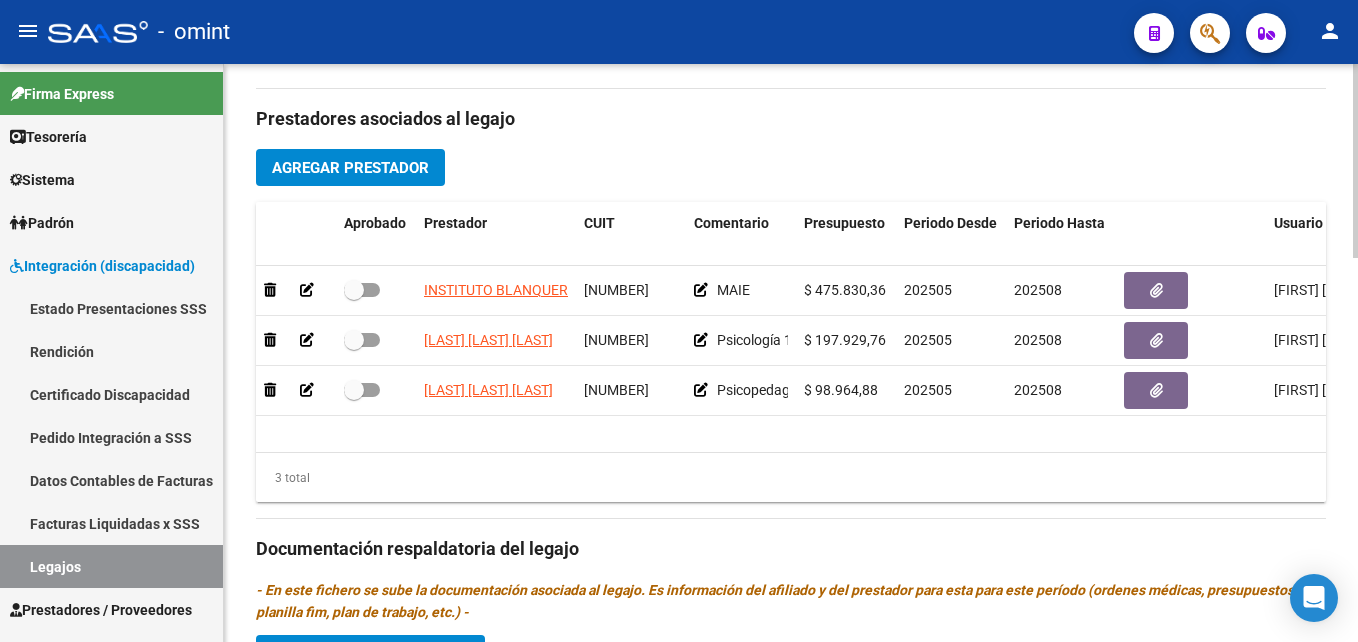 scroll, scrollTop: 717, scrollLeft: 0, axis: vertical 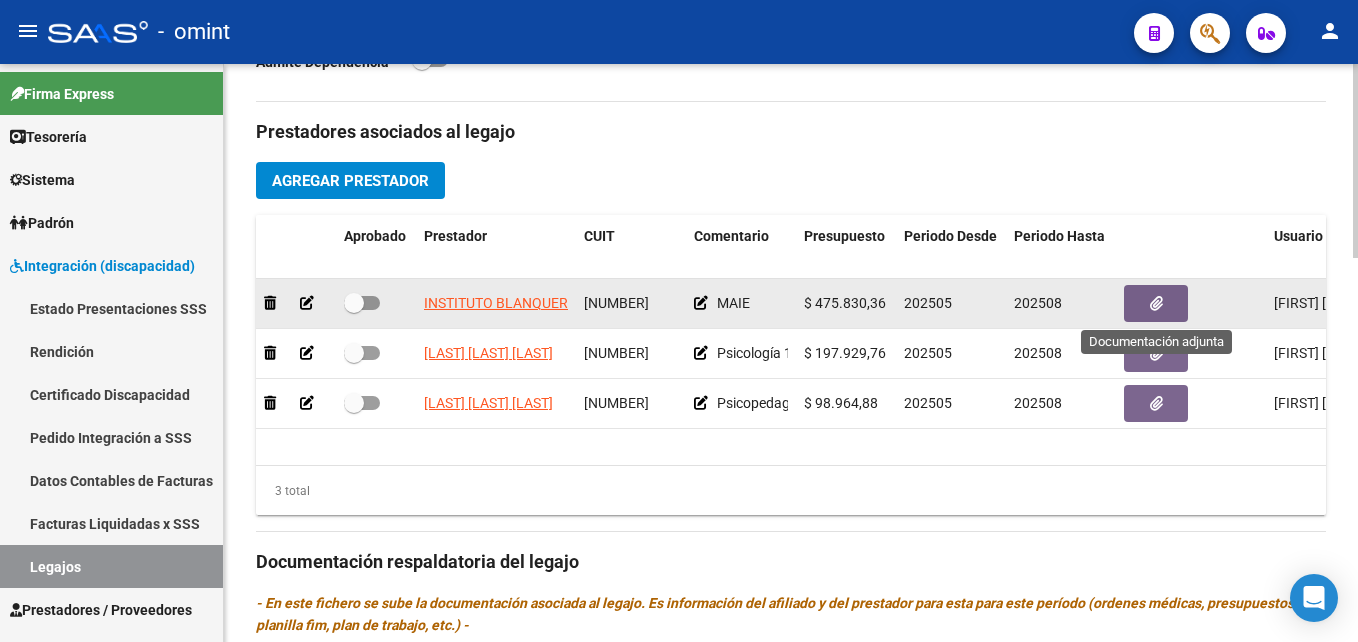 click 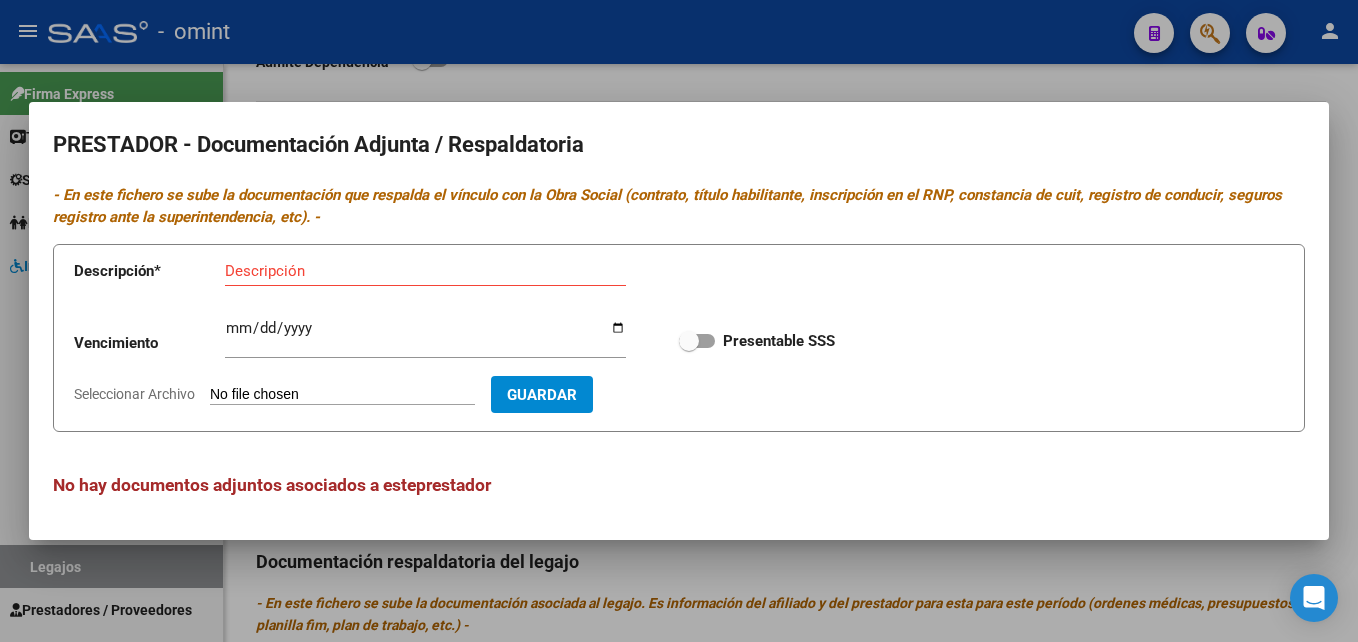 click at bounding box center (679, 321) 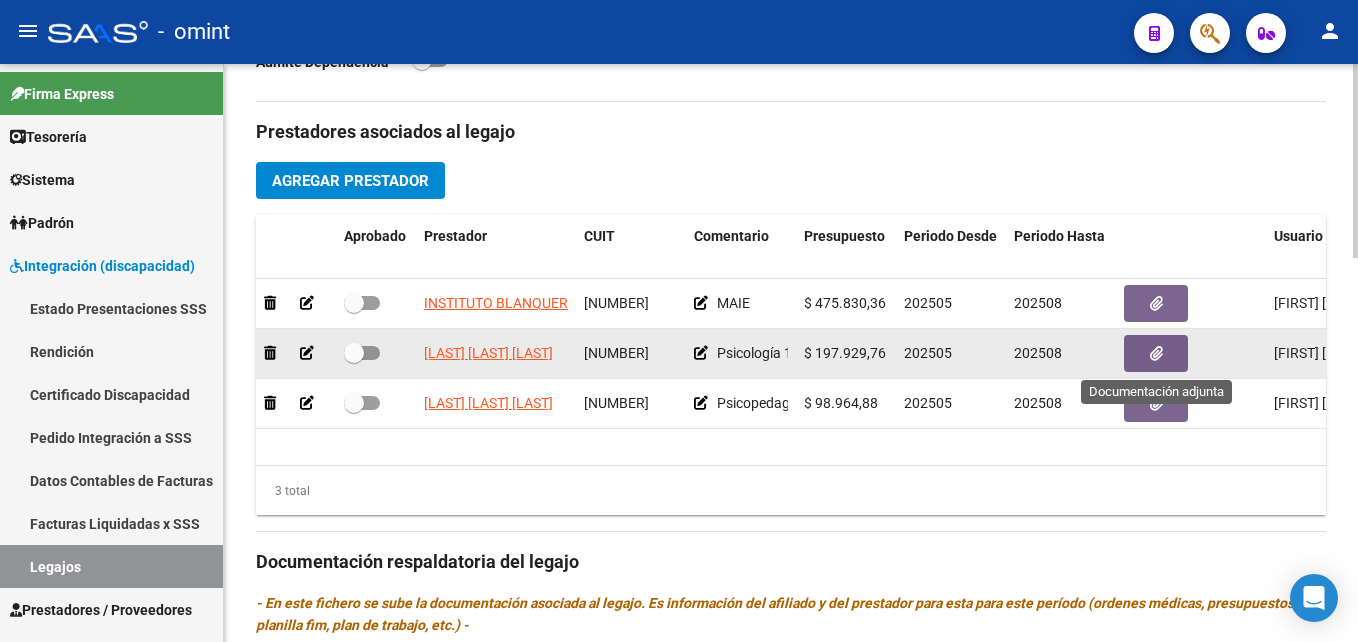click 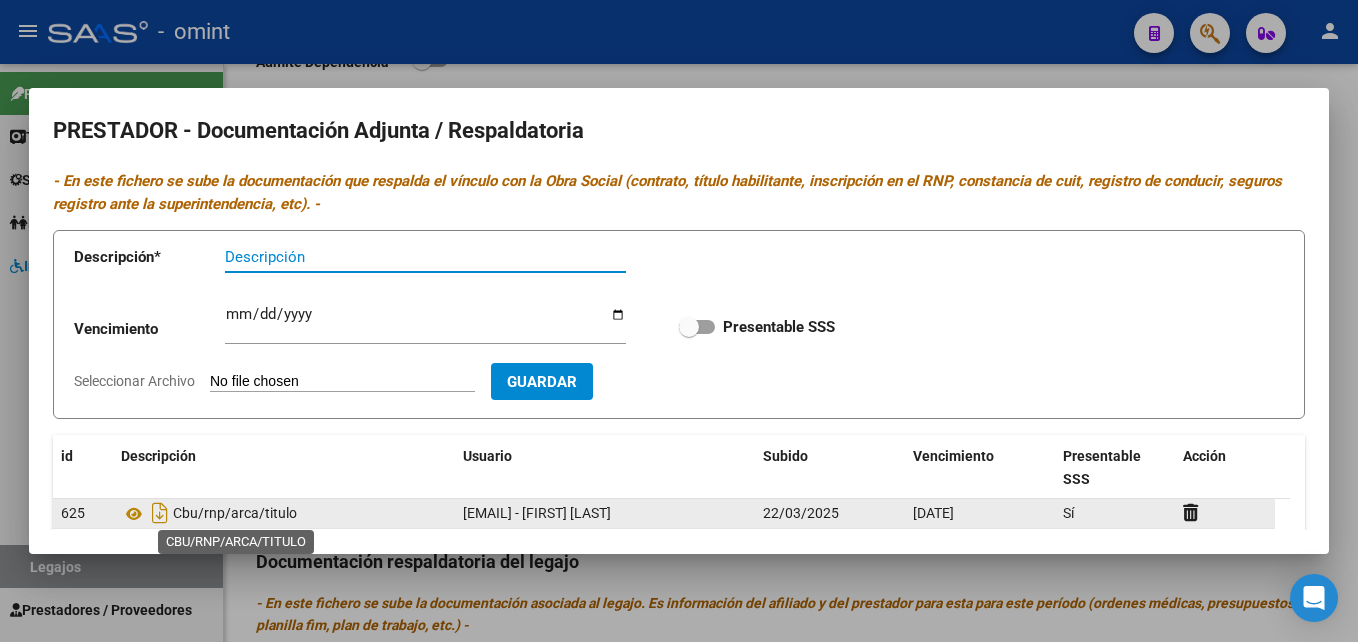 click on "Cbu/rnp/arca/titulo" 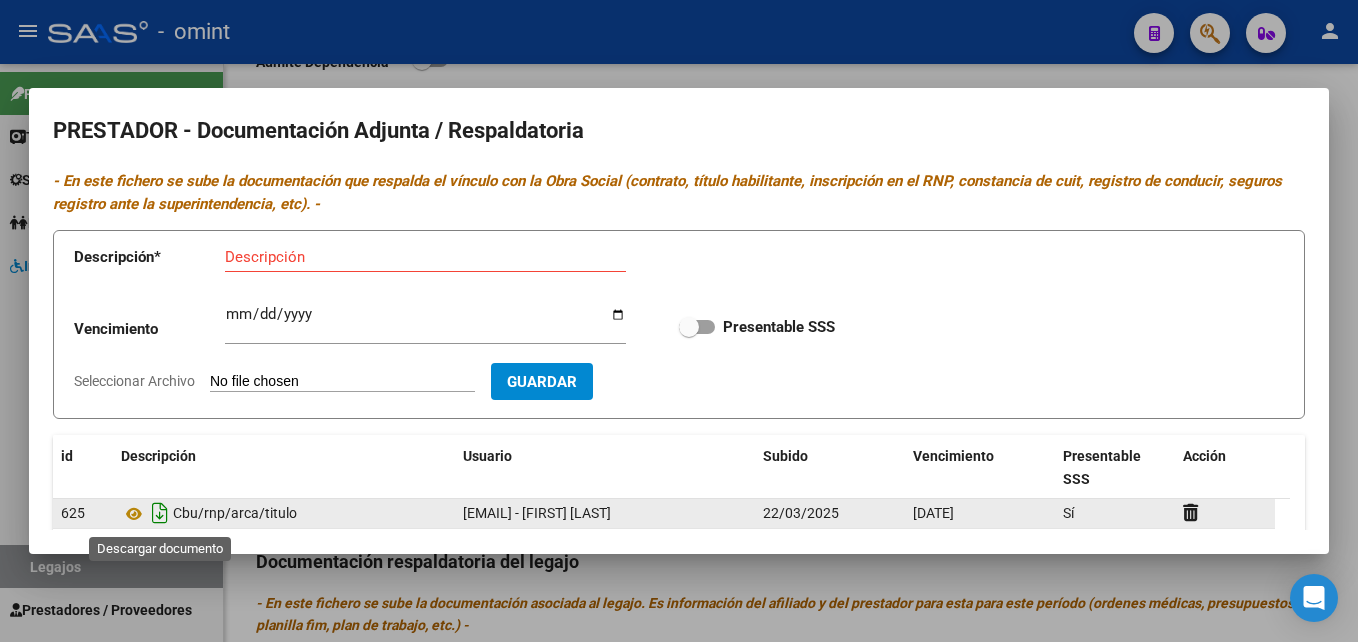 click 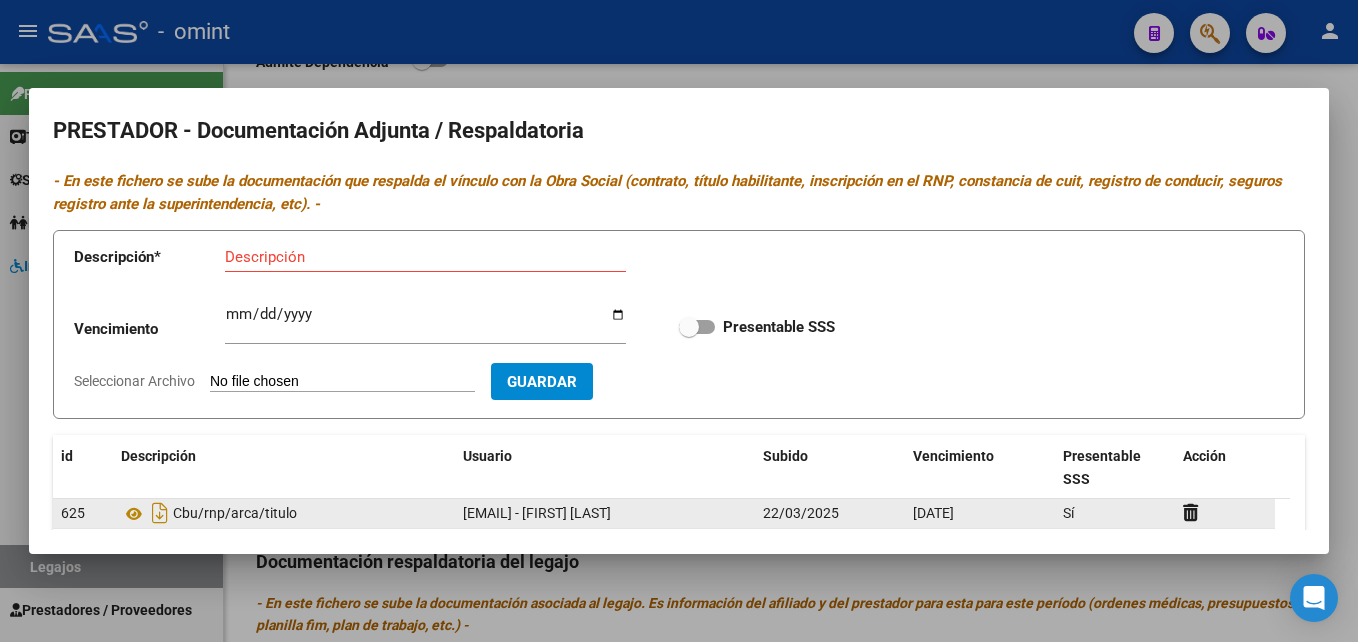 click at bounding box center [679, 321] 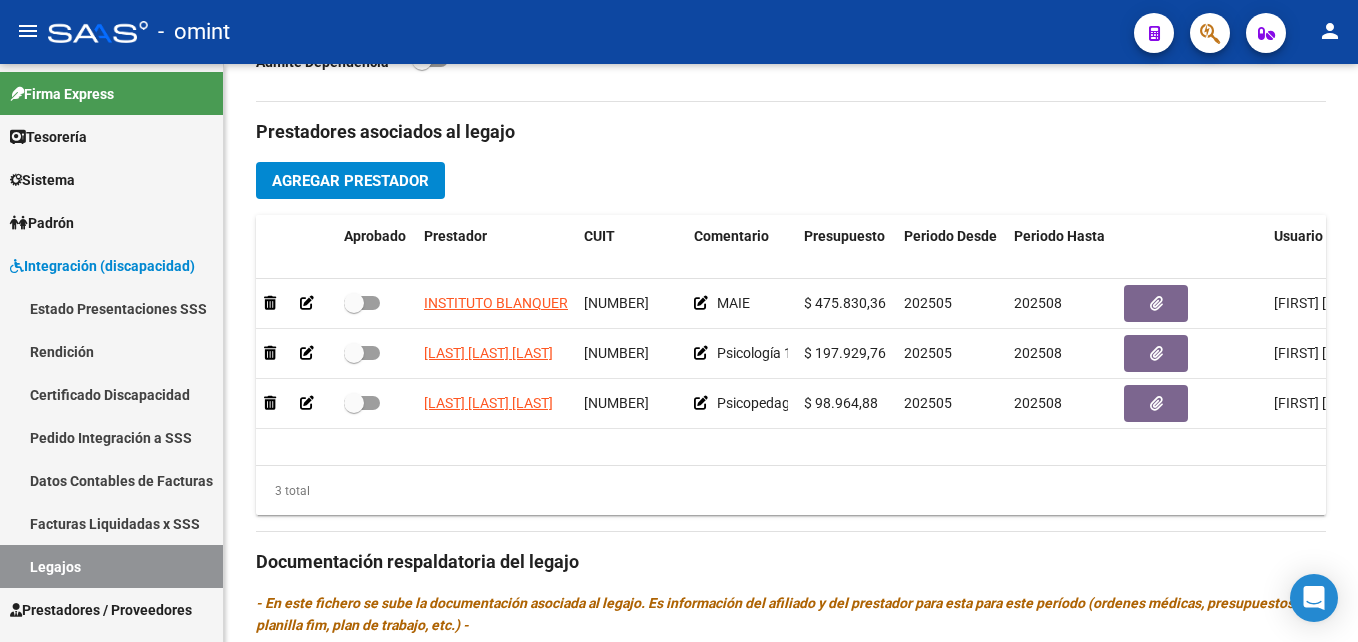 click on "menu -   omint  person" 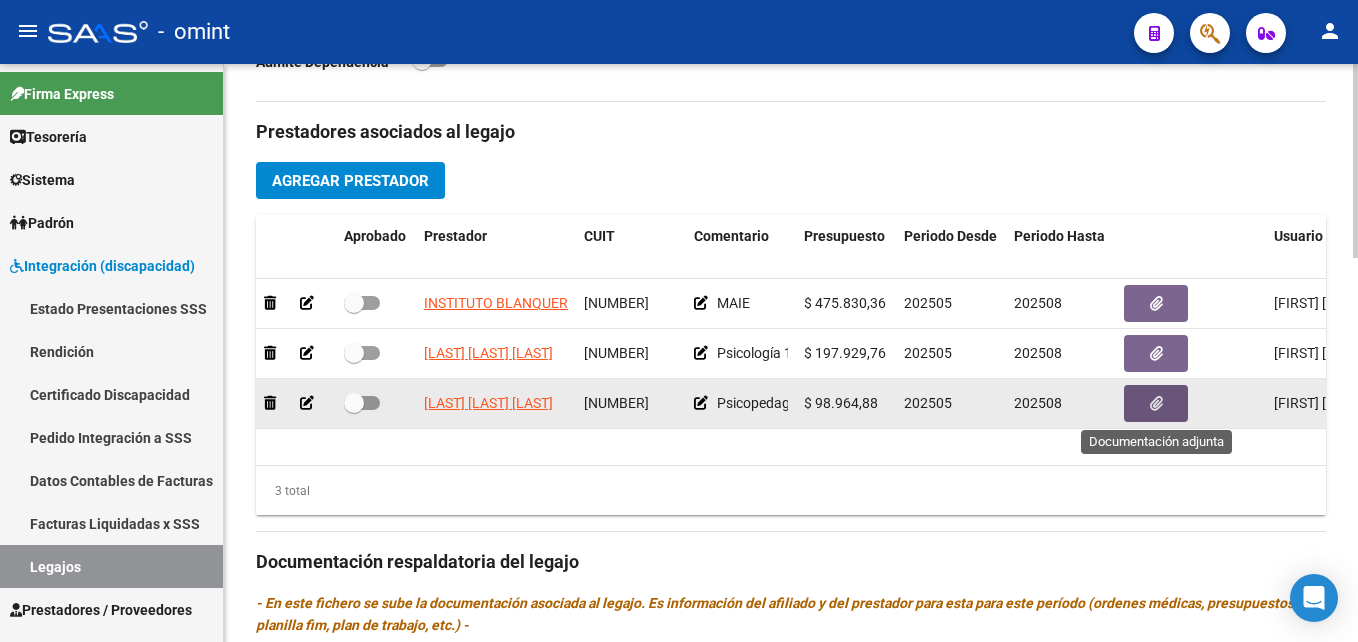 click 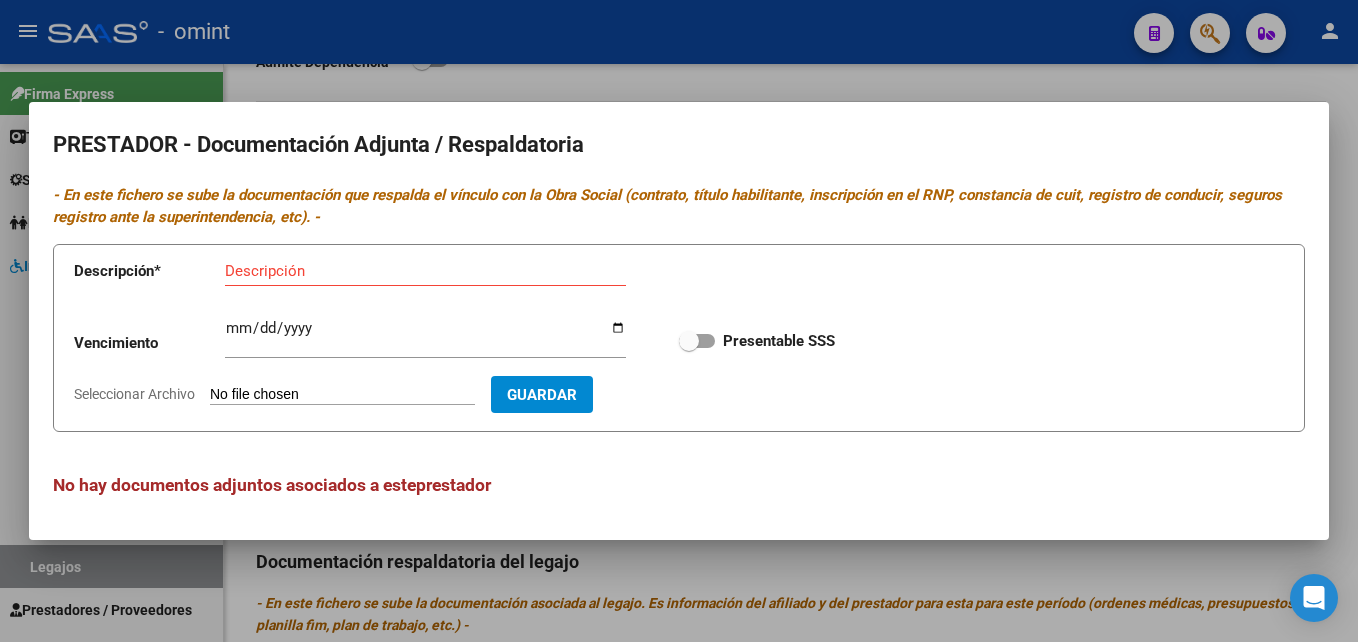 click at bounding box center (679, 321) 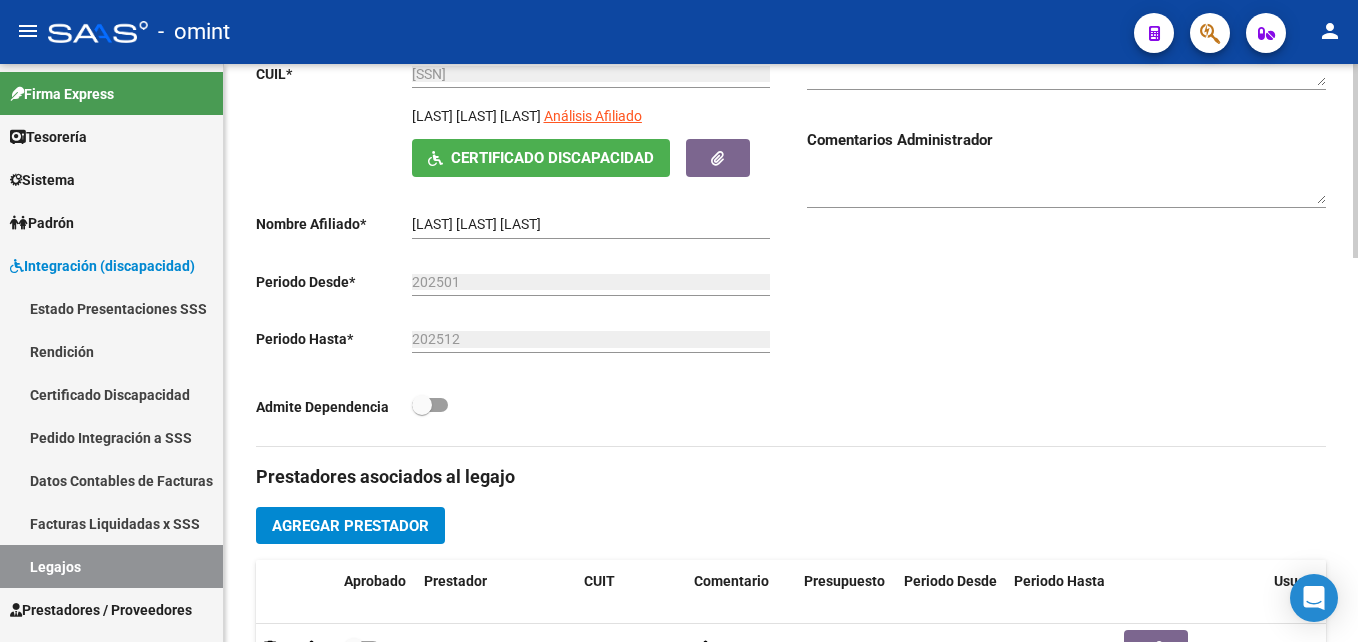 scroll, scrollTop: 294, scrollLeft: 0, axis: vertical 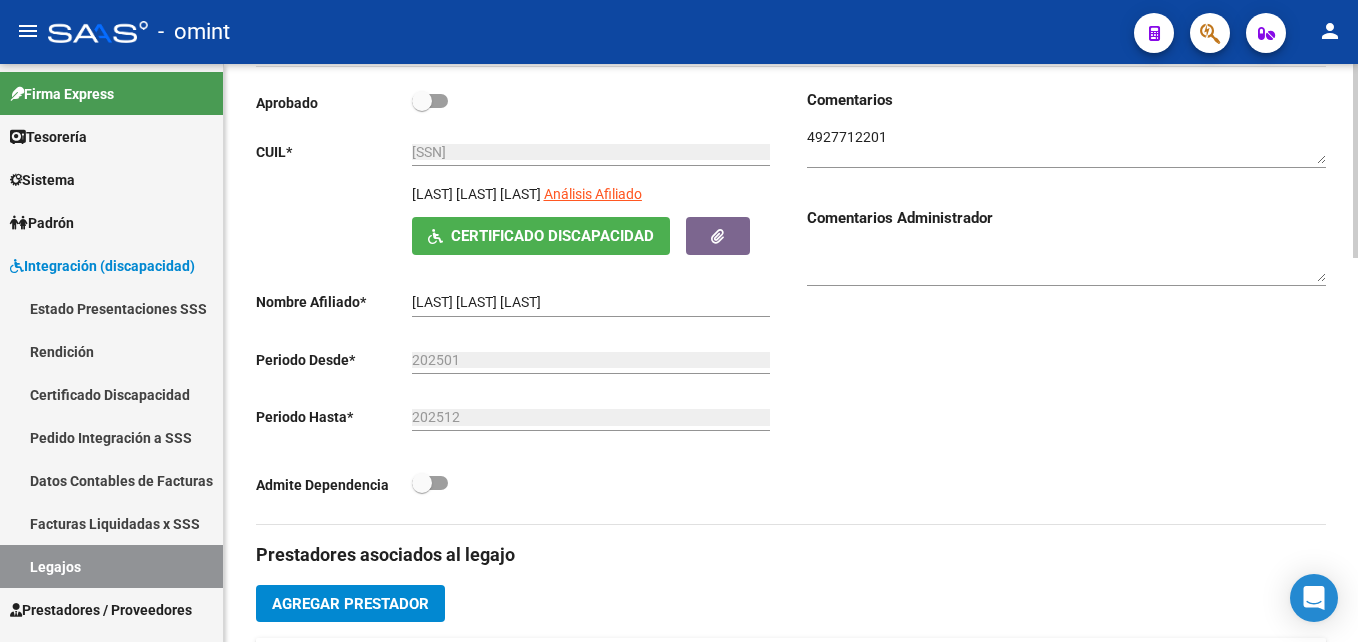click at bounding box center (1066, 146) 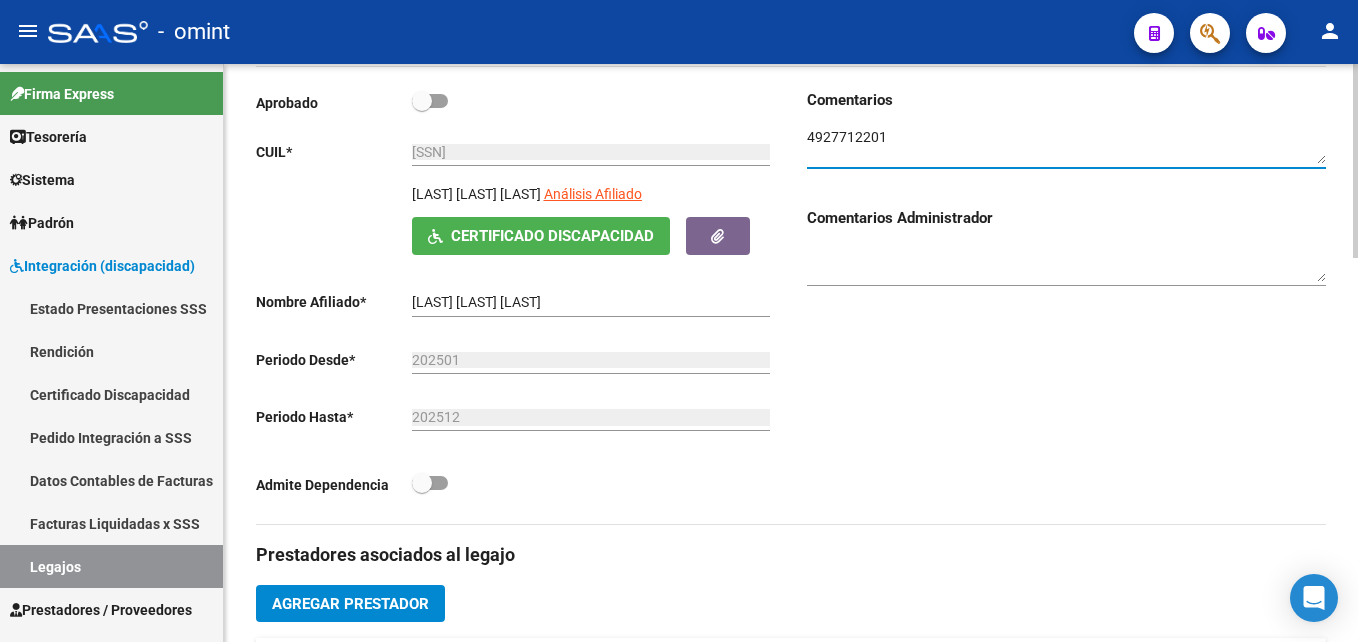 click at bounding box center (1066, 146) 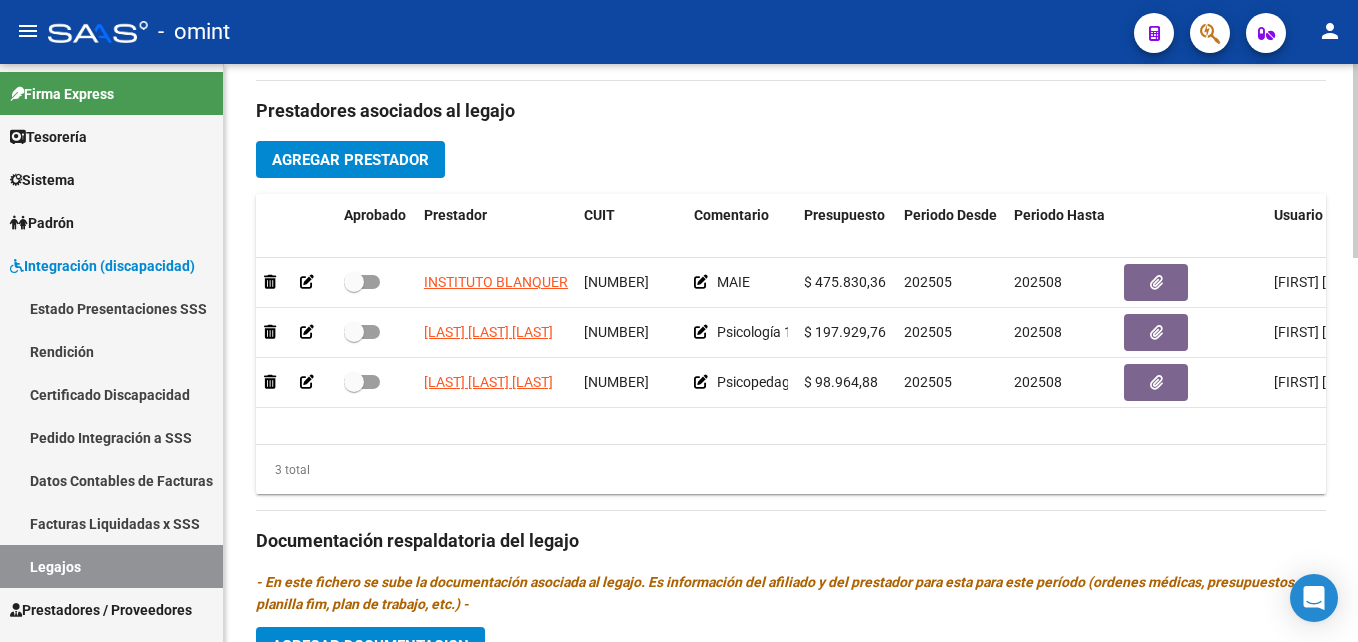 scroll, scrollTop: 744, scrollLeft: 0, axis: vertical 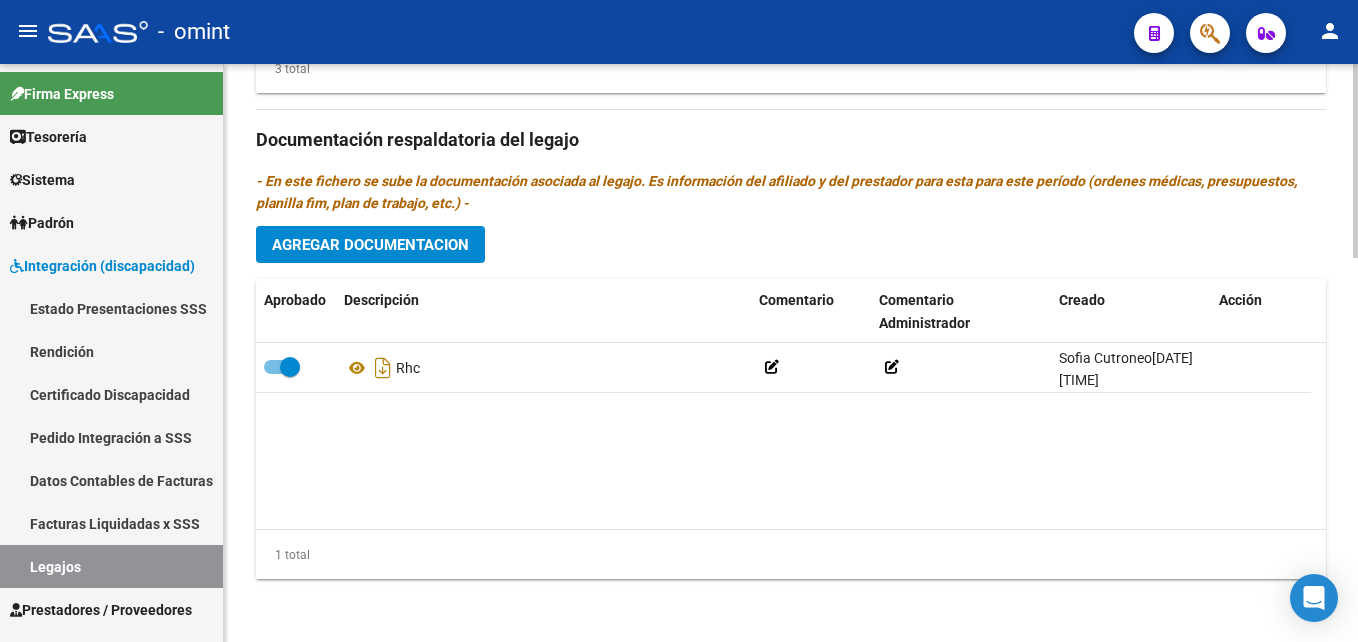 click on "Prestadores asociados al legajo Agregar Prestador Aprobado Prestador CUIT Comentario Presupuesto Periodo Desde Periodo Hasta Usuario Admite Dependencia   INSTITUTO BLANQUERNA DE CORDOBA LUIS J. R. E HIJOS S.H. [NUMBER]     MAIE  $ 475.830,36  202505 202508 Sofia Cutroneo   05/08/2025      CARABAJAL MORALES VIRGINIA ANALIA [NUMBER]     Psicología 16 ses mensuales  $ 197.929,76  202505 202508 Sofia Cutroneo   05/08/2025      CABRERA MARIANA CECILIA [NUMBER]     Psicopedagogía 8 ses mensuales  $ 98.964,88  202505 202508 Sofia Cutroneo   05/08/2025    3 total Documentación respaldatoria del legajo - En este fichero se sube la documentación asociada al legajo. Es información del afiliado y del prestador para esta para este período (ordenes médicas, presupuestos, planilla fim, plan de trabajo, etc.) - Agregar Documentacion Aprobado Descripción Comentario Comentario Administrador Creado Acción    Rhc              Sofia Cutroneo   05/08/2025 14:33  1 total" 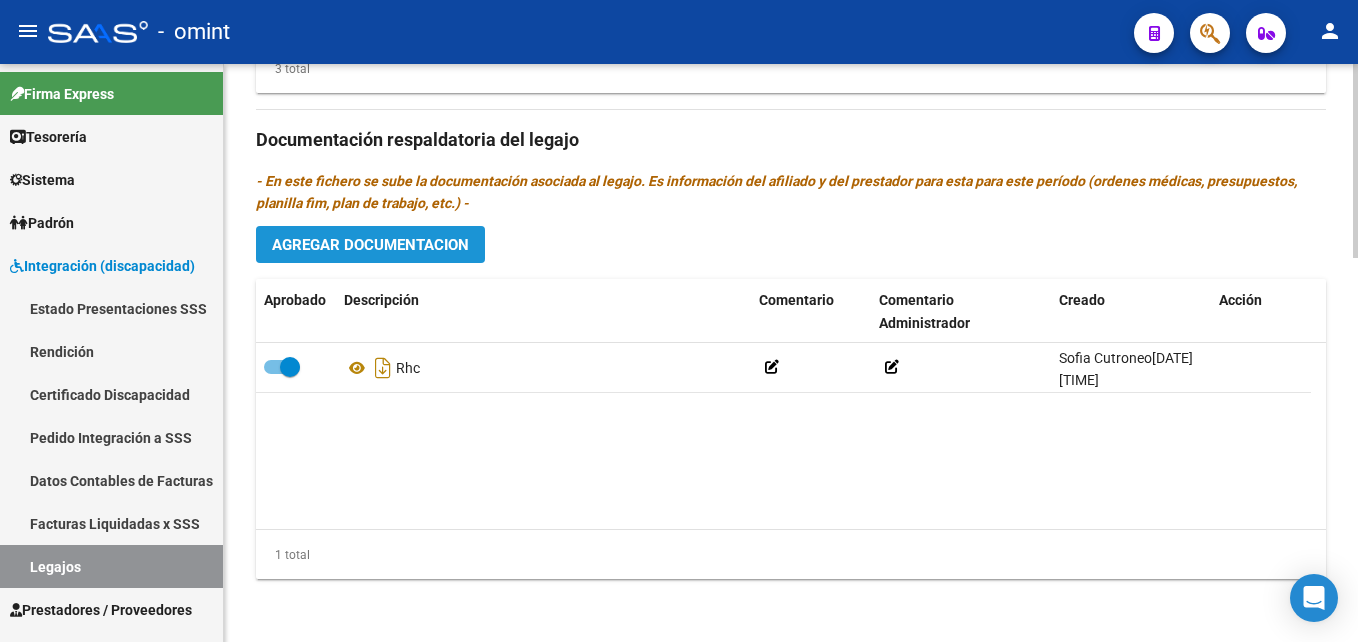 click on "Agregar Documentacion" 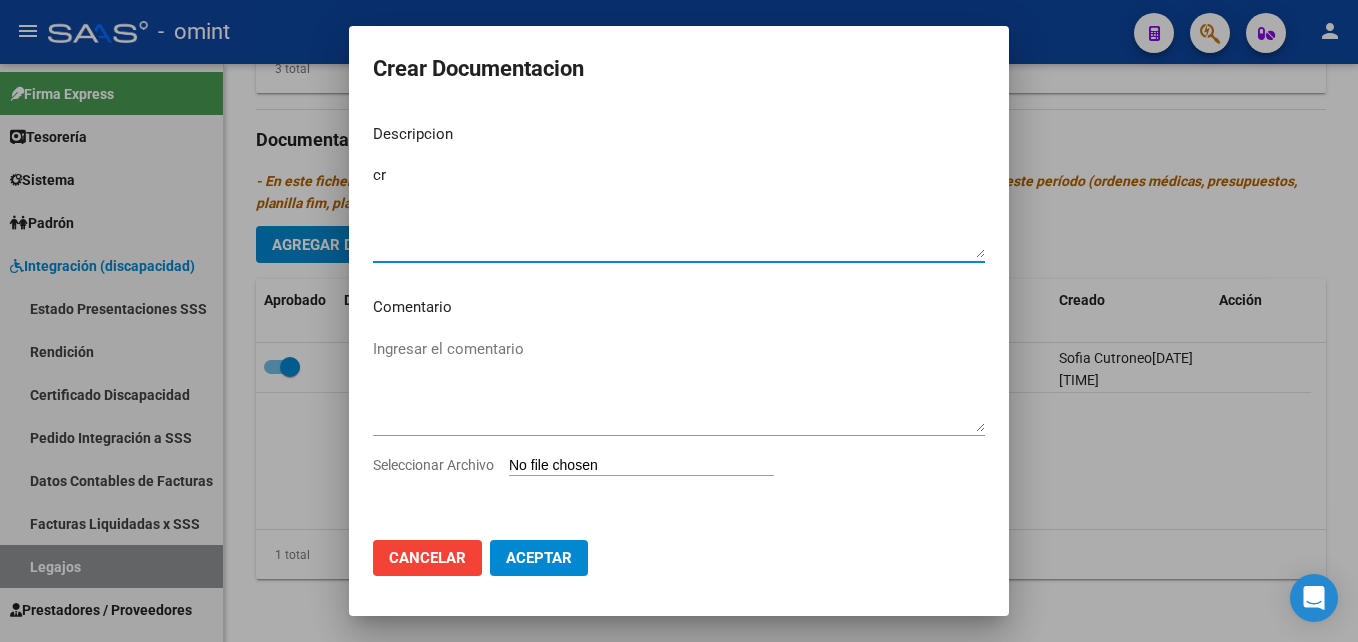 type on "c" 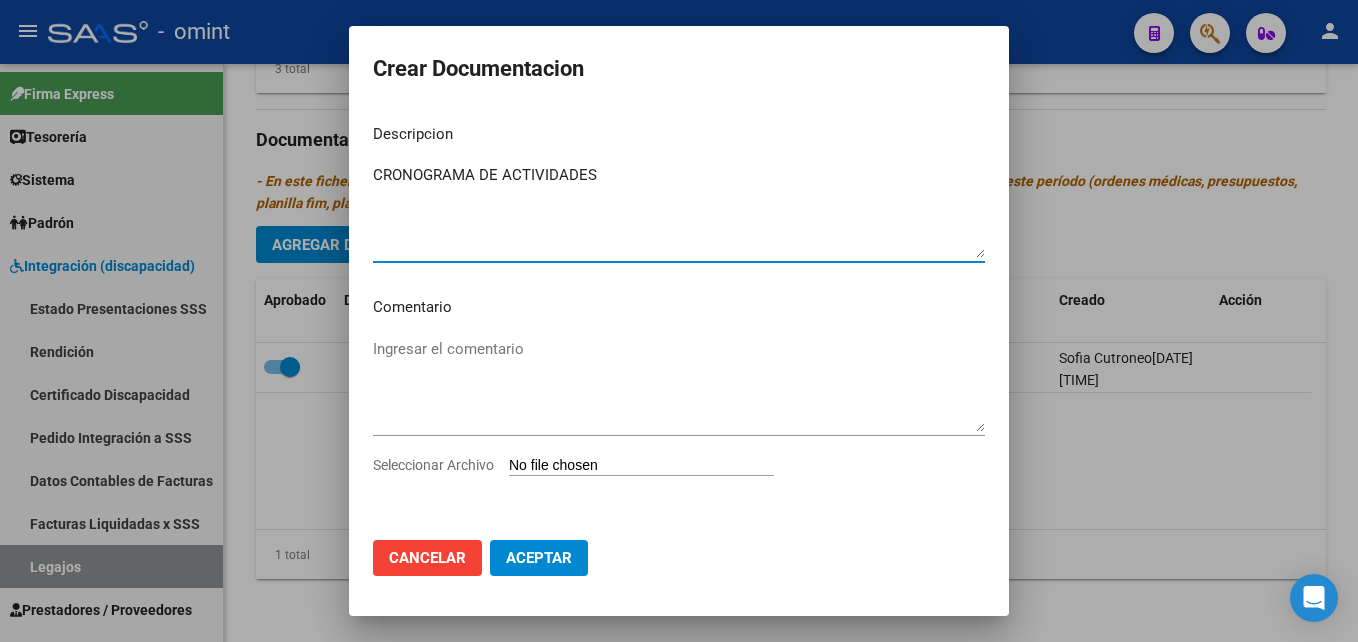 type on "CRONOGRAMA DE ACTIVIDADES" 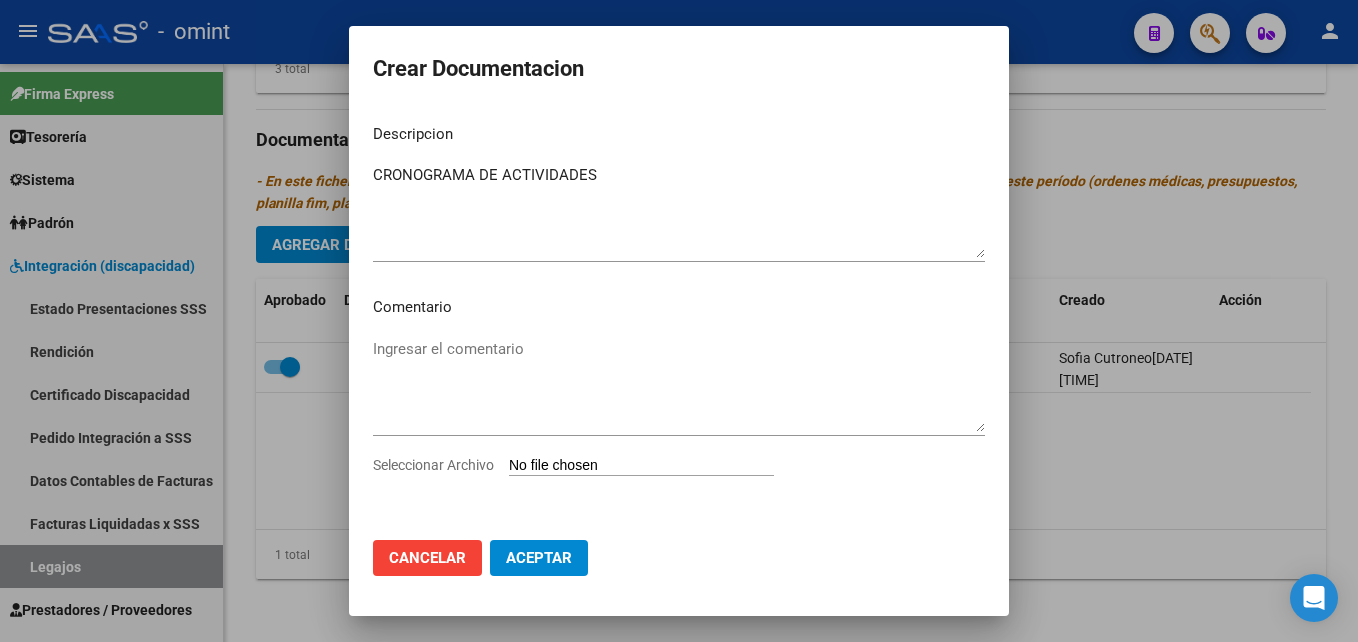 type on "C:\fakepath\[TEXT].pdf" 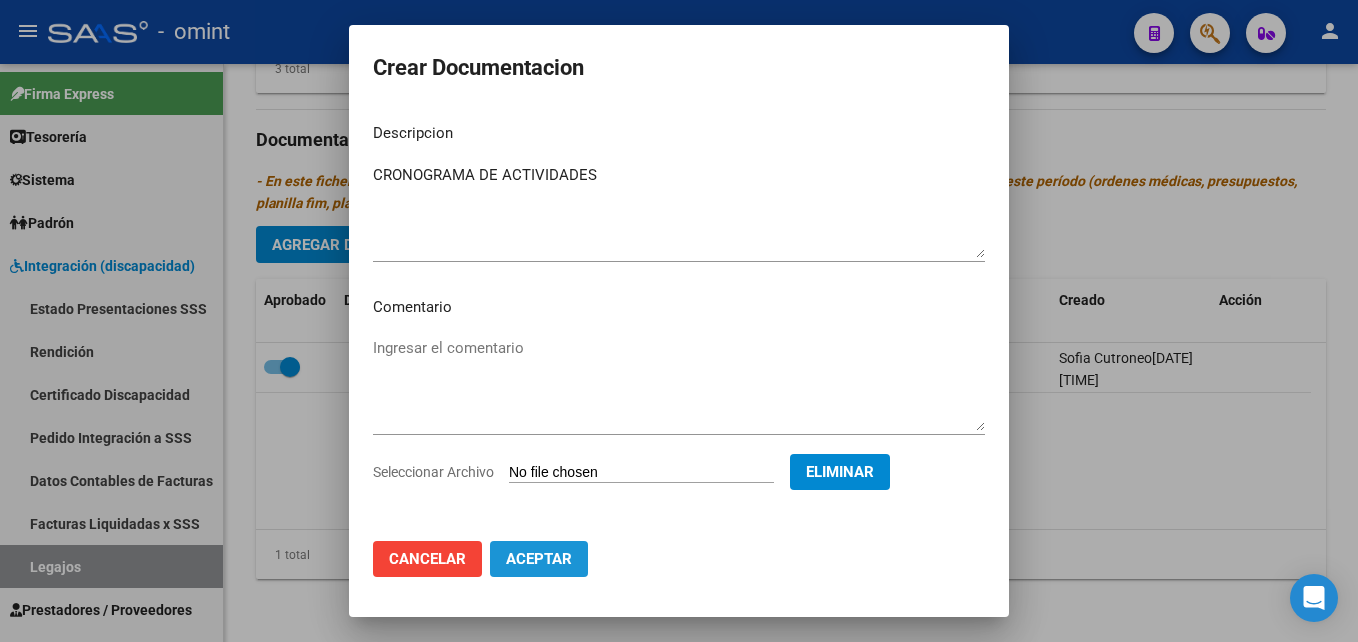 click on "Aceptar" 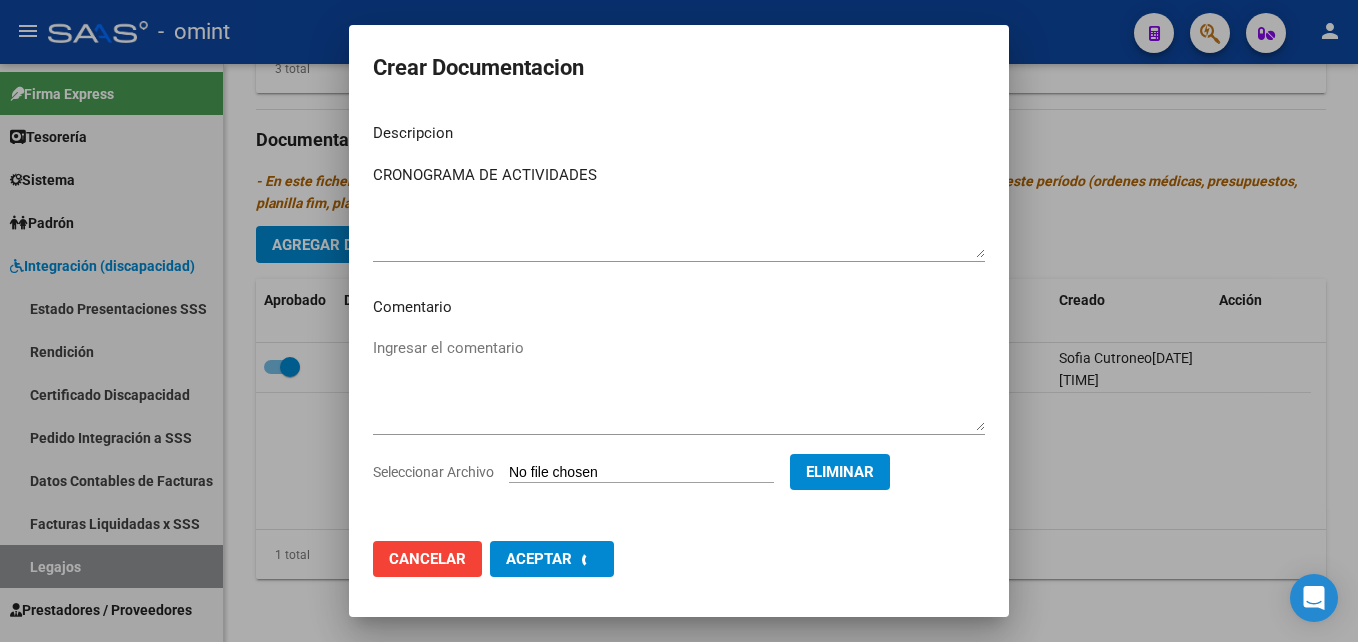 checkbox on "false" 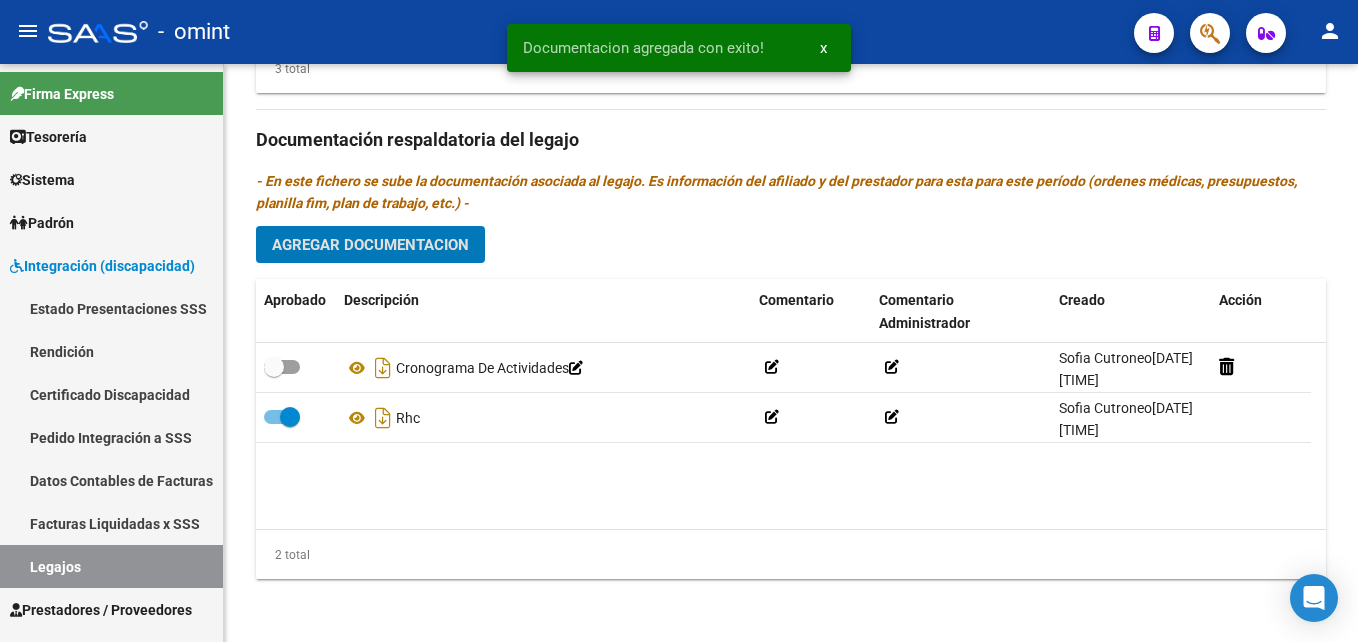 type 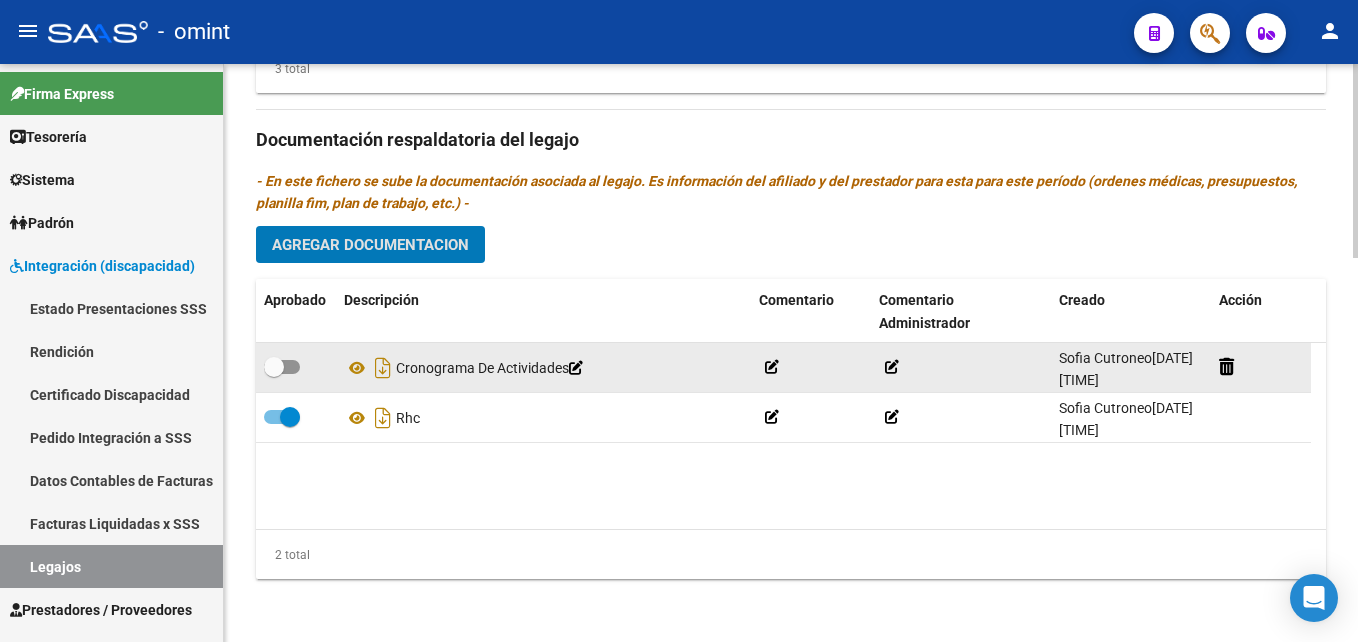 scroll, scrollTop: 1133, scrollLeft: 0, axis: vertical 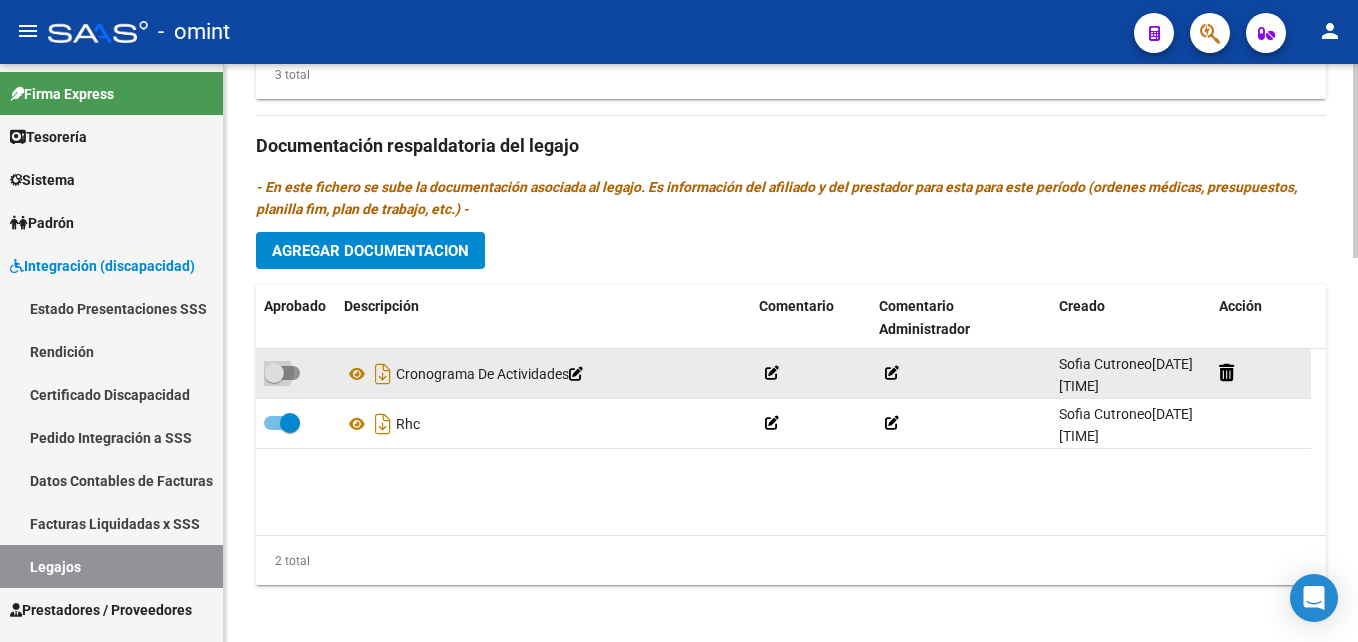 click at bounding box center (274, 373) 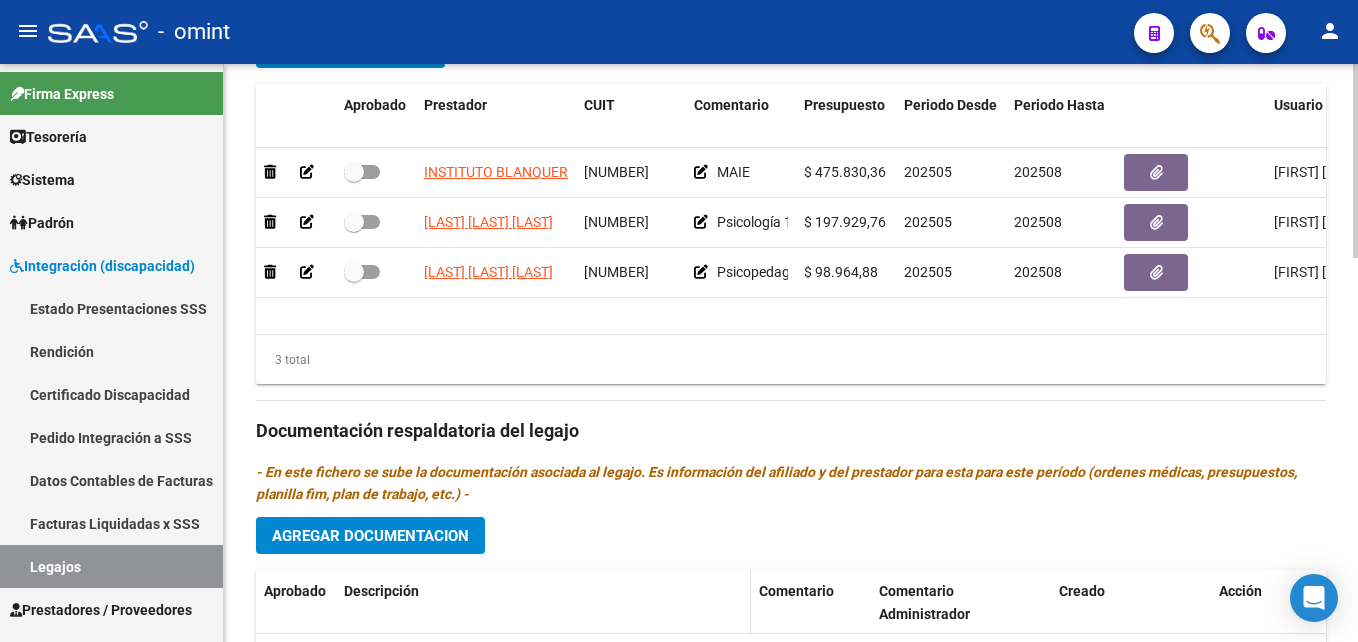 scroll, scrollTop: 828, scrollLeft: 0, axis: vertical 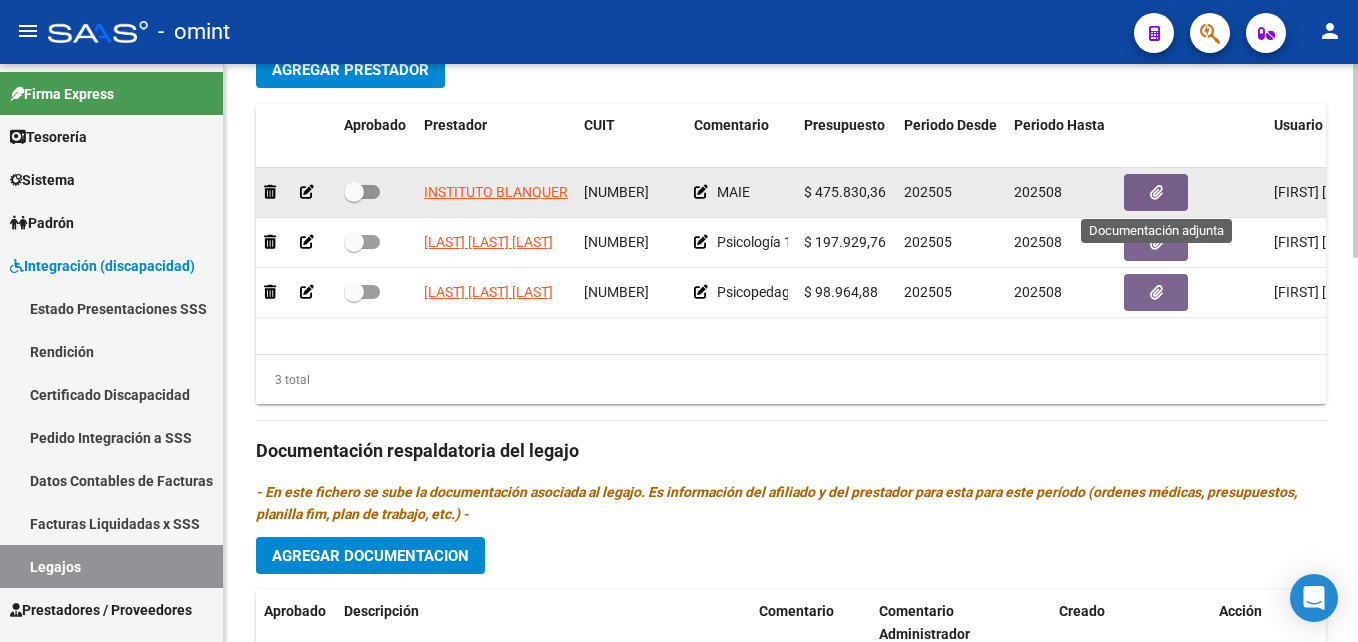 click 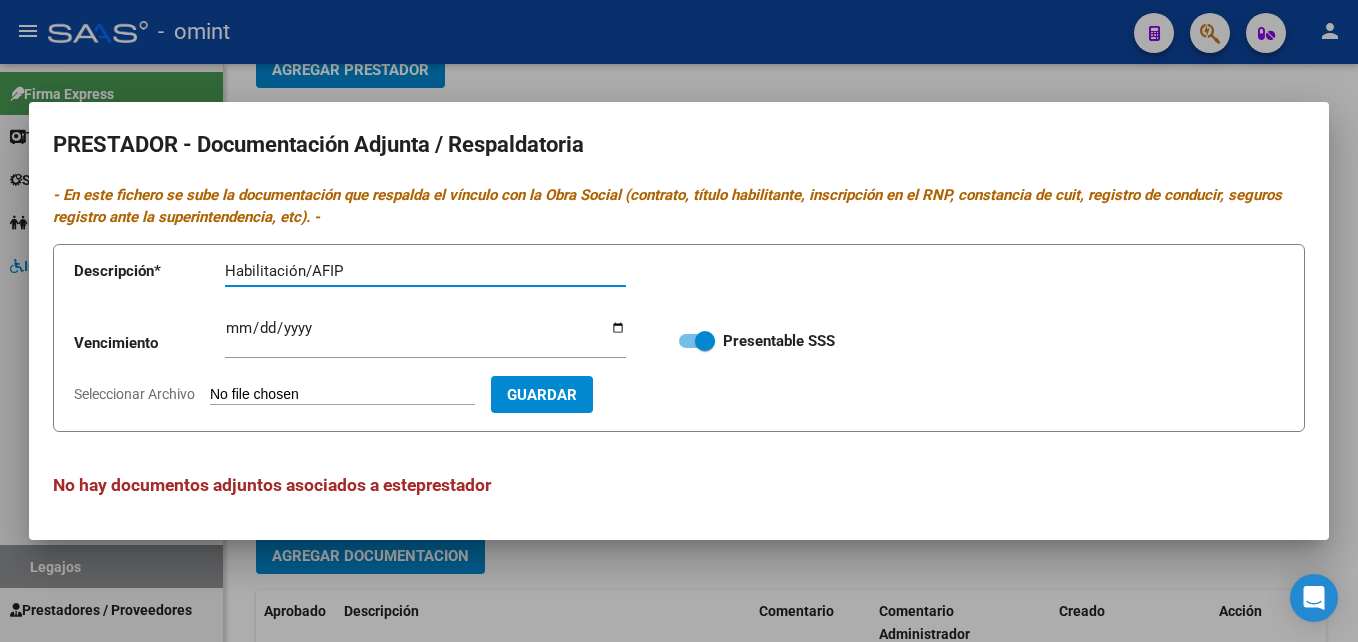 type on "Habilitación/AFIP" 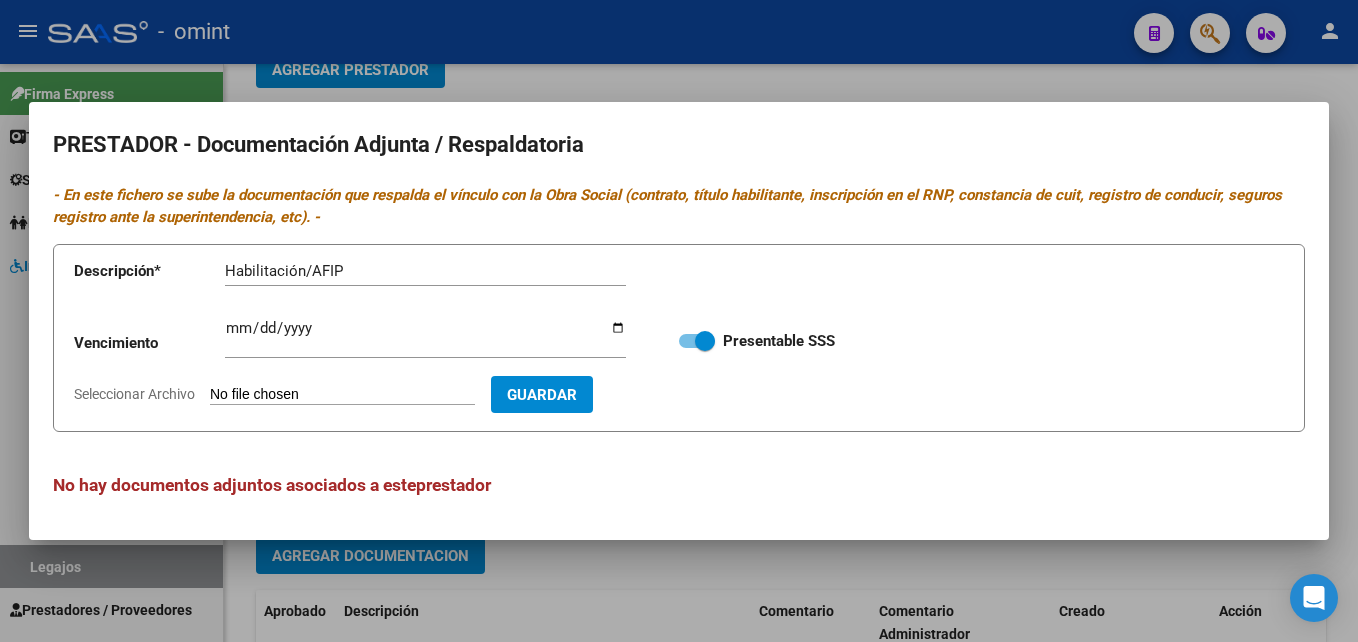 click on "Seleccionar Archivo" at bounding box center [342, 395] 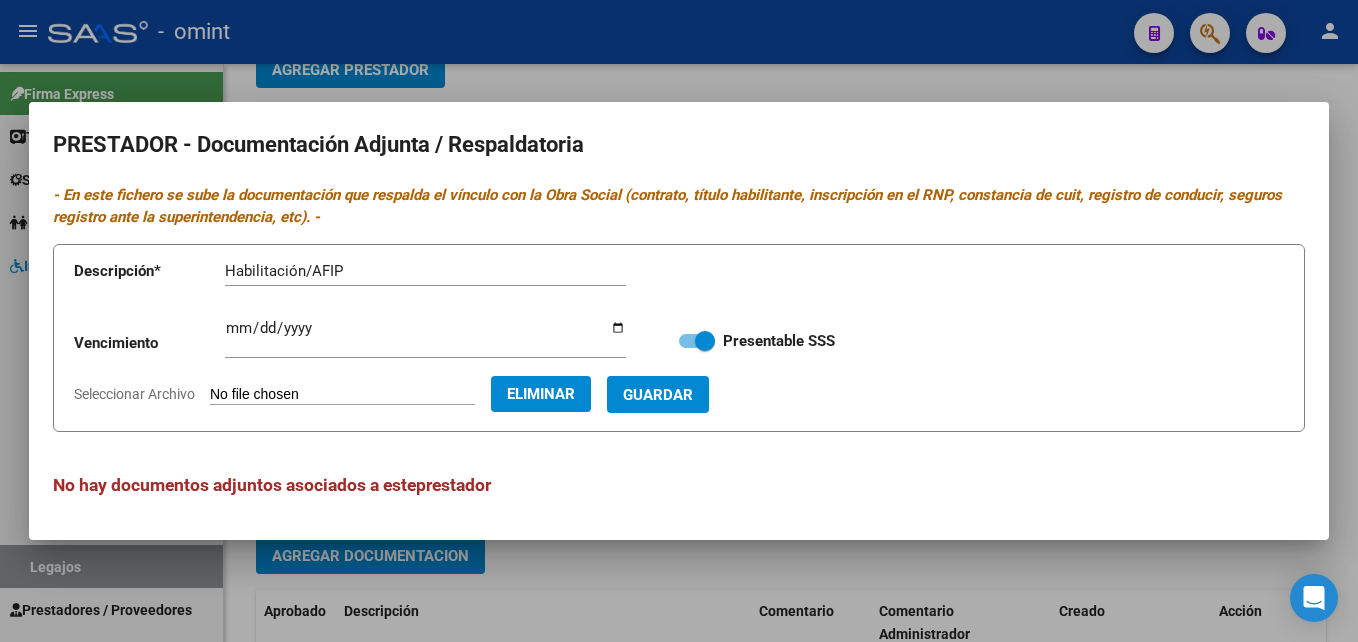 click on "Guardar" at bounding box center (658, 395) 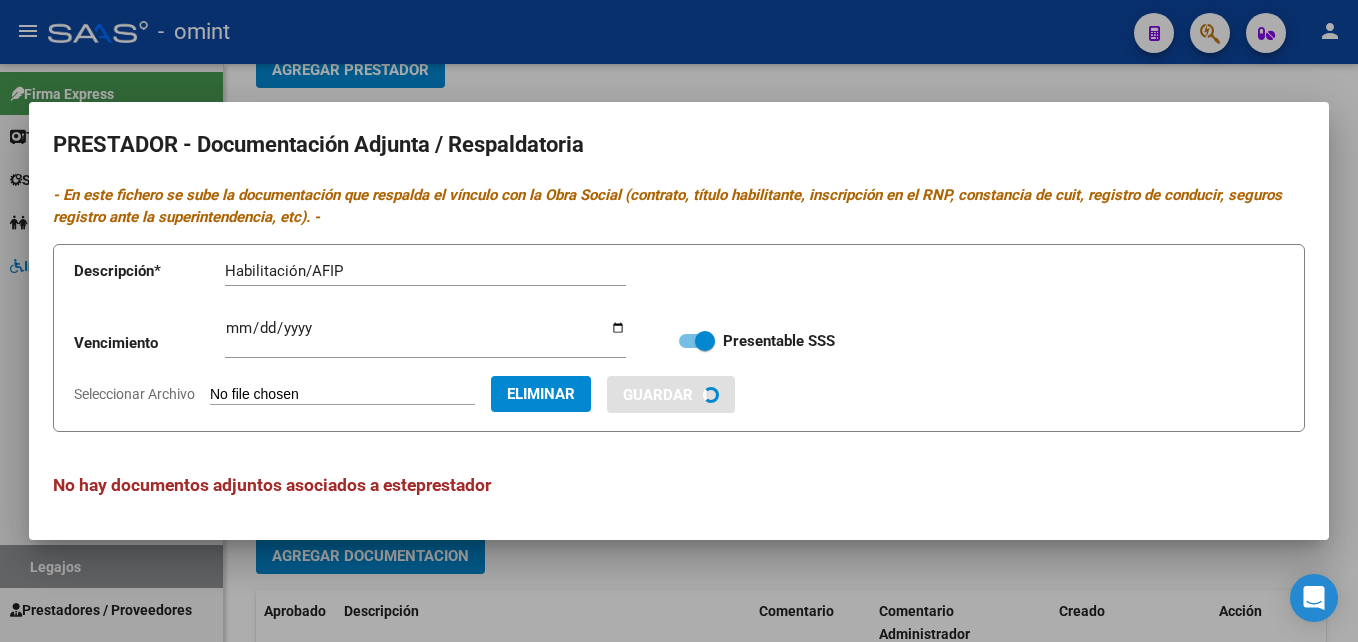 type 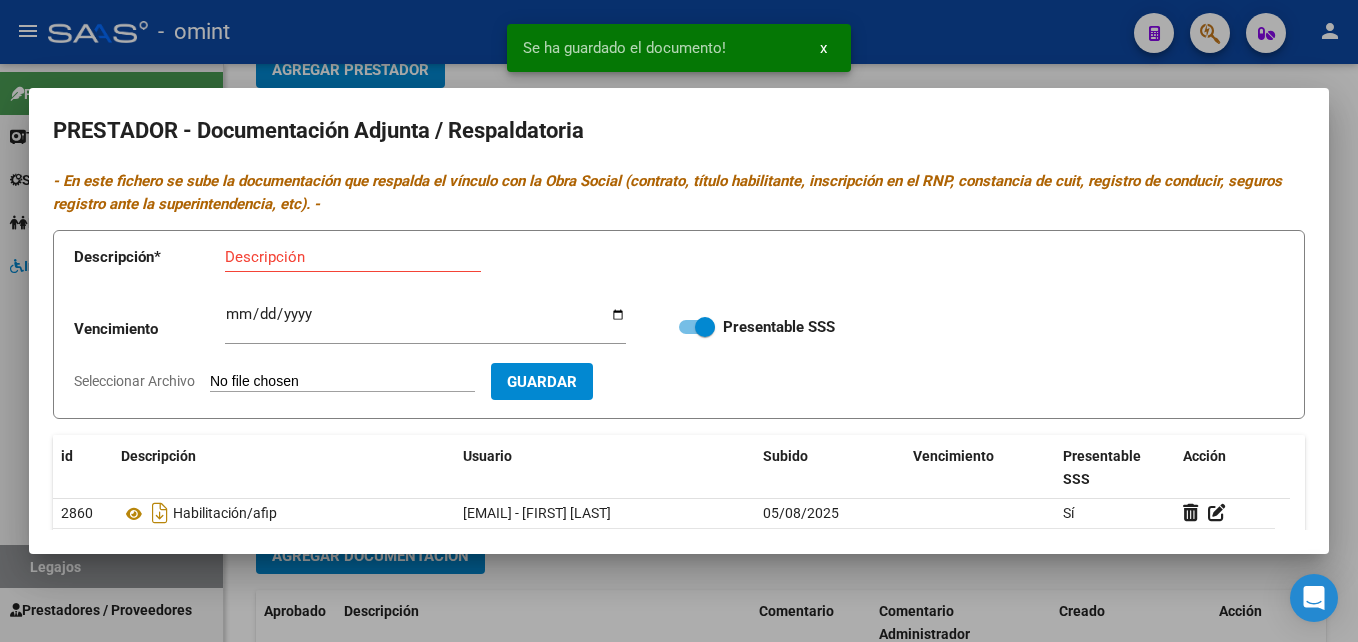 click at bounding box center (679, 321) 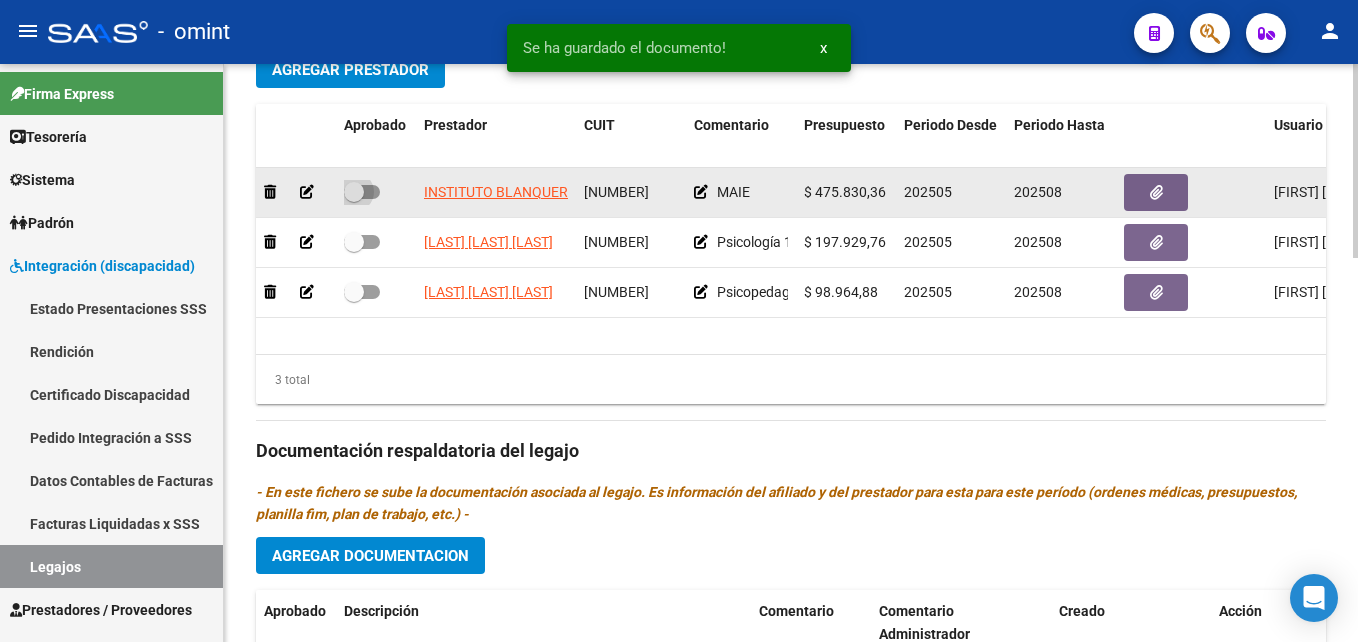 click at bounding box center [362, 192] 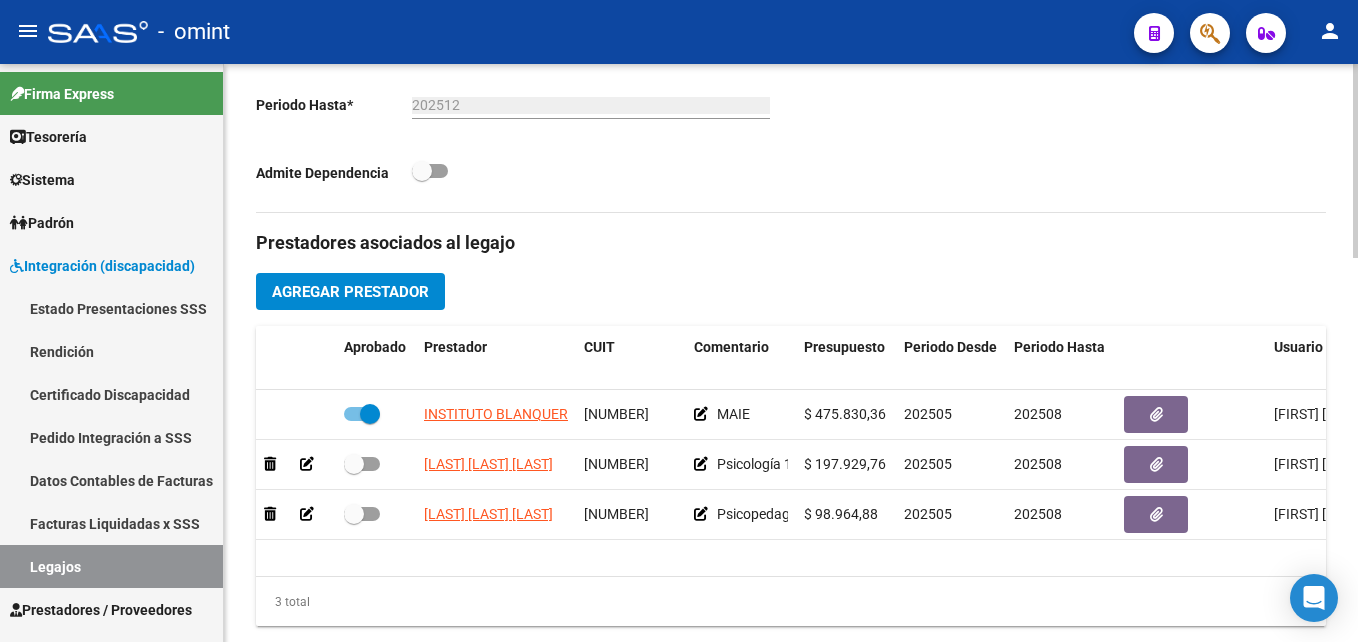 scroll, scrollTop: 519, scrollLeft: 0, axis: vertical 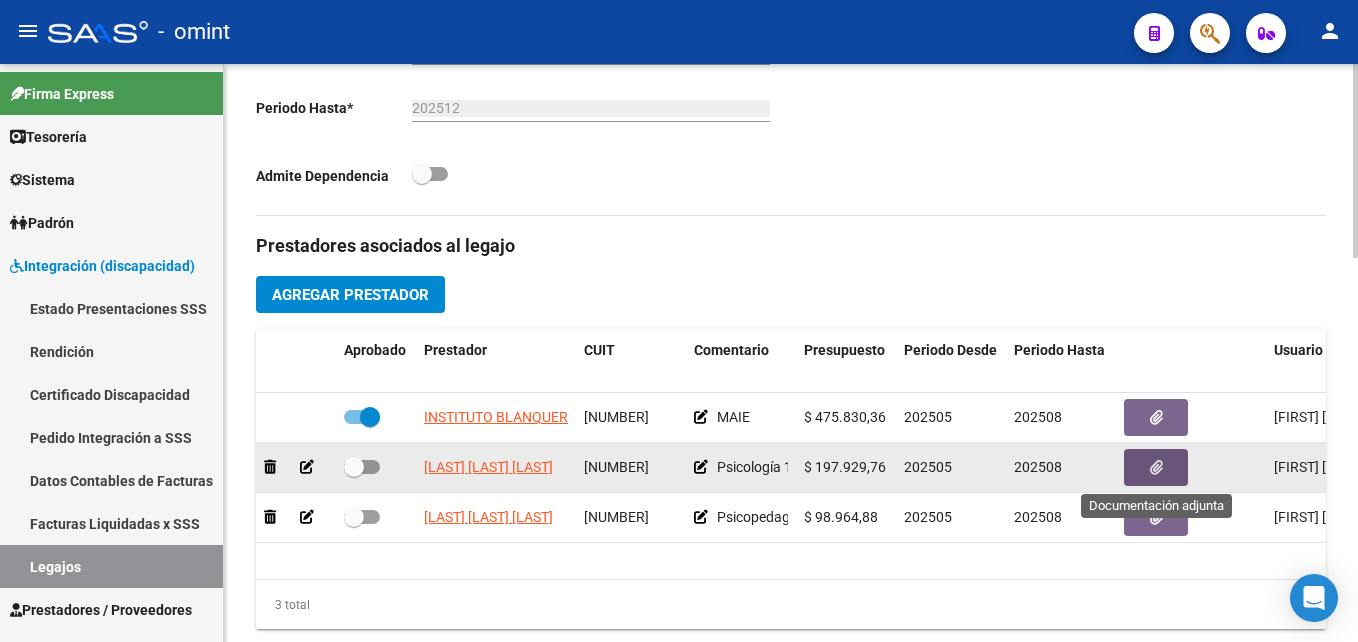click 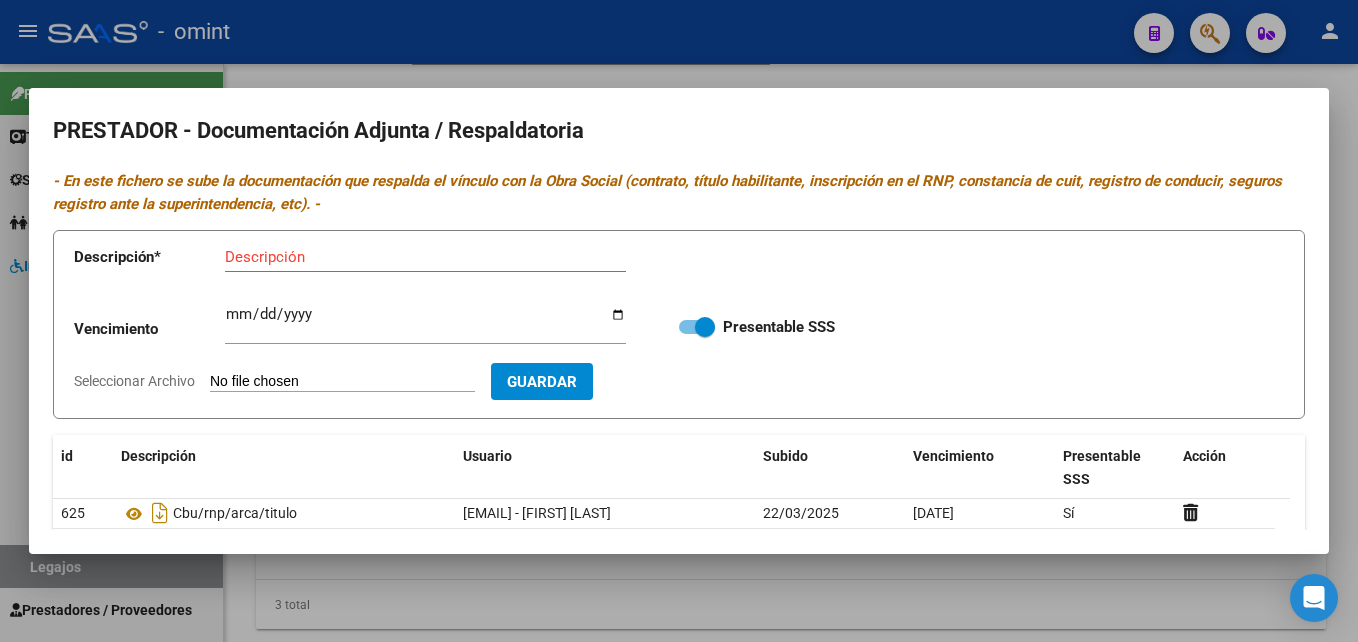 click on "Seleccionar Archivo" at bounding box center [342, 382] 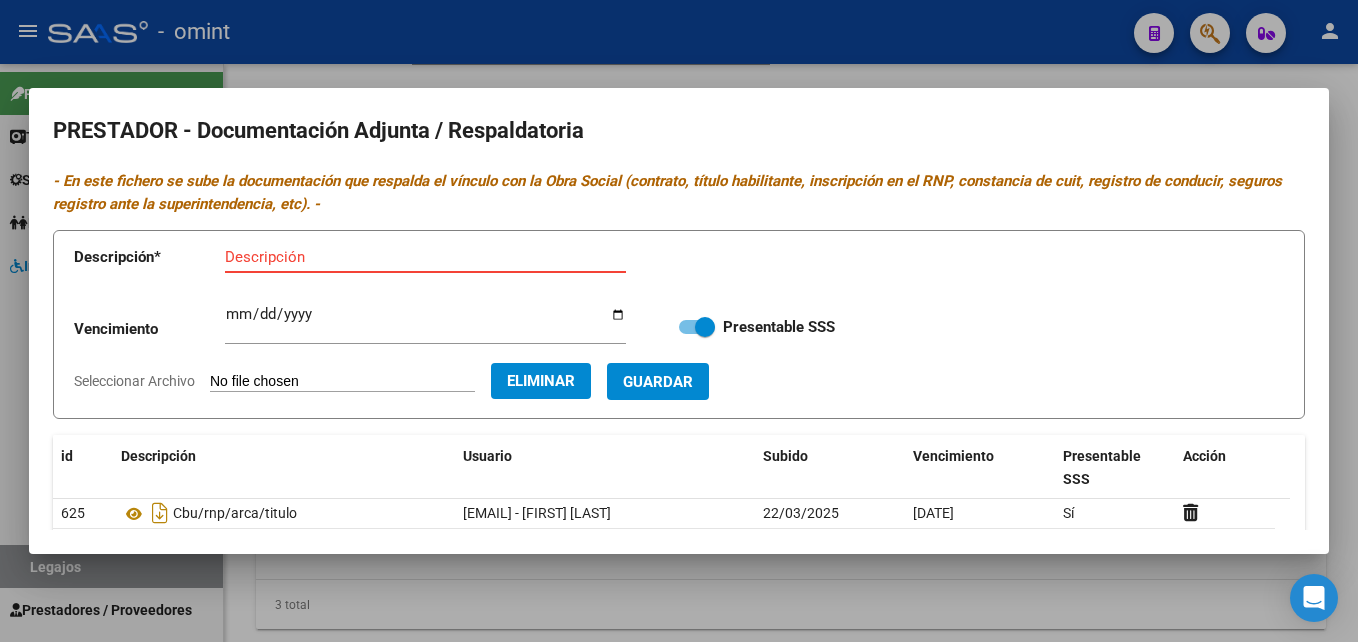 click on "Descripción" at bounding box center (425, 257) 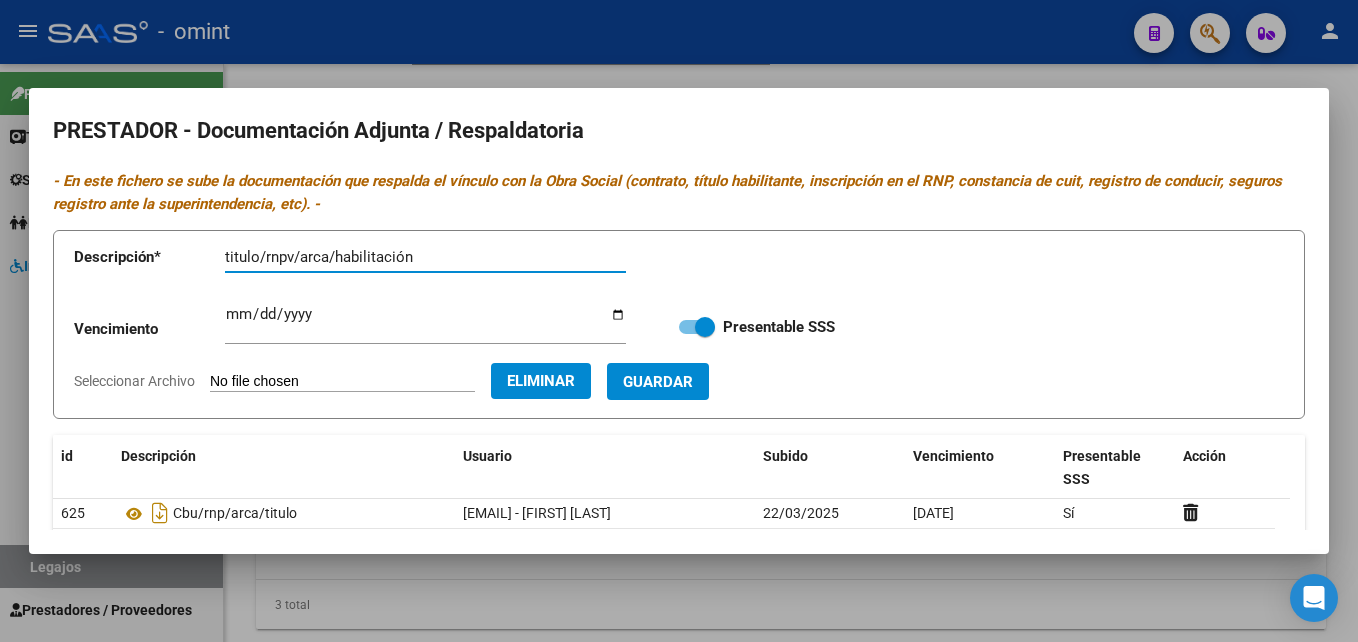 type on "titulo/rnpv/arca/habilitación" 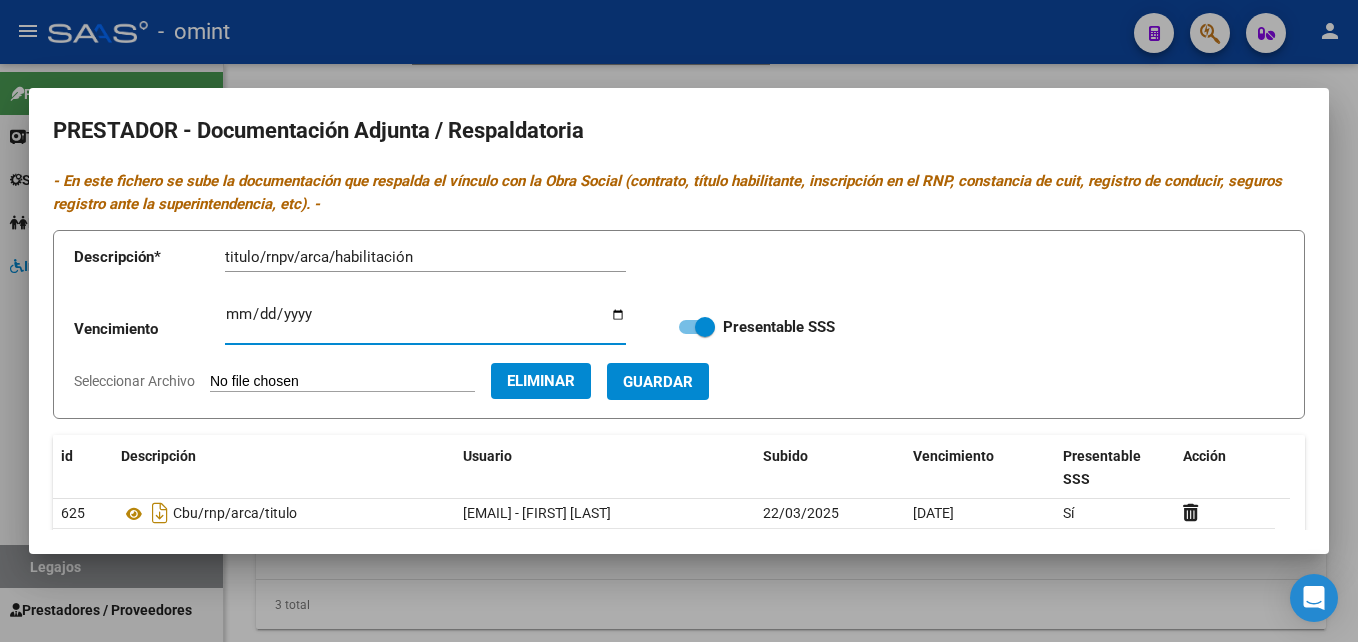 click on "Ingresar vencimiento" at bounding box center [425, 322] 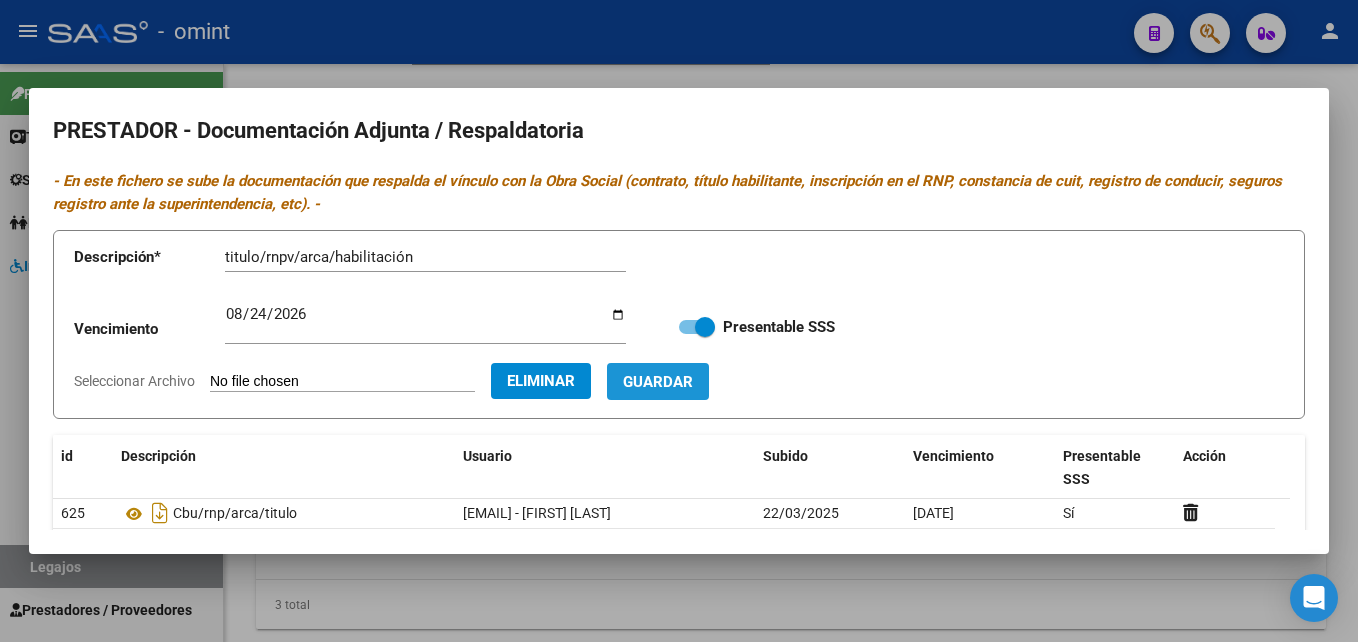 click on "Guardar" at bounding box center (658, 382) 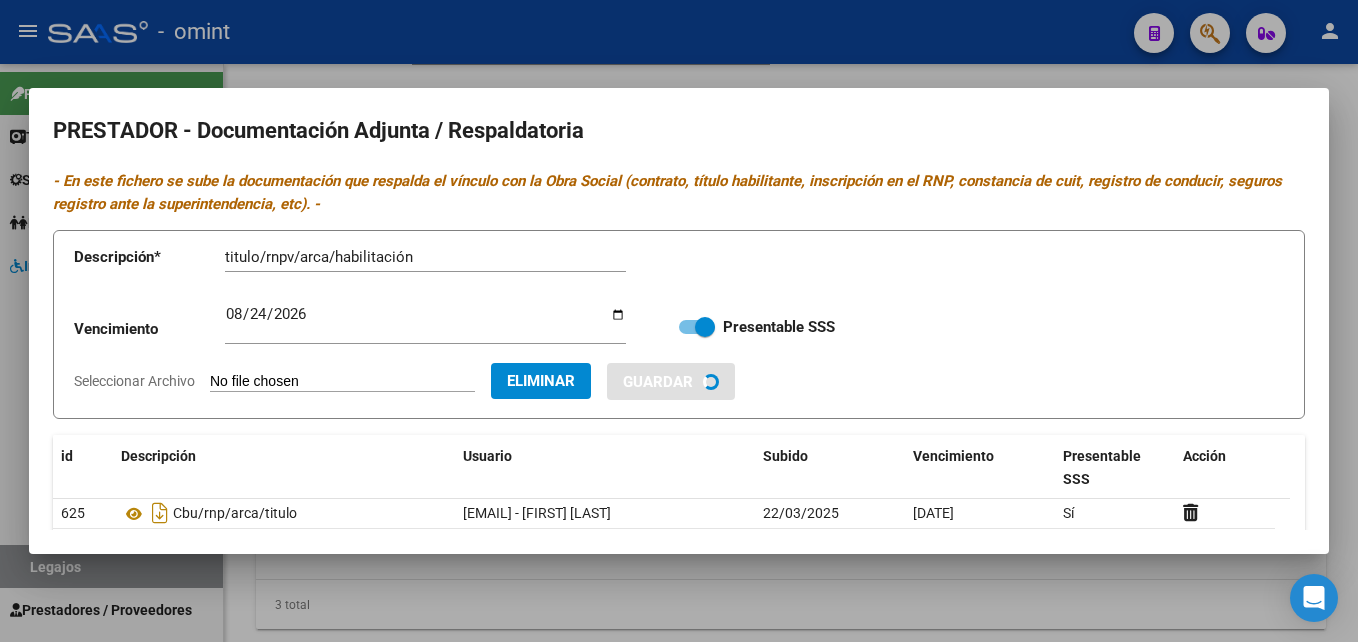 type 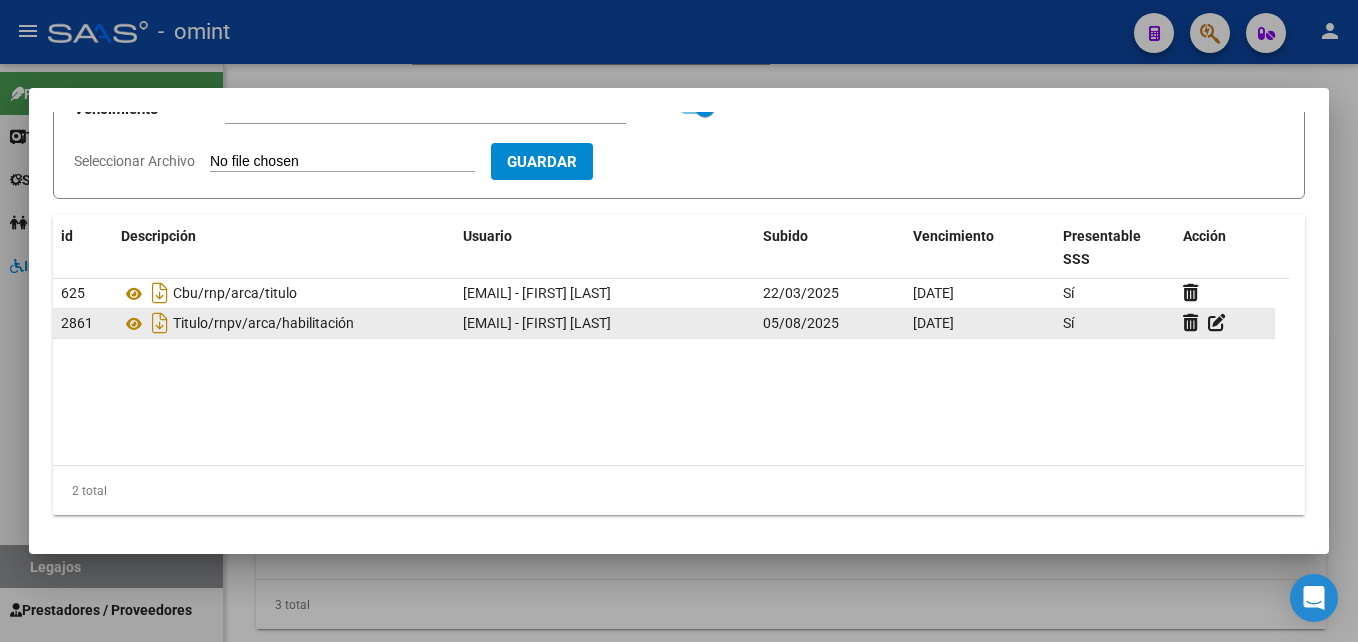 scroll, scrollTop: 0, scrollLeft: 0, axis: both 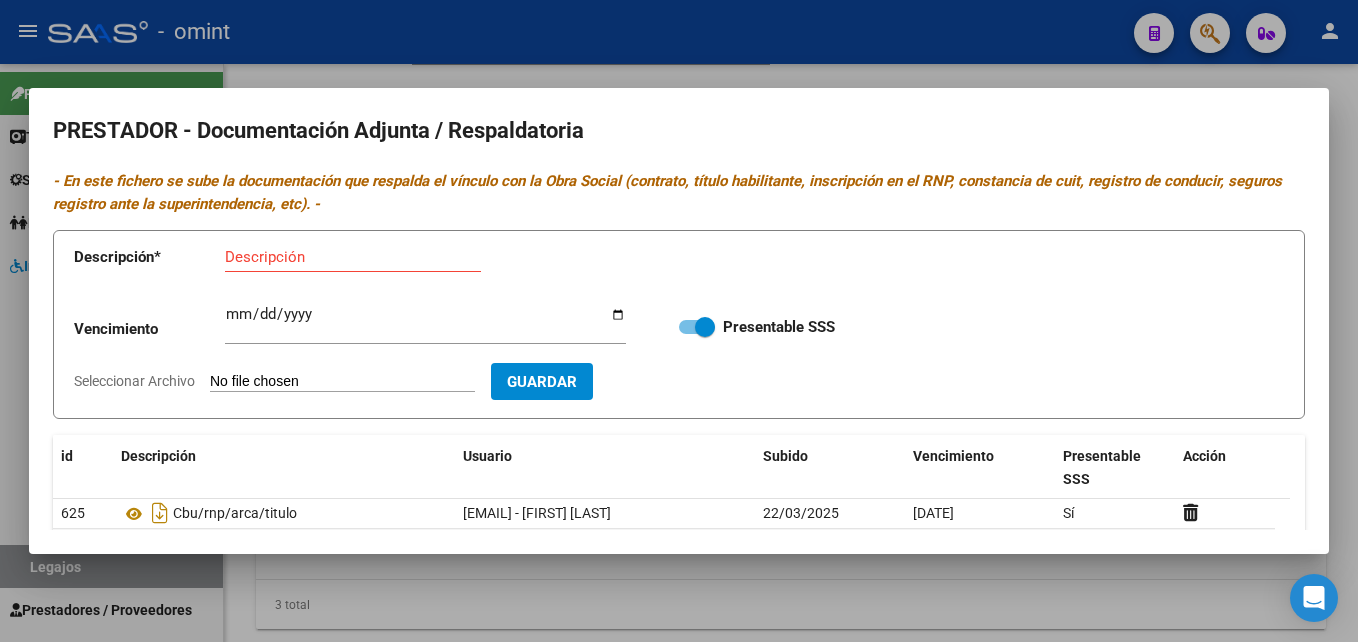 click at bounding box center [679, 321] 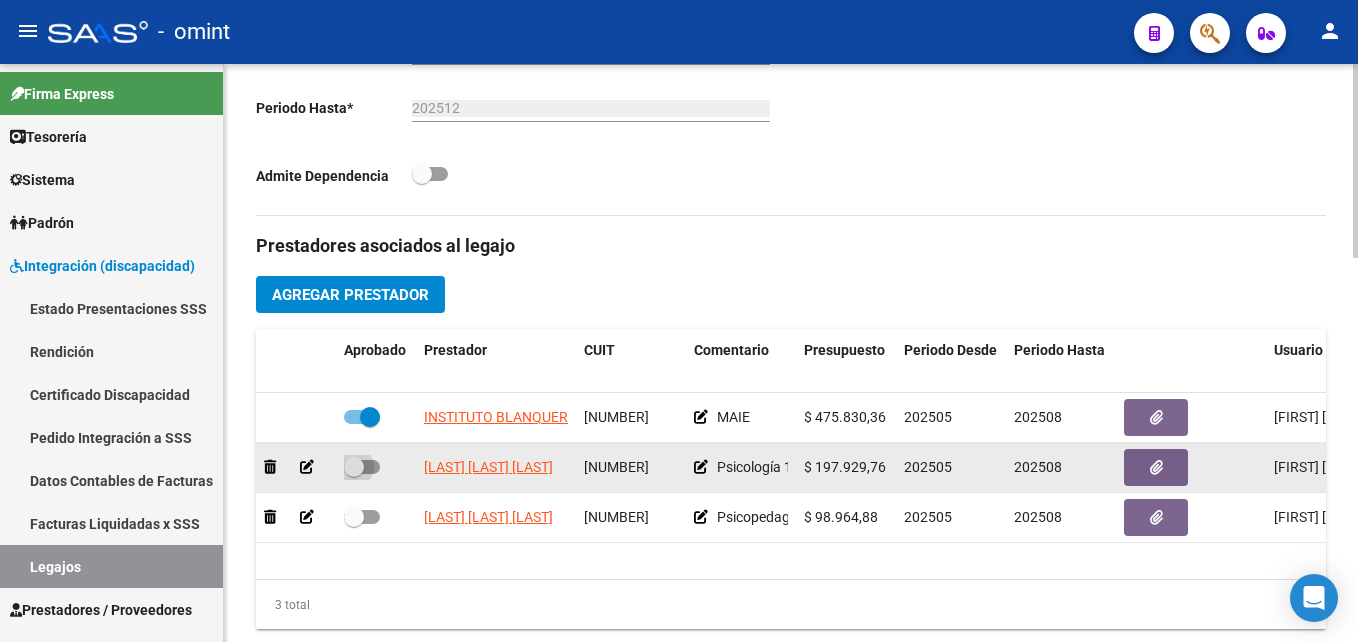click at bounding box center [354, 467] 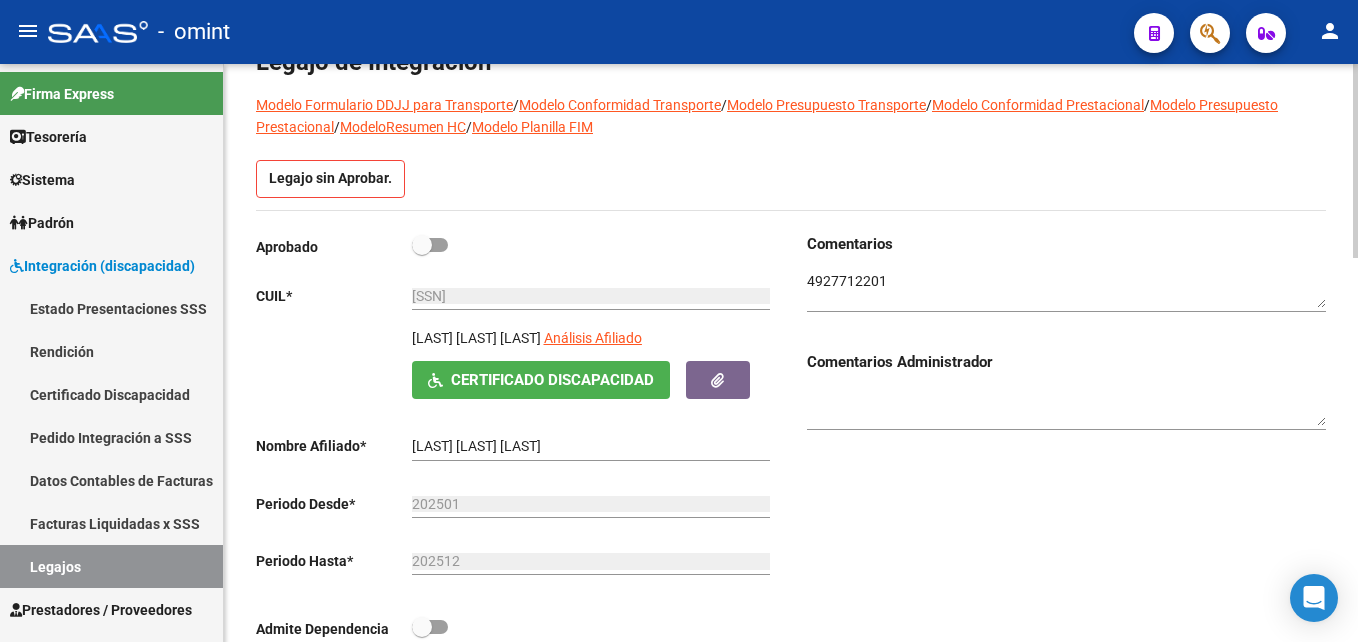 scroll, scrollTop: 60, scrollLeft: 0, axis: vertical 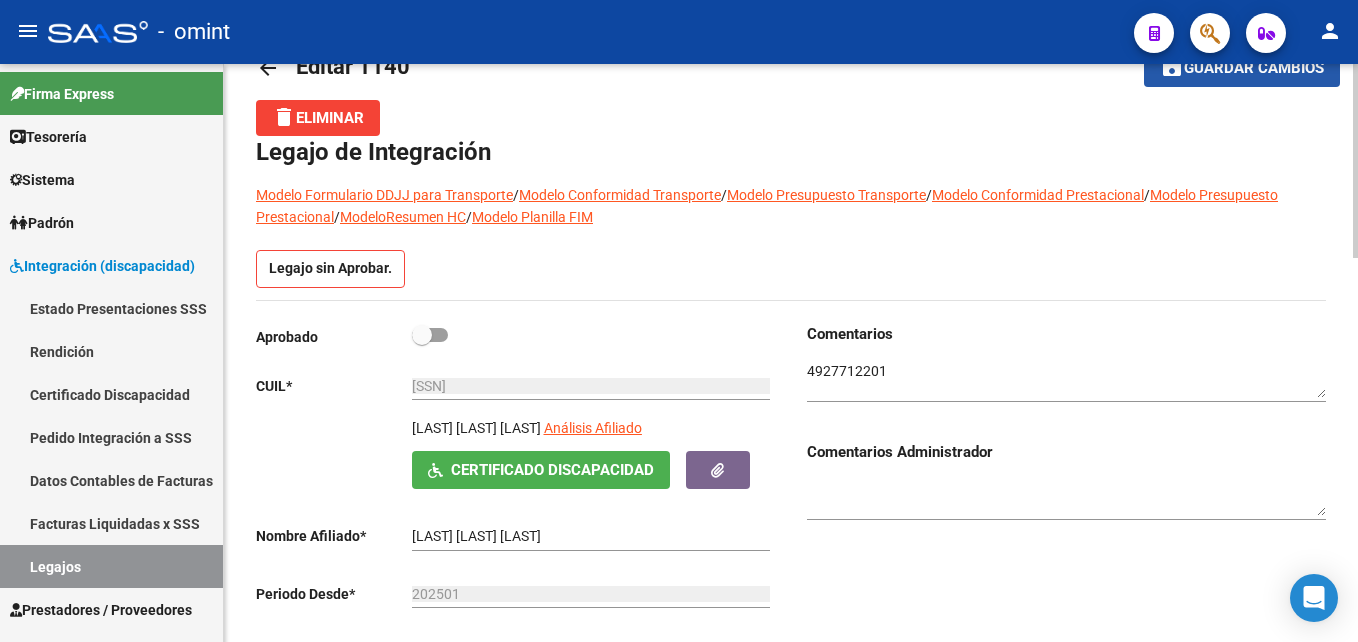 click on "Guardar cambios" 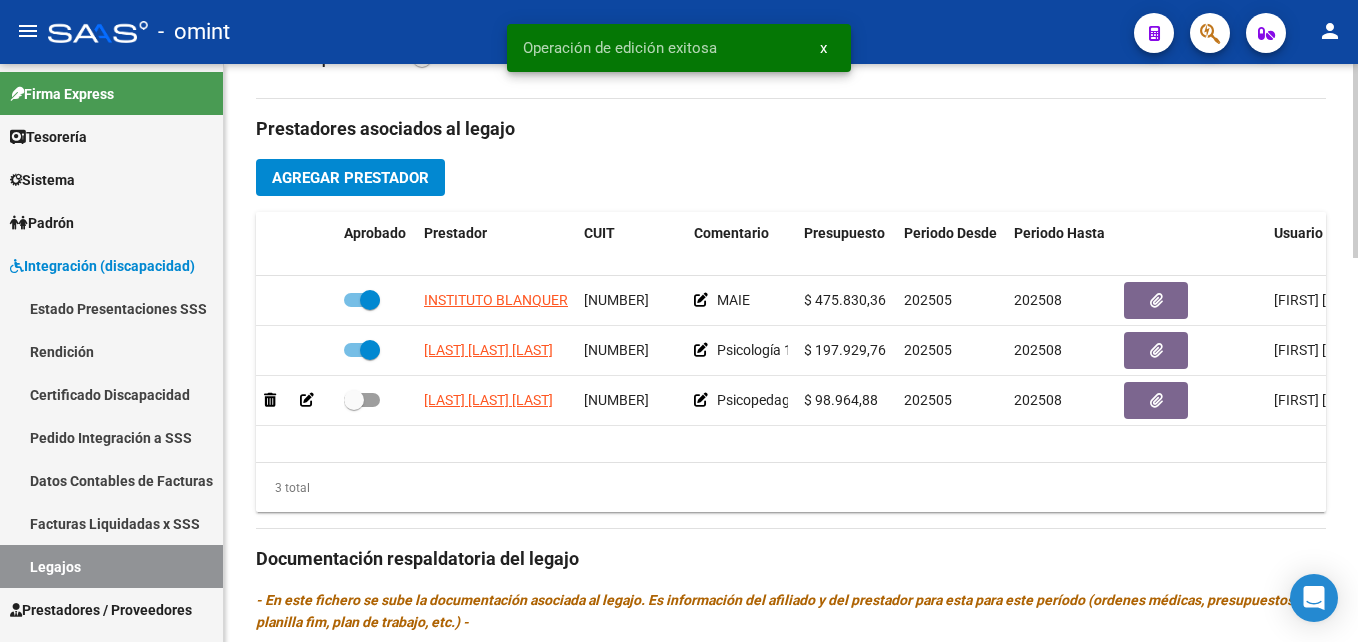 scroll, scrollTop: 719, scrollLeft: 0, axis: vertical 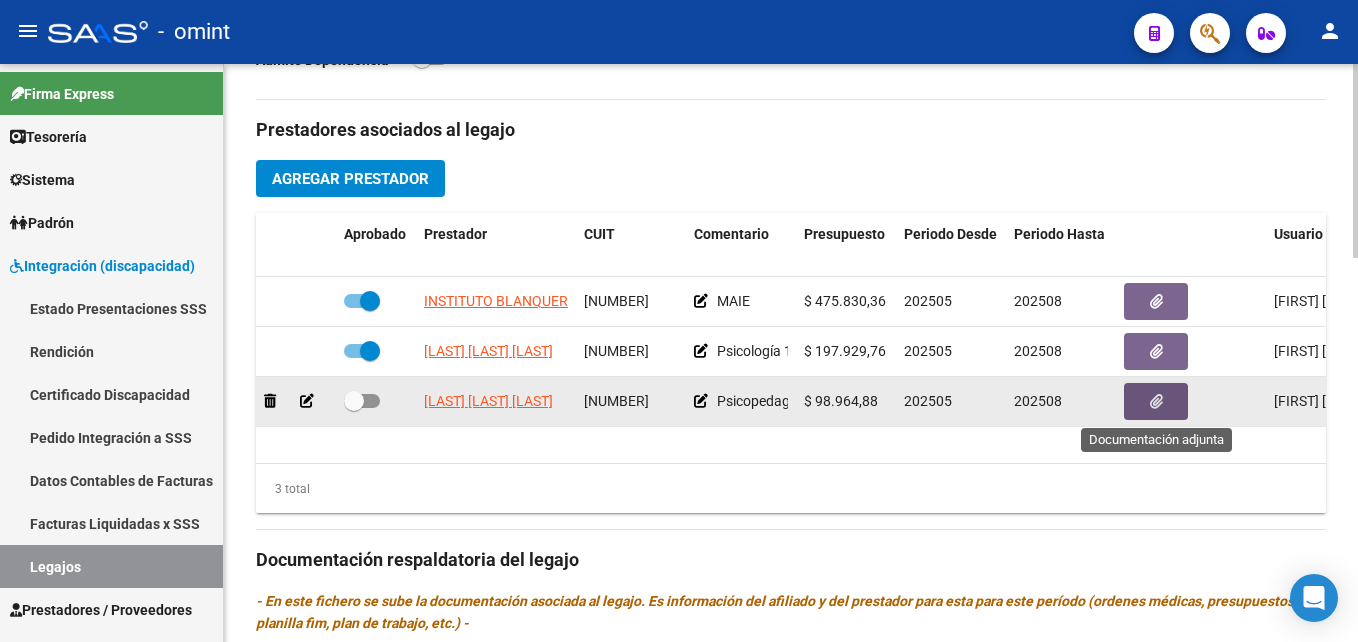 click 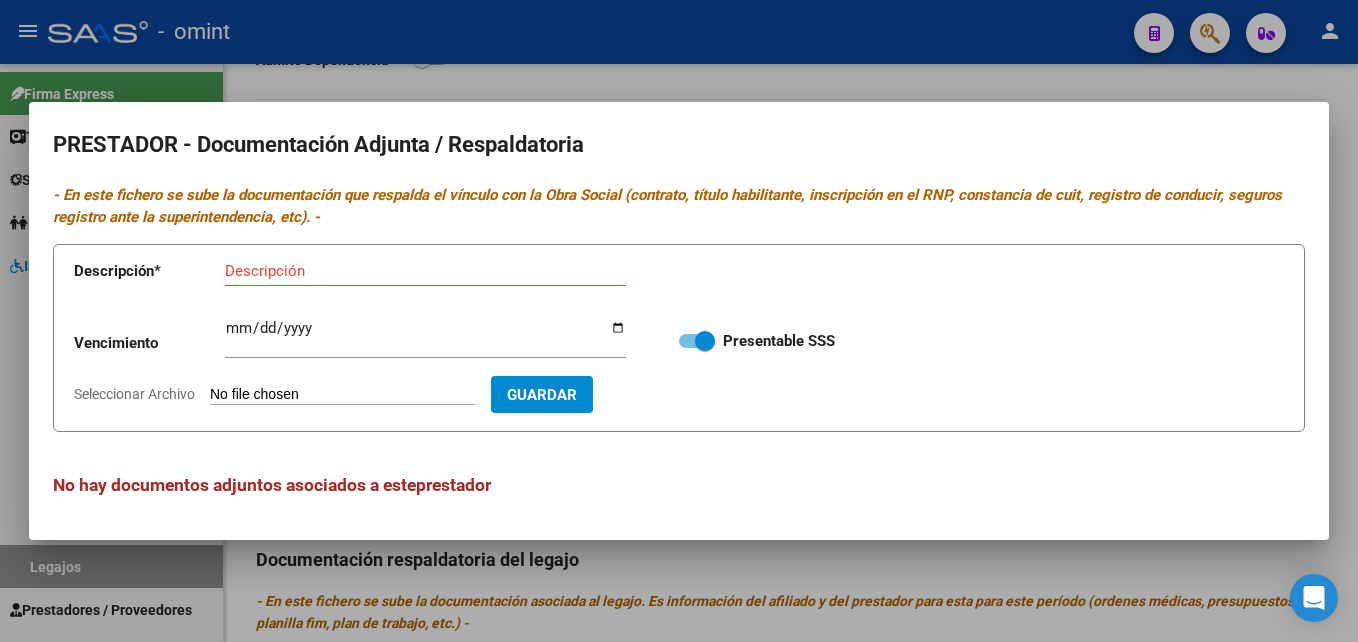 click on "Seleccionar Archivo" at bounding box center [342, 395] 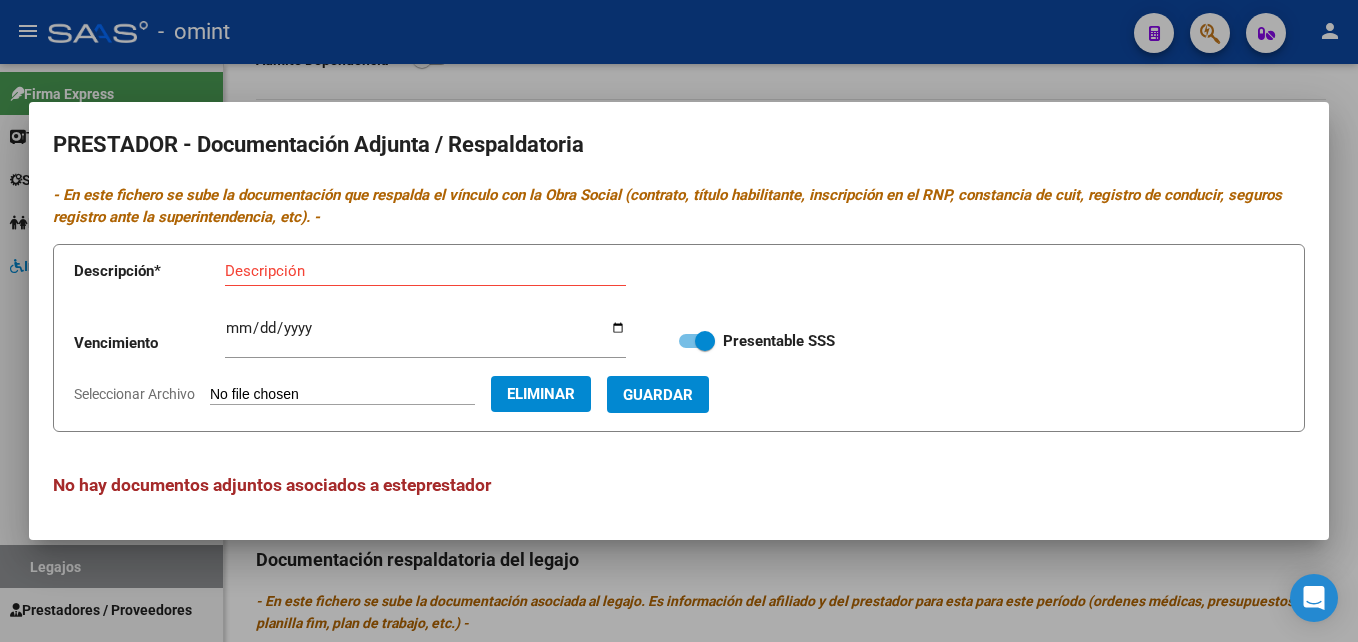 click on "Descripción  *   Descripción  Vencimiento    Ingresar vencimiento    Presentable SSS Seleccionar Archivo Eliminar Guardar" at bounding box center [679, 338] 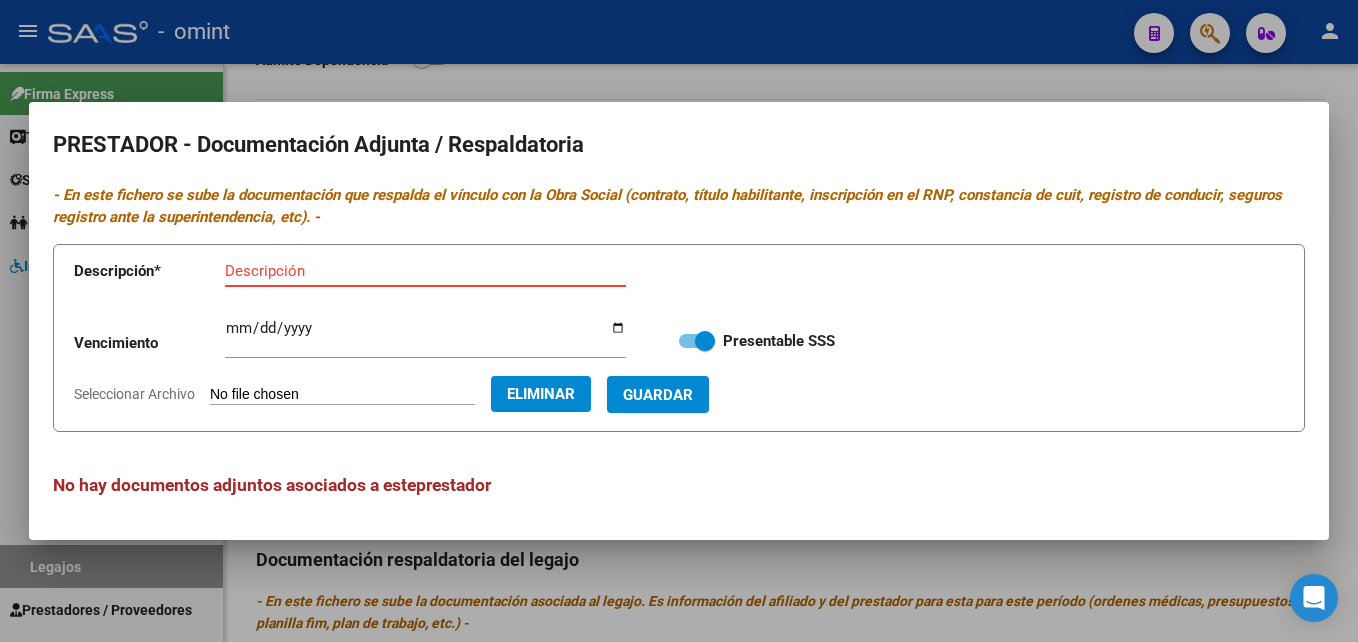 click on "Descripción" at bounding box center [425, 271] 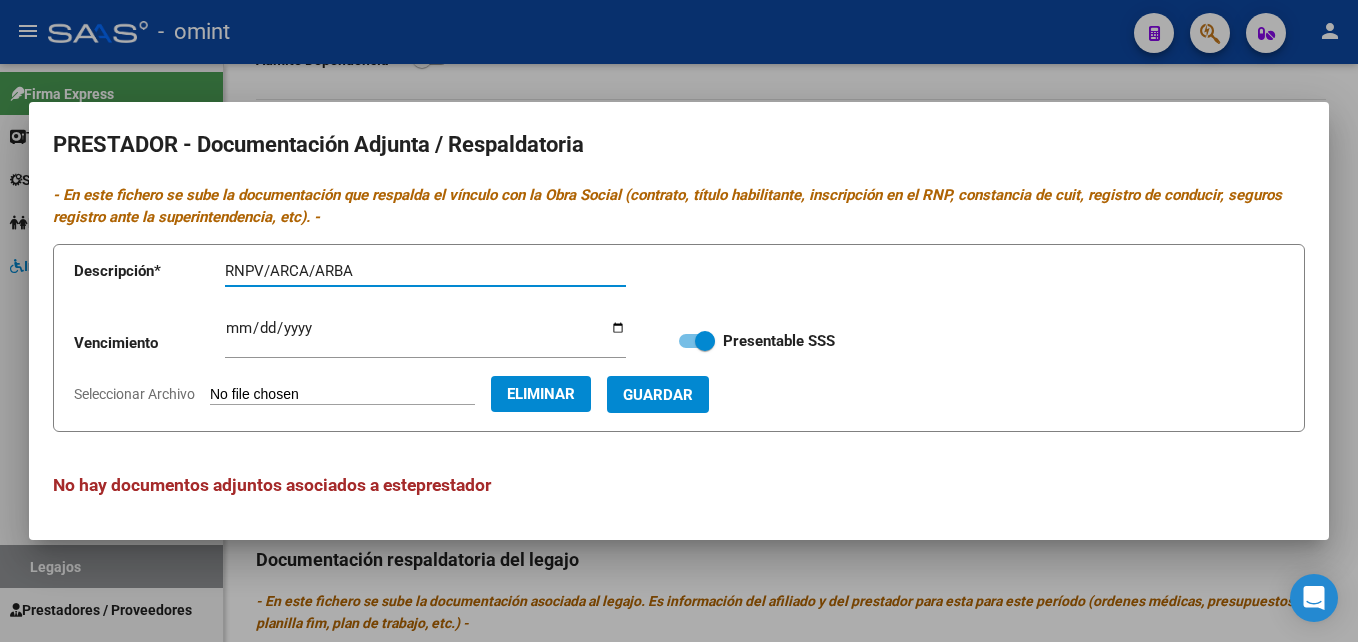 type on "RNPV/ARCA/ARBA" 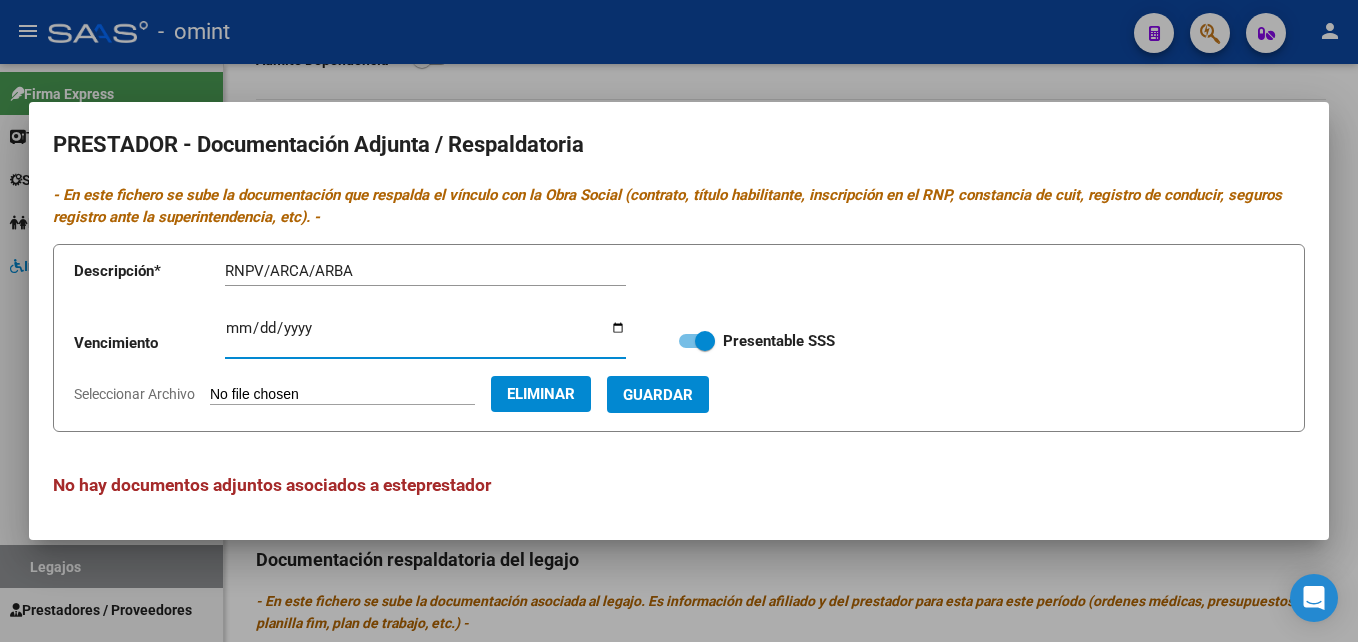 click on "Ingresar vencimiento" at bounding box center (425, 336) 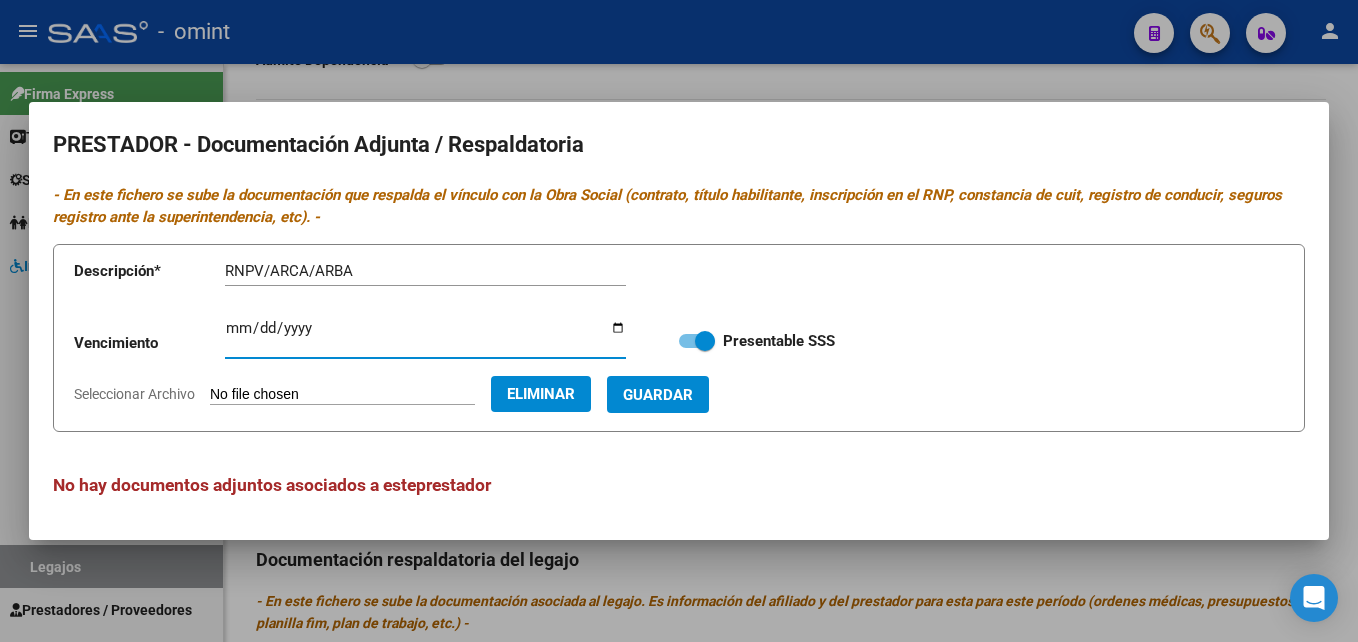 type on "2026-12-14" 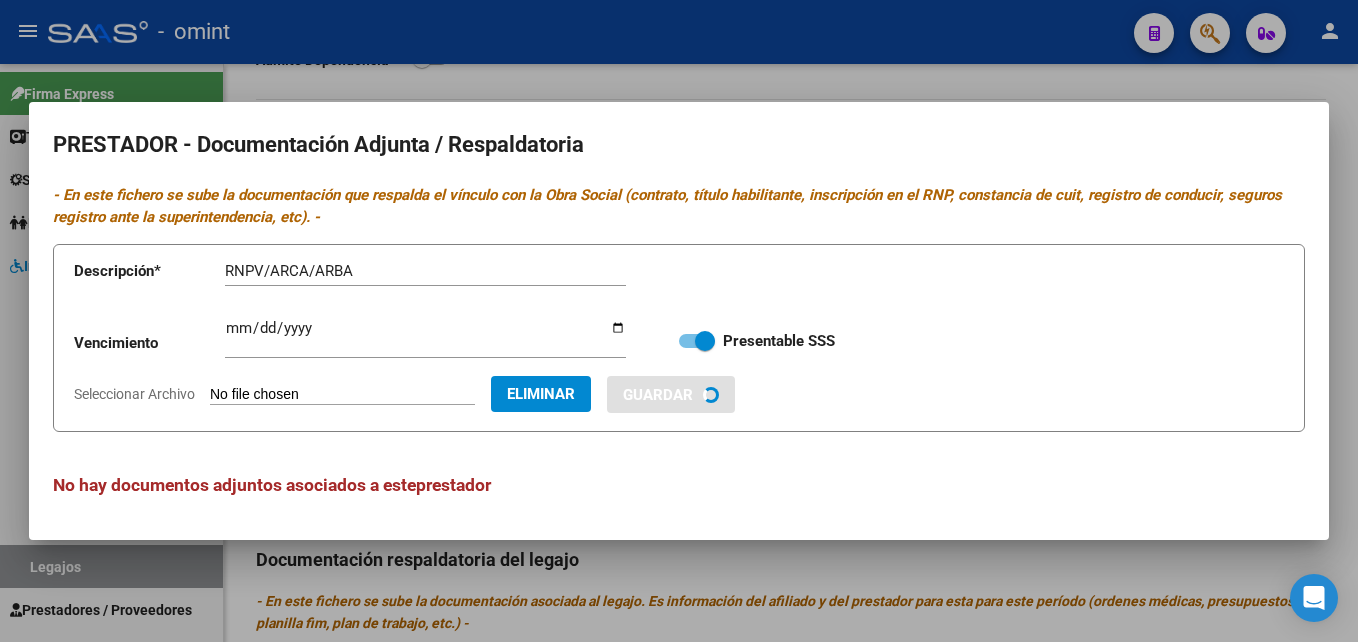 type 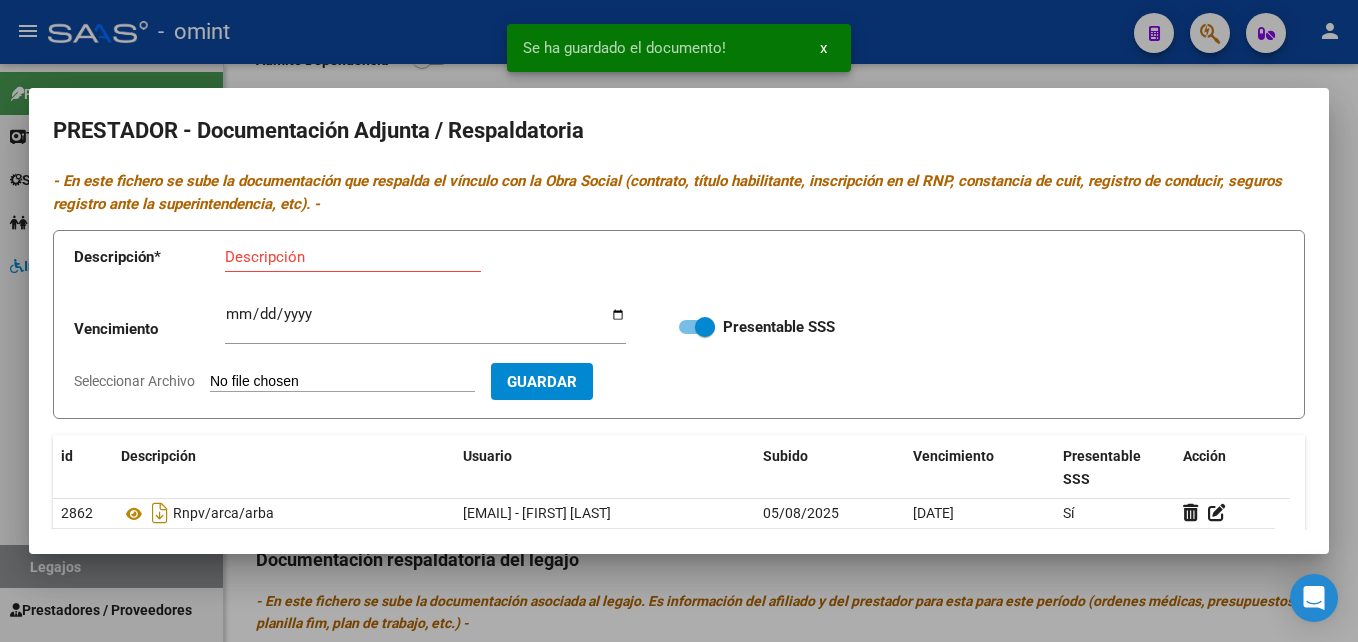 click at bounding box center [679, 321] 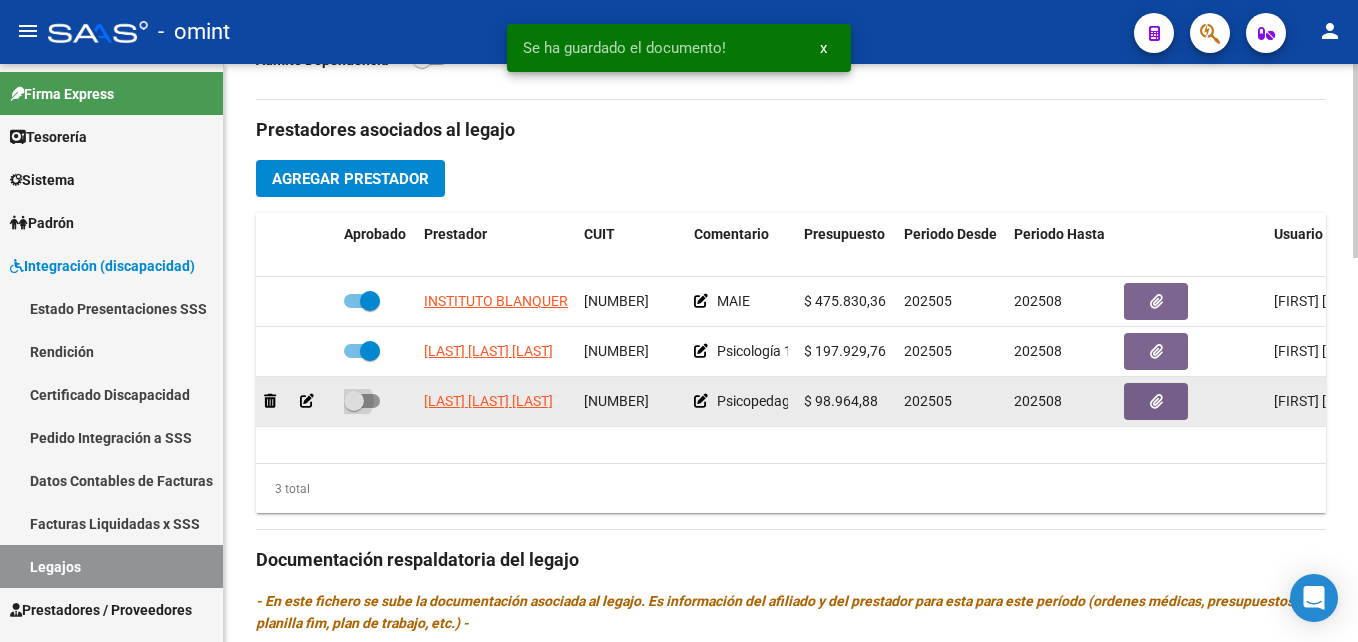 click at bounding box center [362, 401] 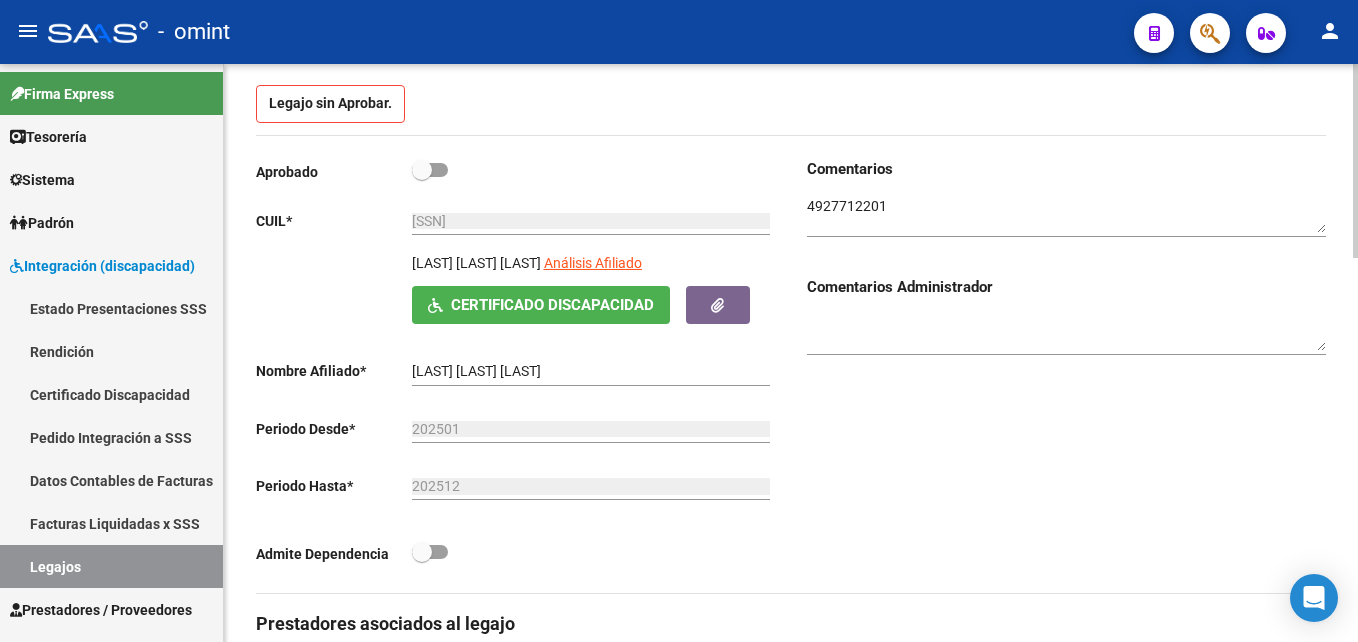 scroll, scrollTop: 0, scrollLeft: 0, axis: both 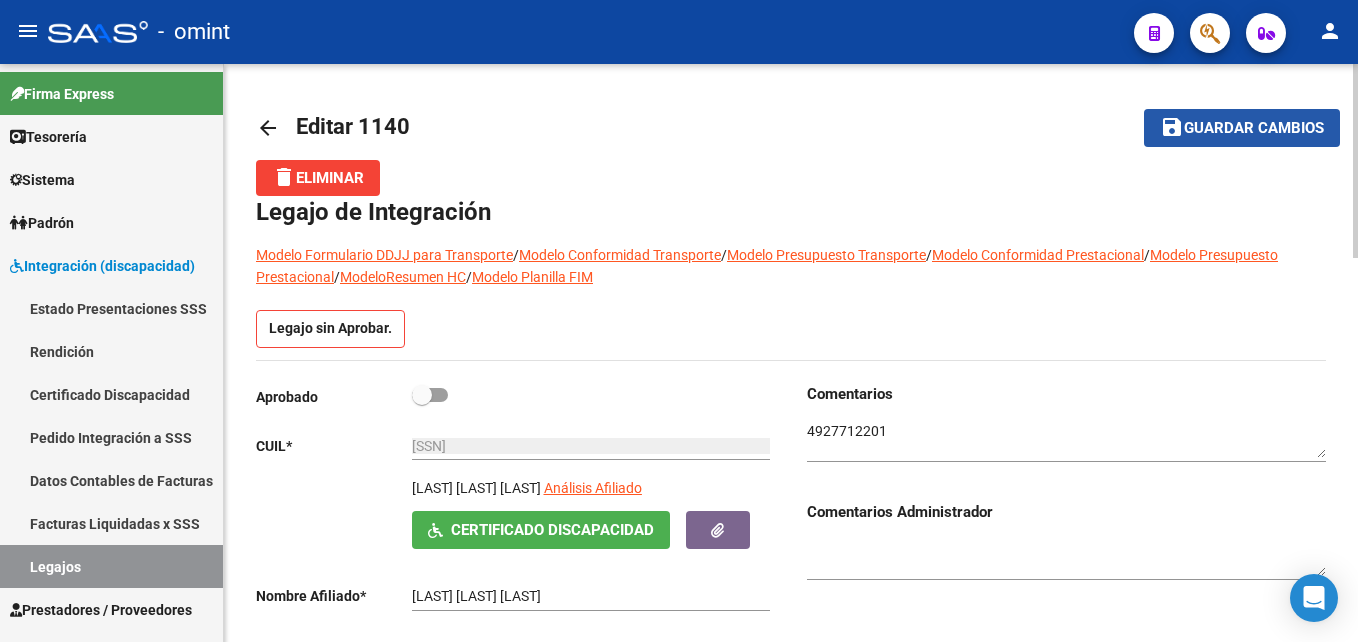 click on "Guardar cambios" 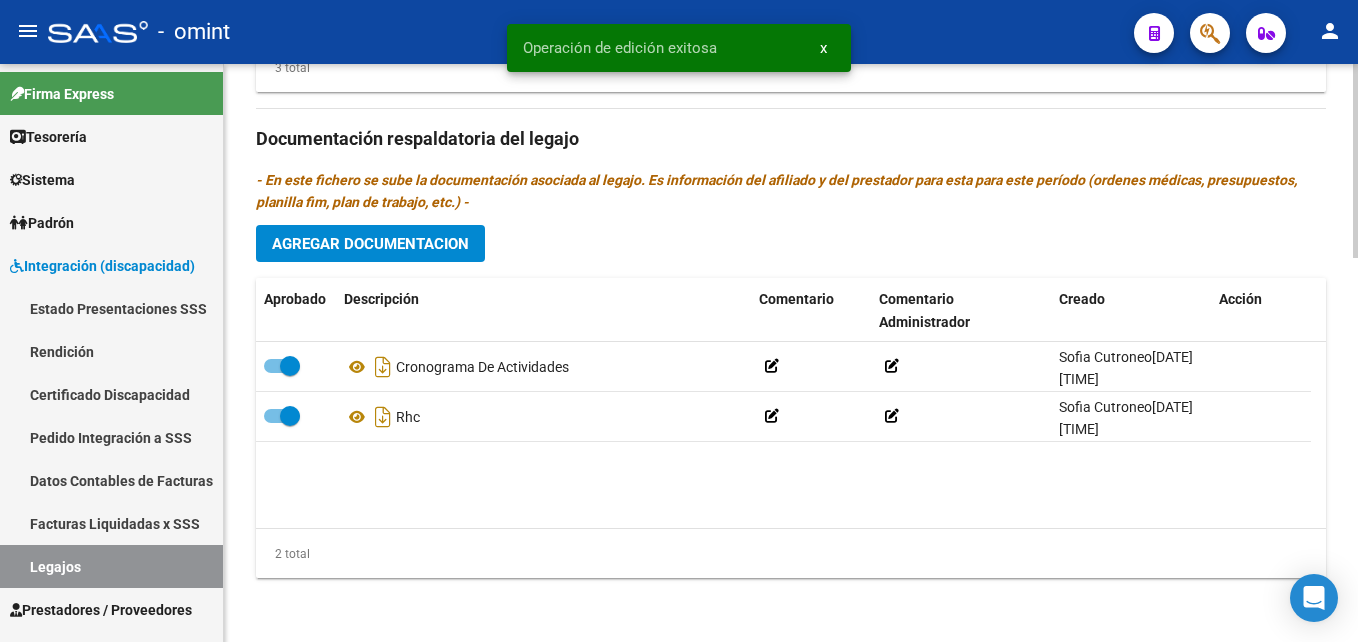 scroll, scrollTop: 1138, scrollLeft: 0, axis: vertical 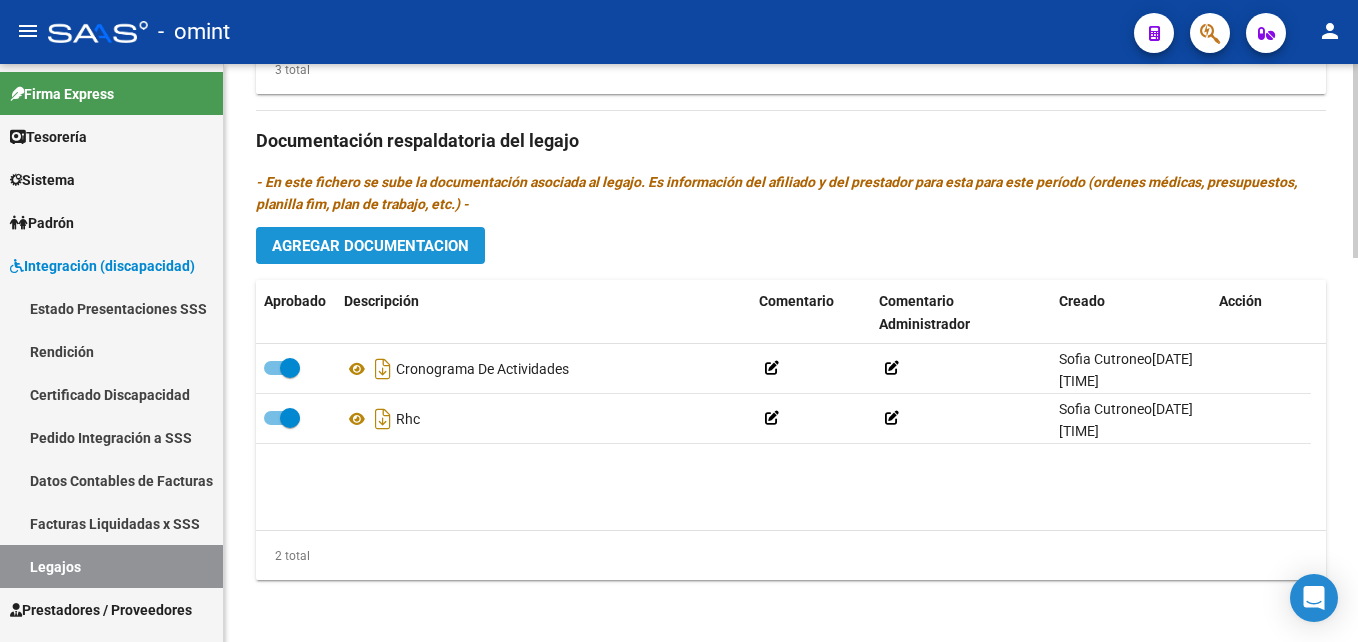click on "Agregar Documentacion" 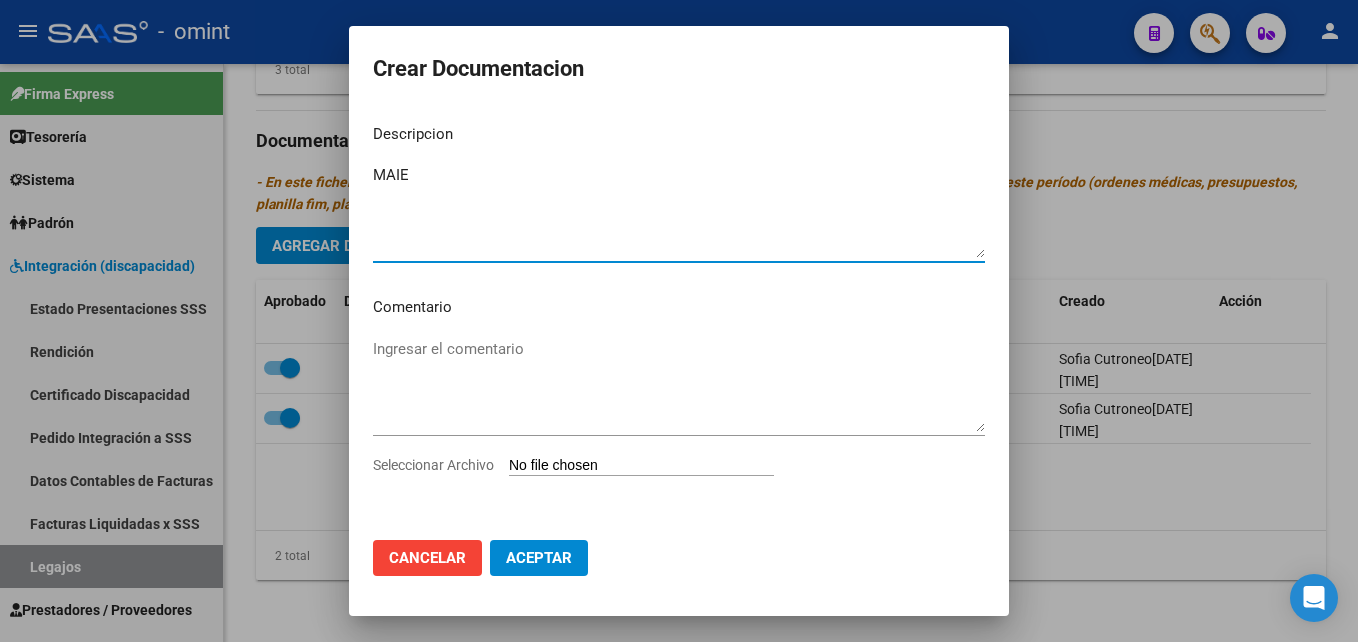type on "MAIE" 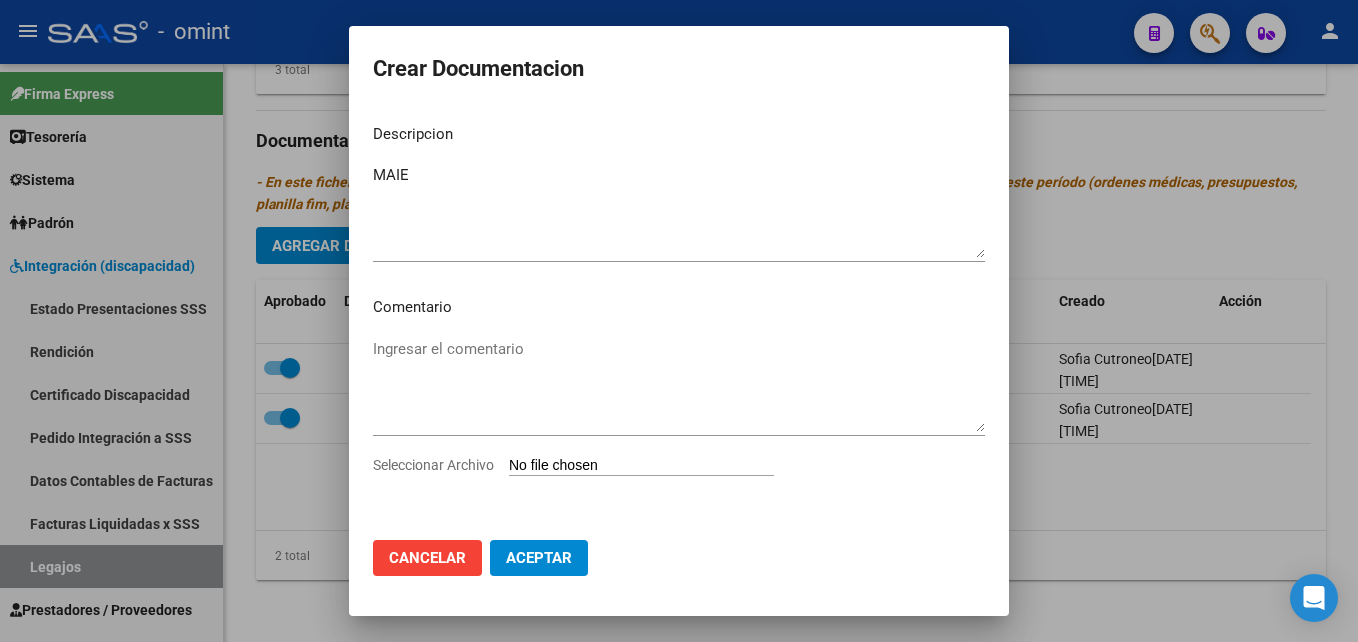 click on "Seleccionar Archivo" at bounding box center (641, 466) 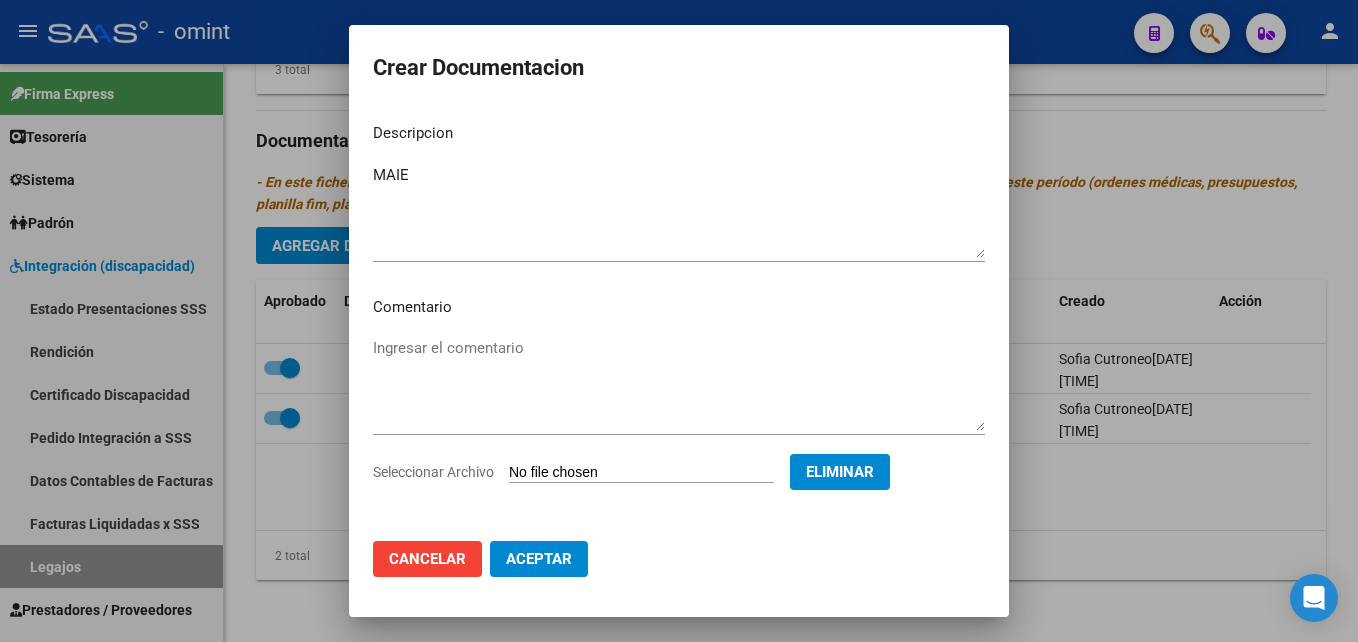 click on "Aceptar" 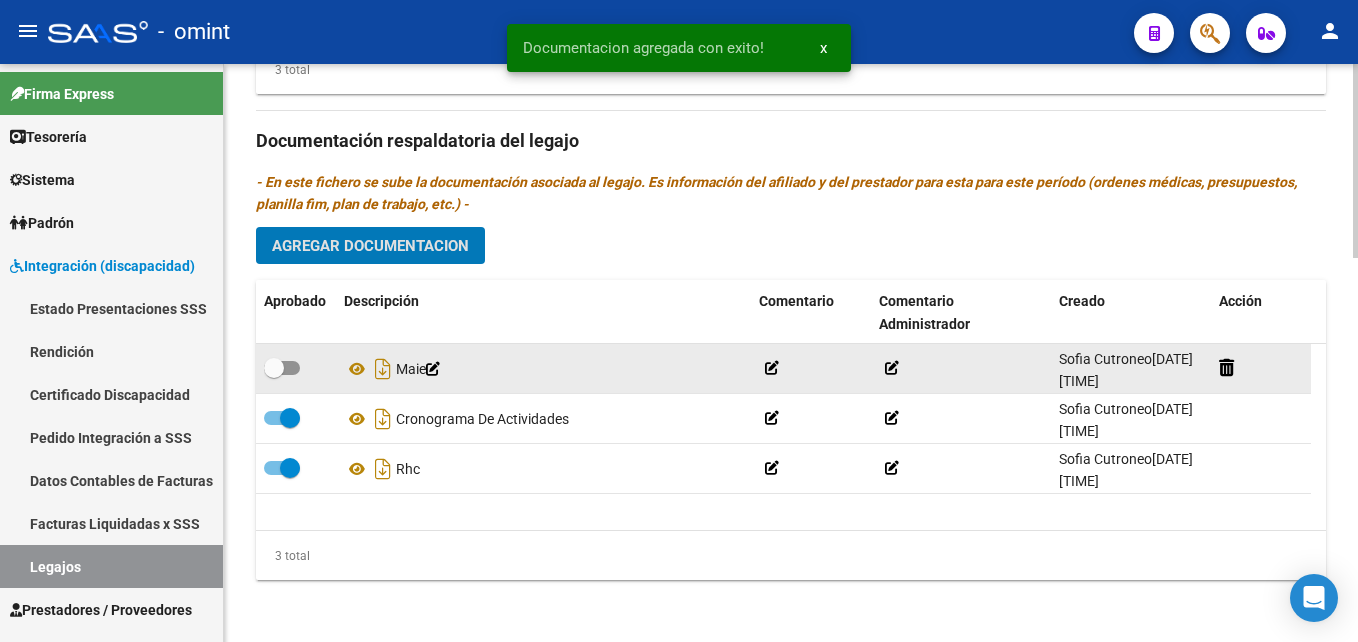click at bounding box center [282, 368] 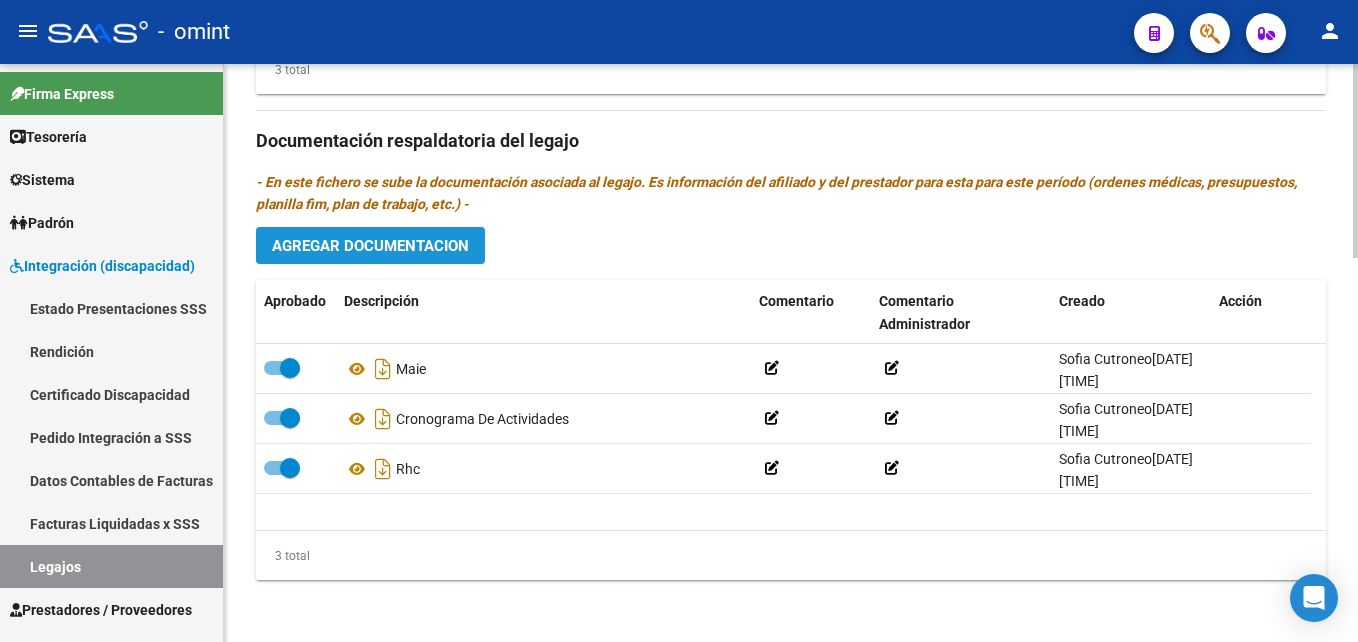 click on "Agregar Documentacion" 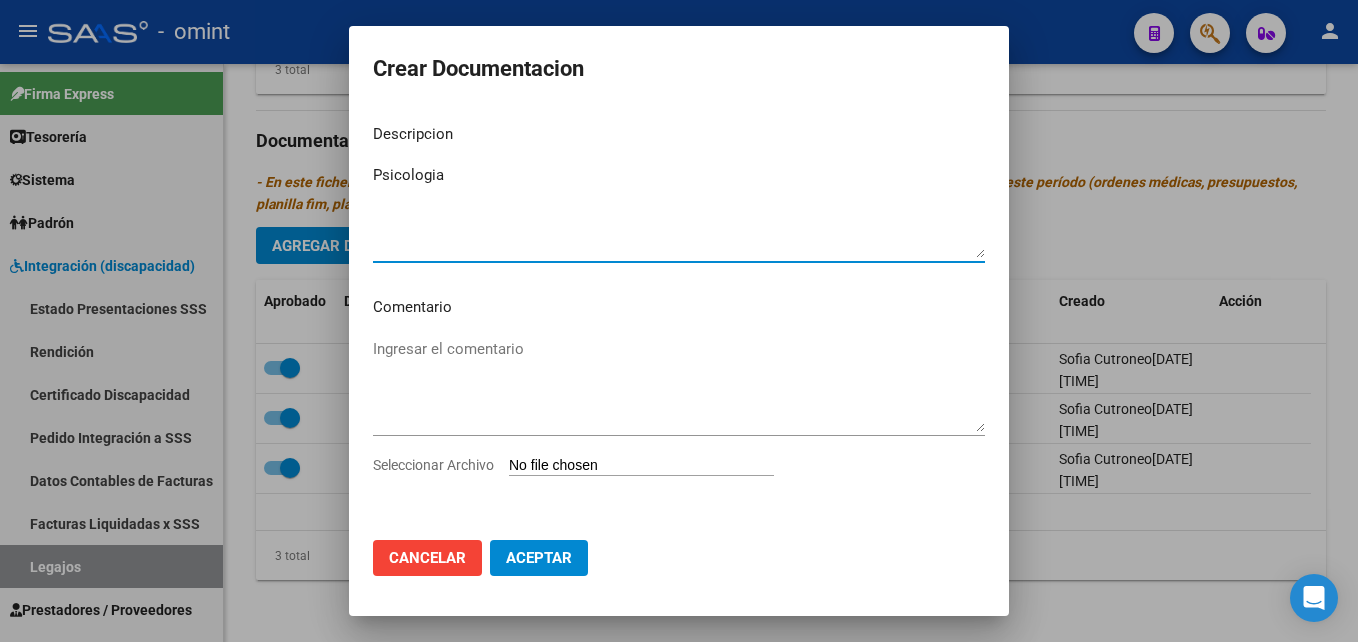 type on "Psicologia" 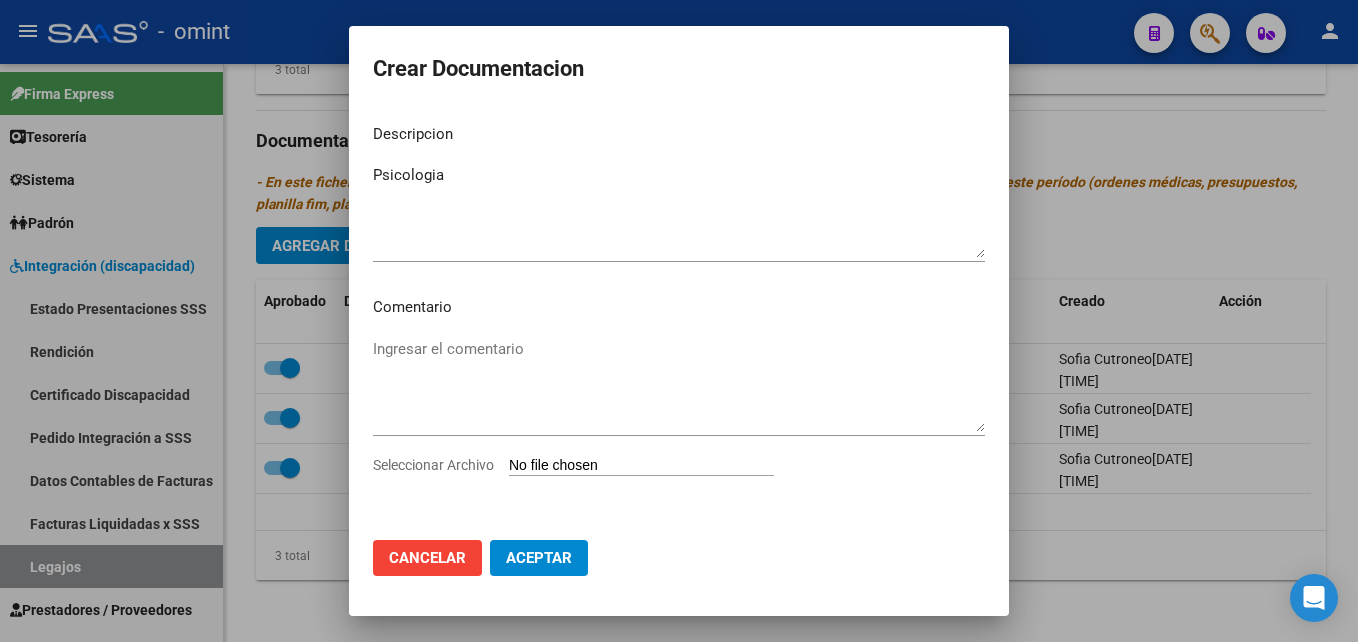 click on "Seleccionar Archivo" at bounding box center (641, 466) 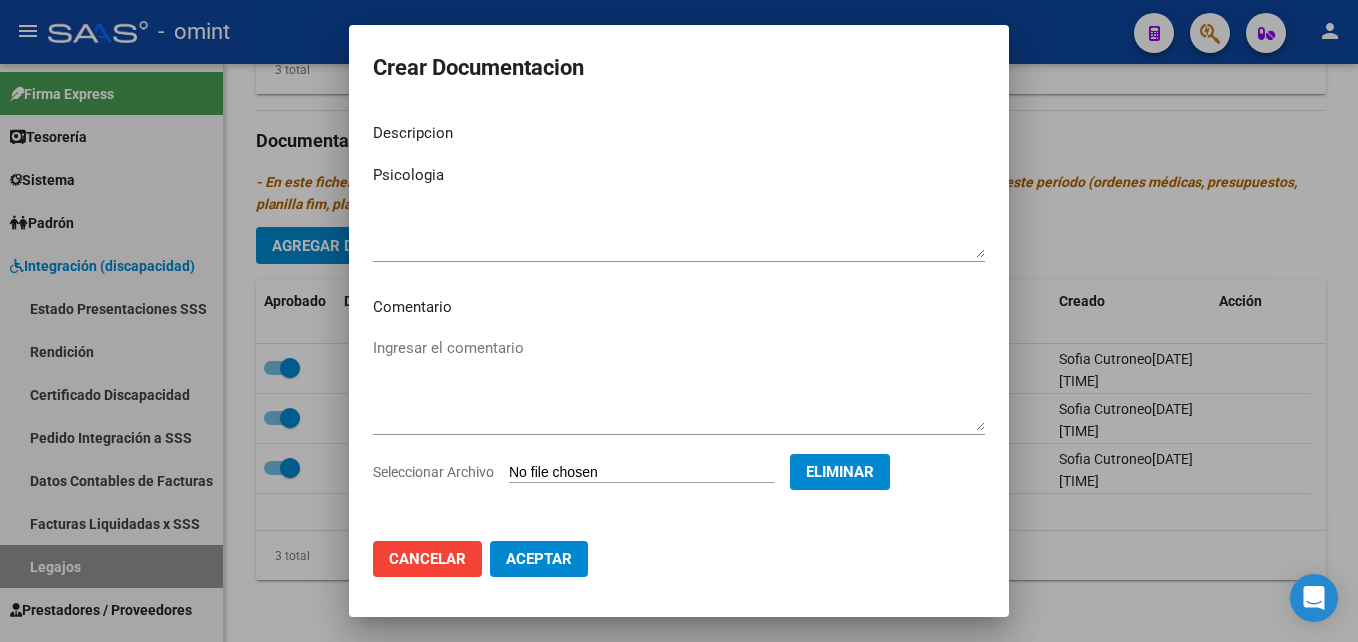 click on "Aceptar" 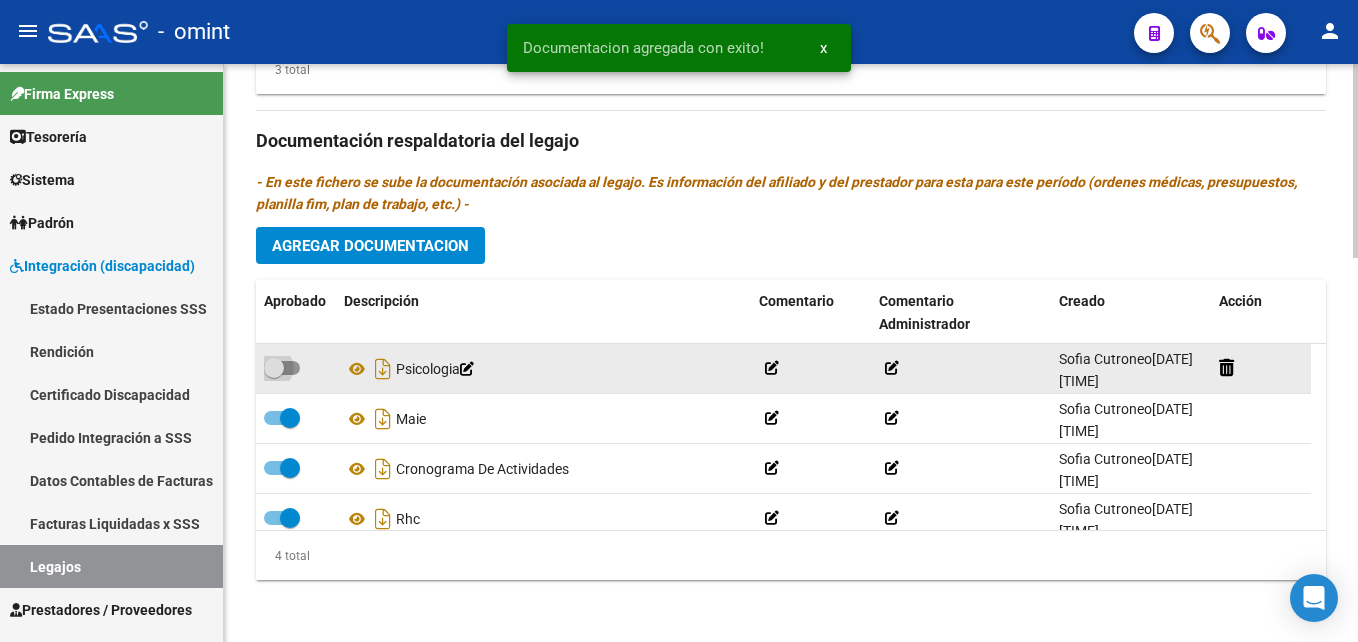 click at bounding box center [282, 368] 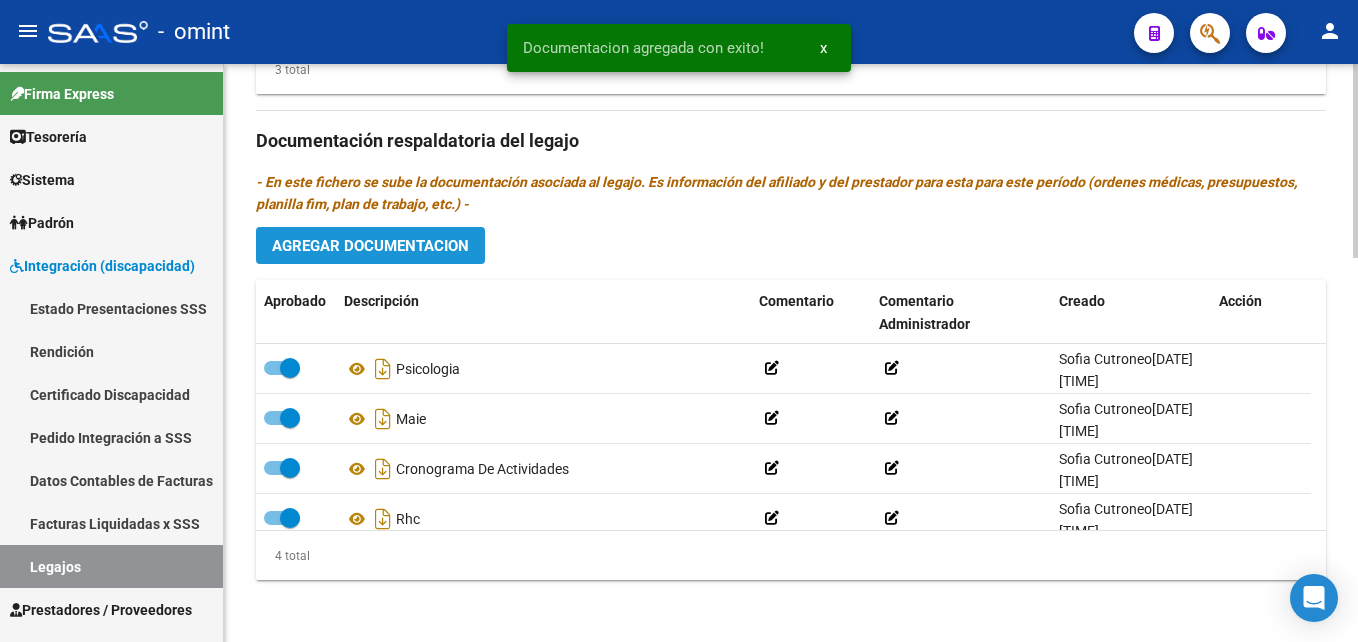 click on "Agregar Documentacion" 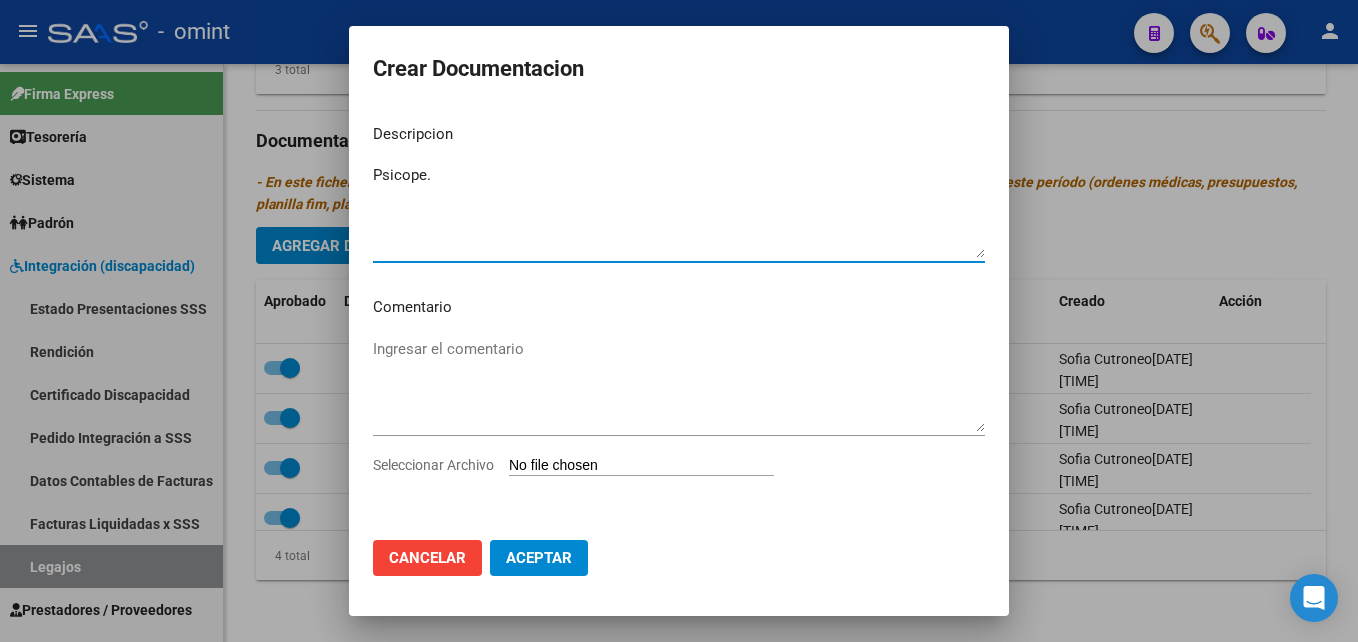type on "Psicope." 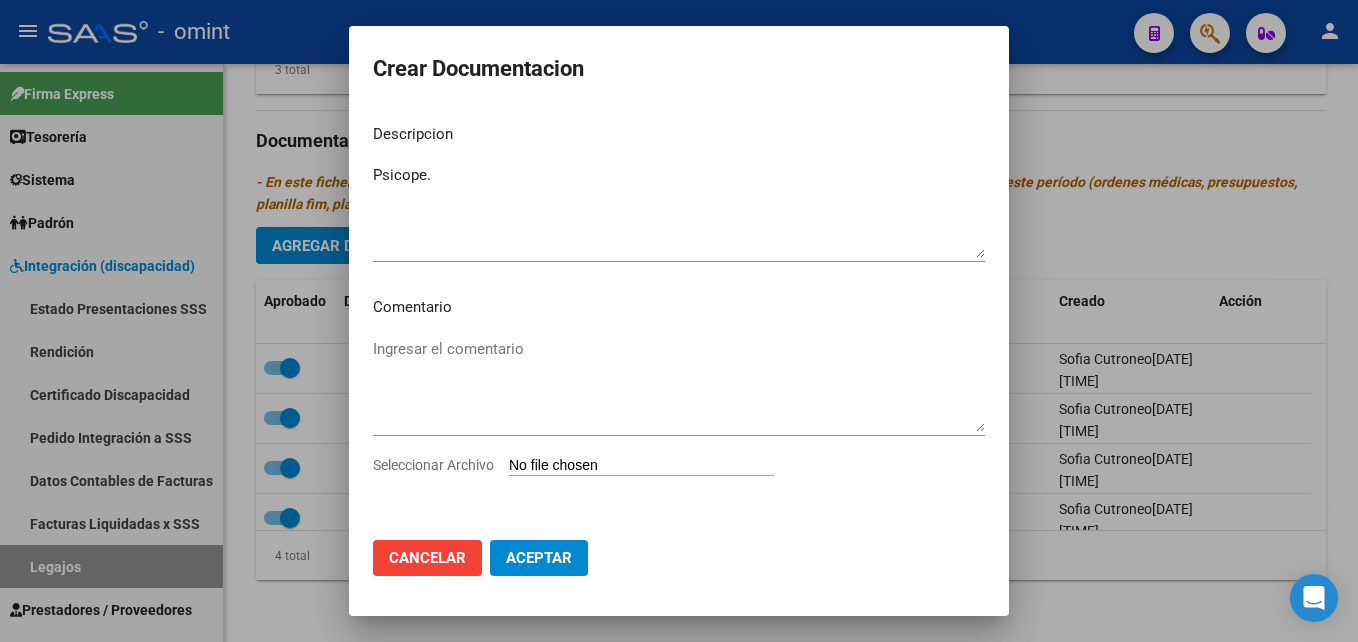 click on "Seleccionar Archivo" at bounding box center (641, 466) 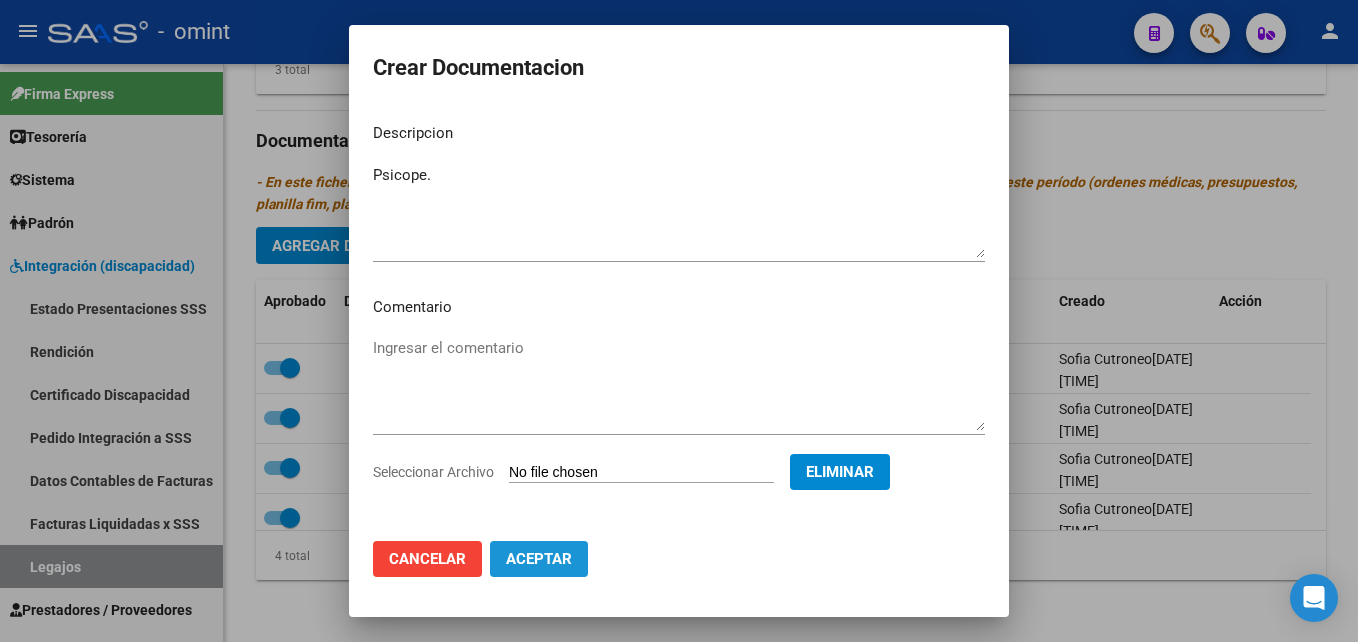 click on "Aceptar" 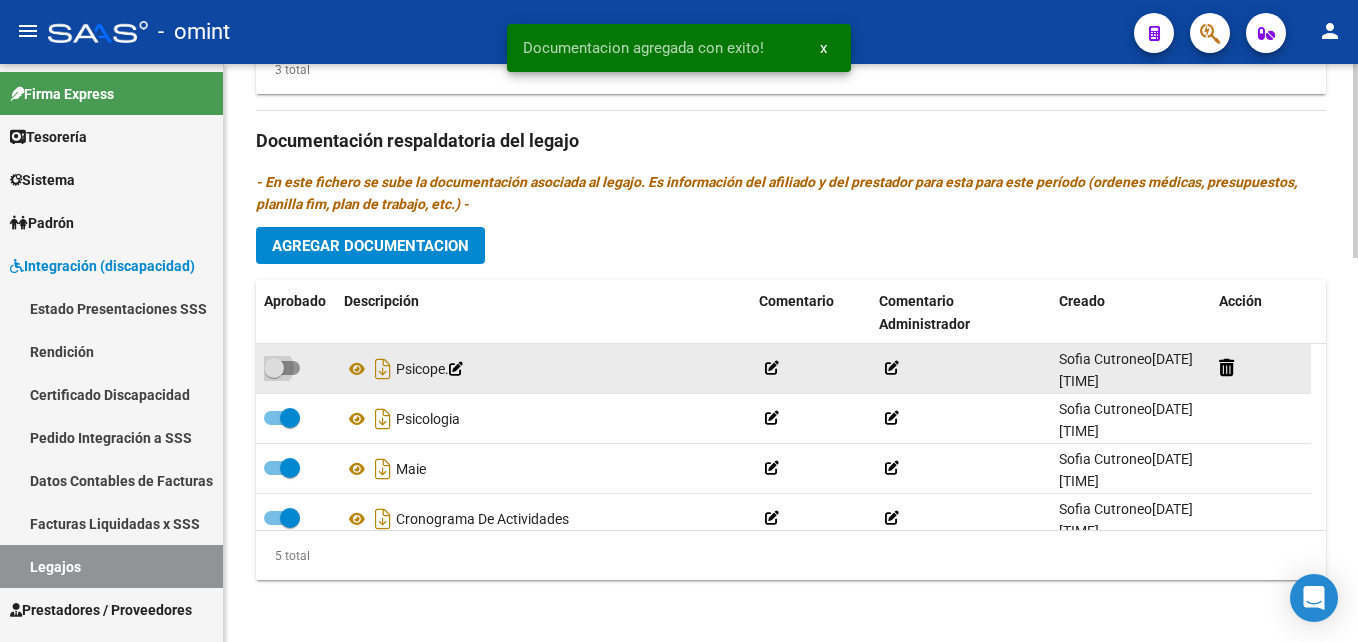 click at bounding box center [274, 368] 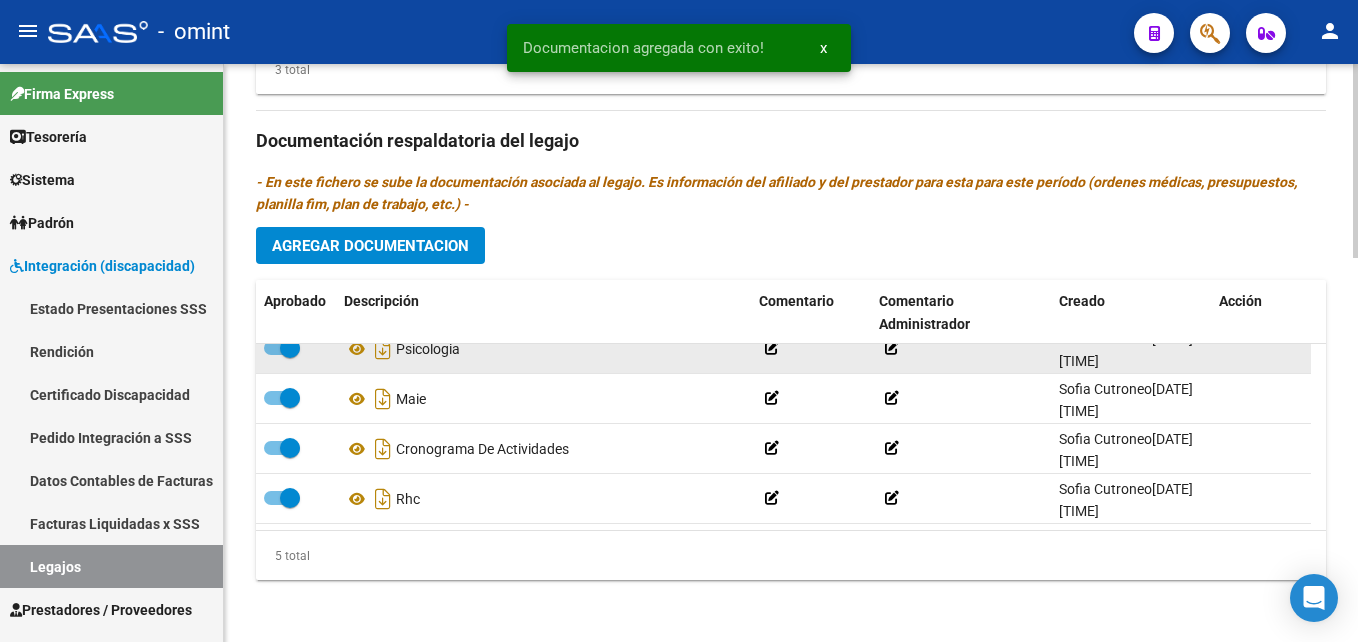 scroll, scrollTop: 0, scrollLeft: 0, axis: both 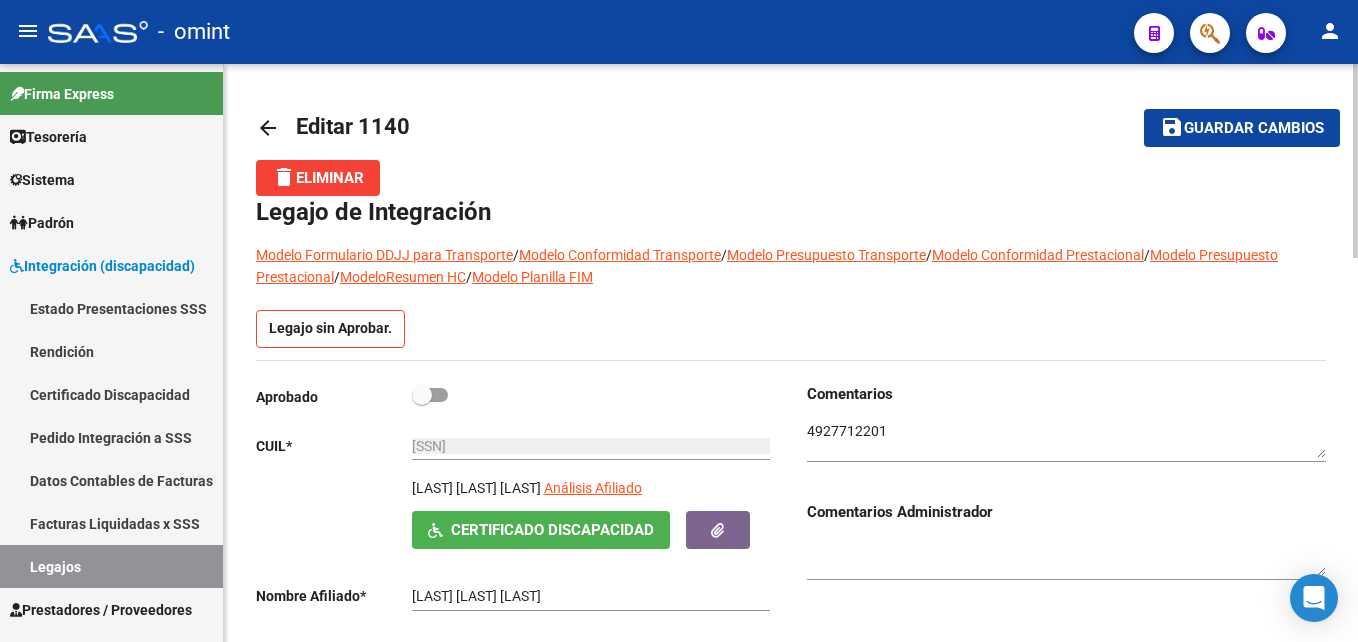 click on "Aprobado" 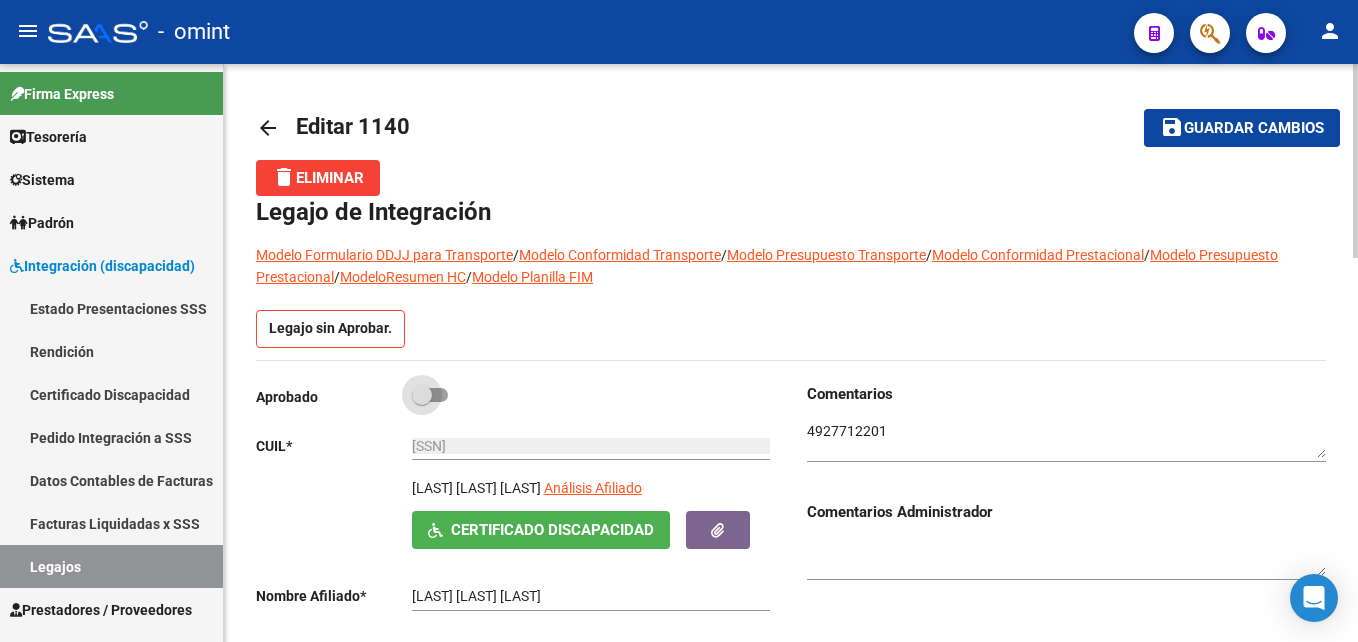 click at bounding box center [422, 395] 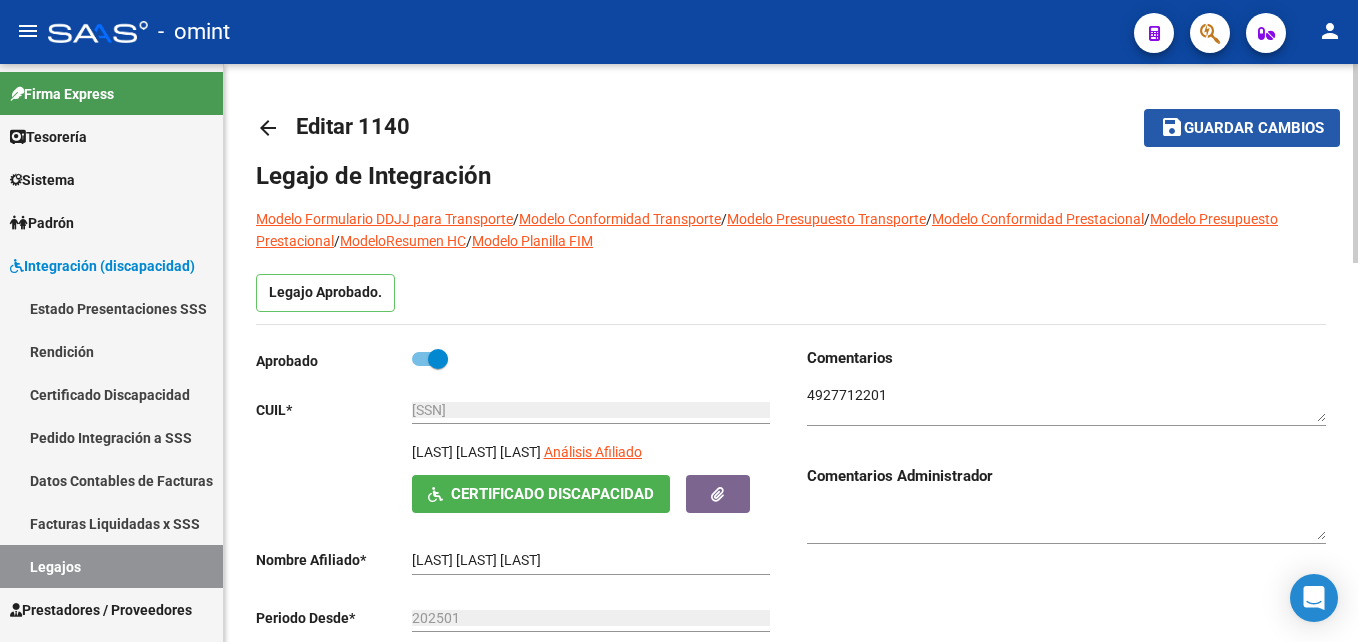 click on "Guardar cambios" 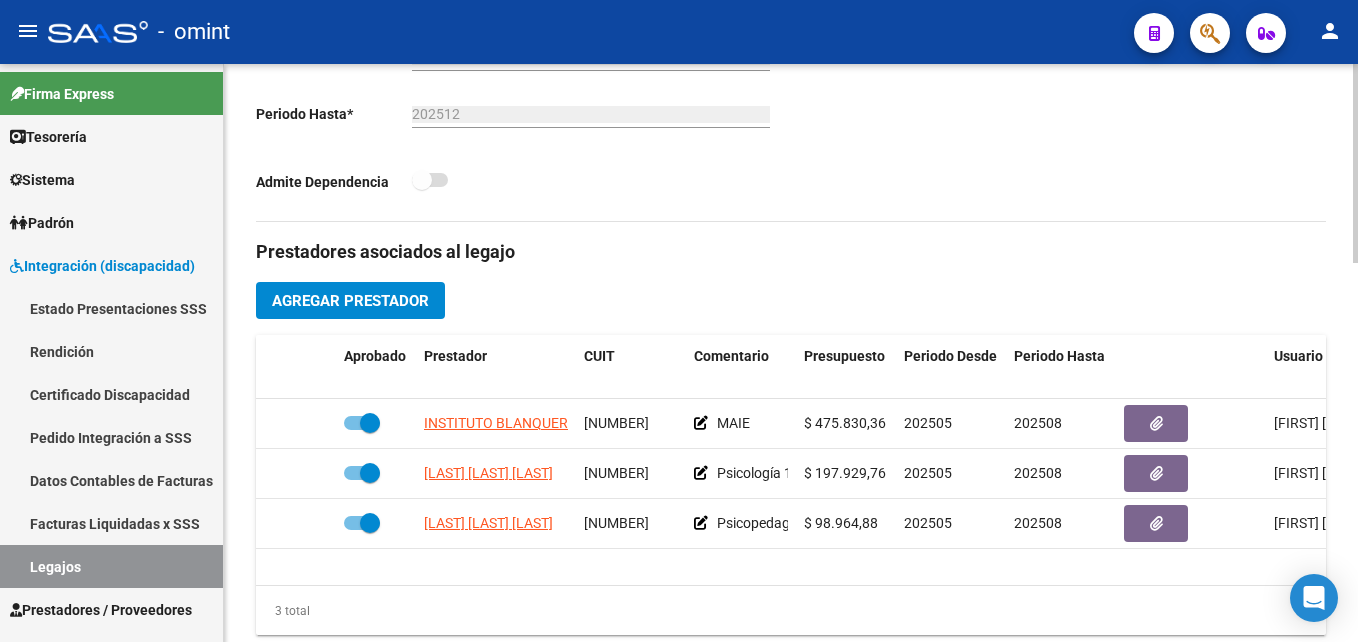 scroll, scrollTop: 562, scrollLeft: 0, axis: vertical 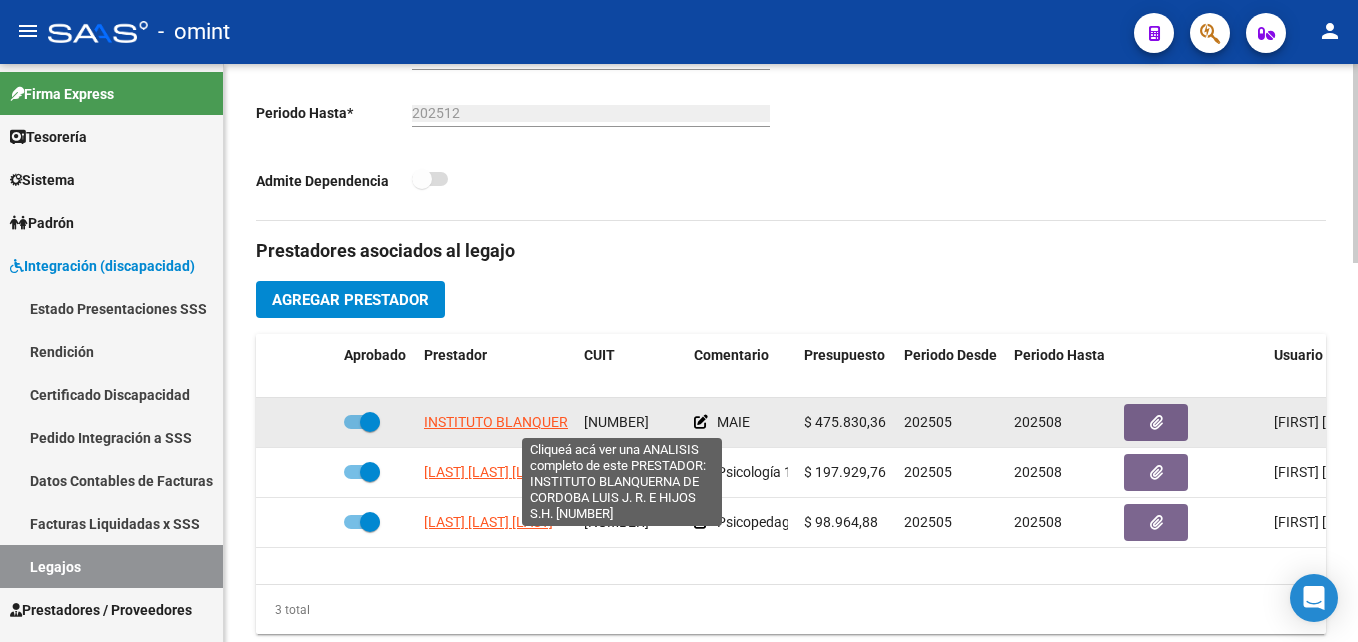 click on "INSTITUTO BLANQUERNA DE CORDOBA LUIS J. R. E HIJOS S.H." 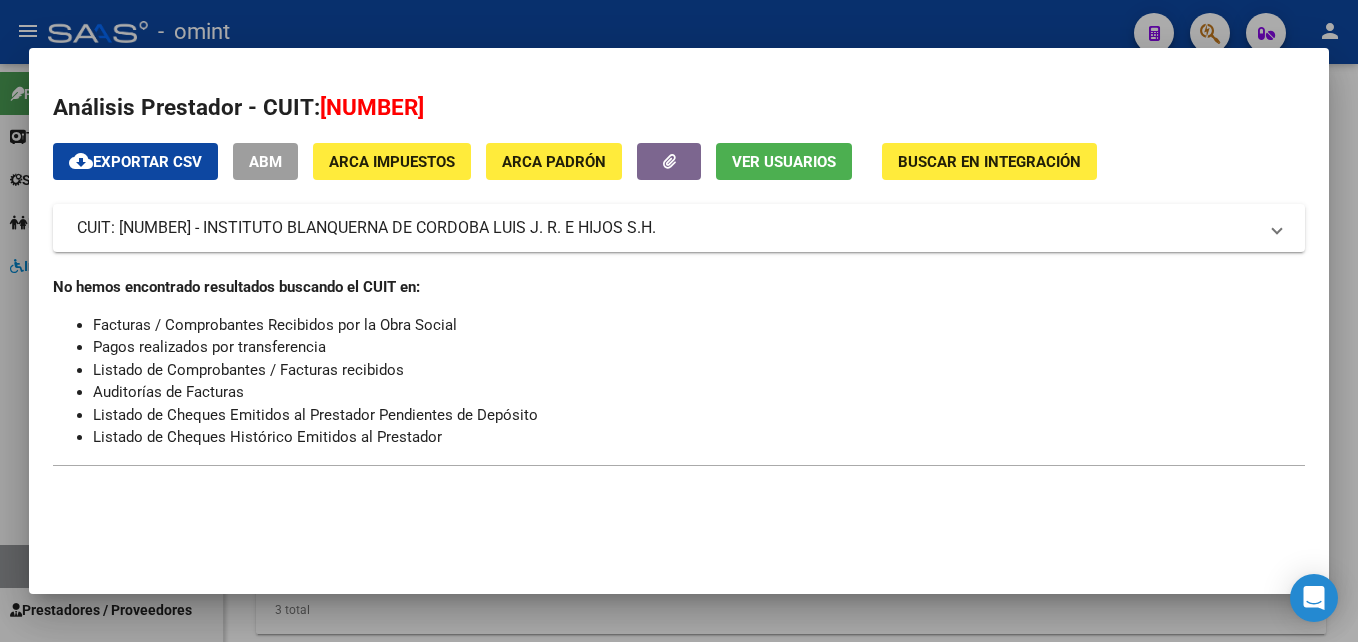 click at bounding box center (679, 321) 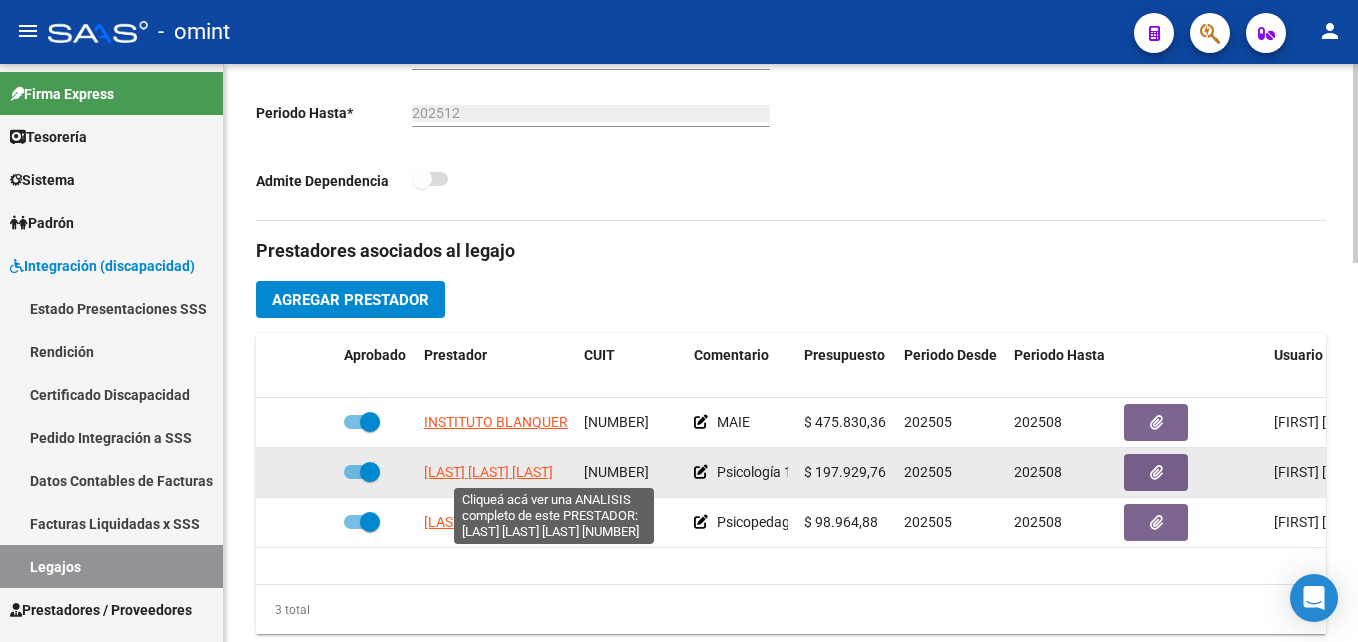 click on "[LAST] [LAST] [FIRST] [LAST]" 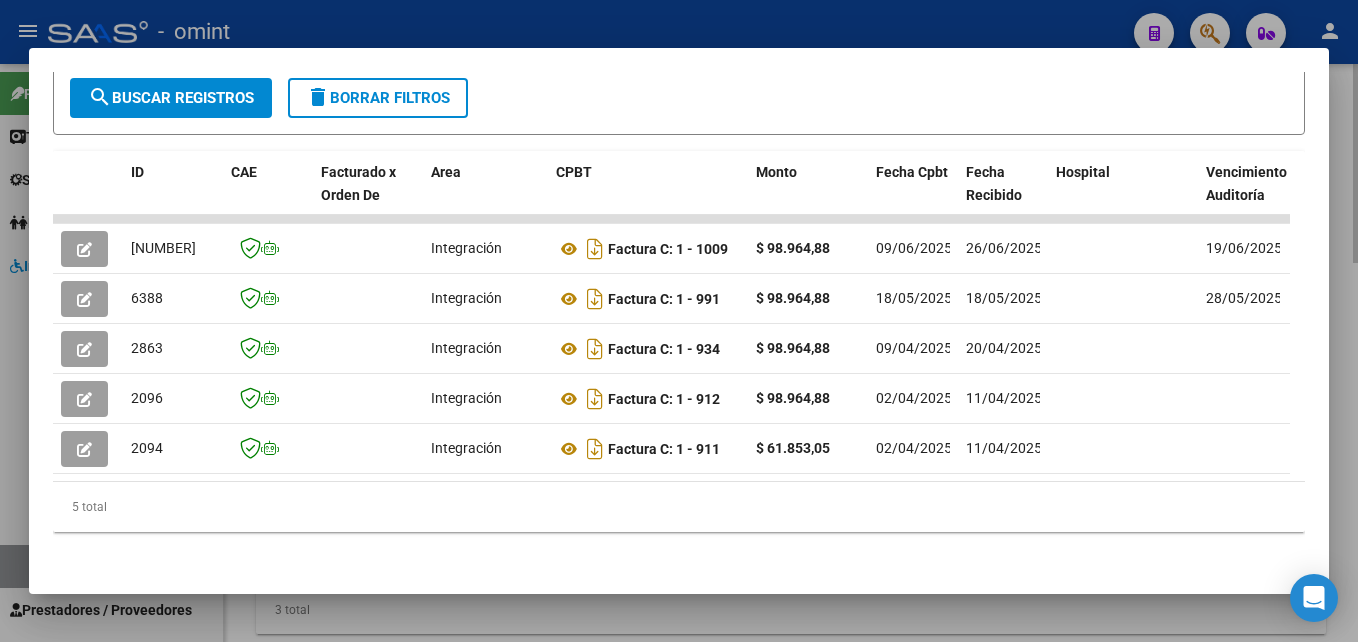scroll, scrollTop: 420, scrollLeft: 0, axis: vertical 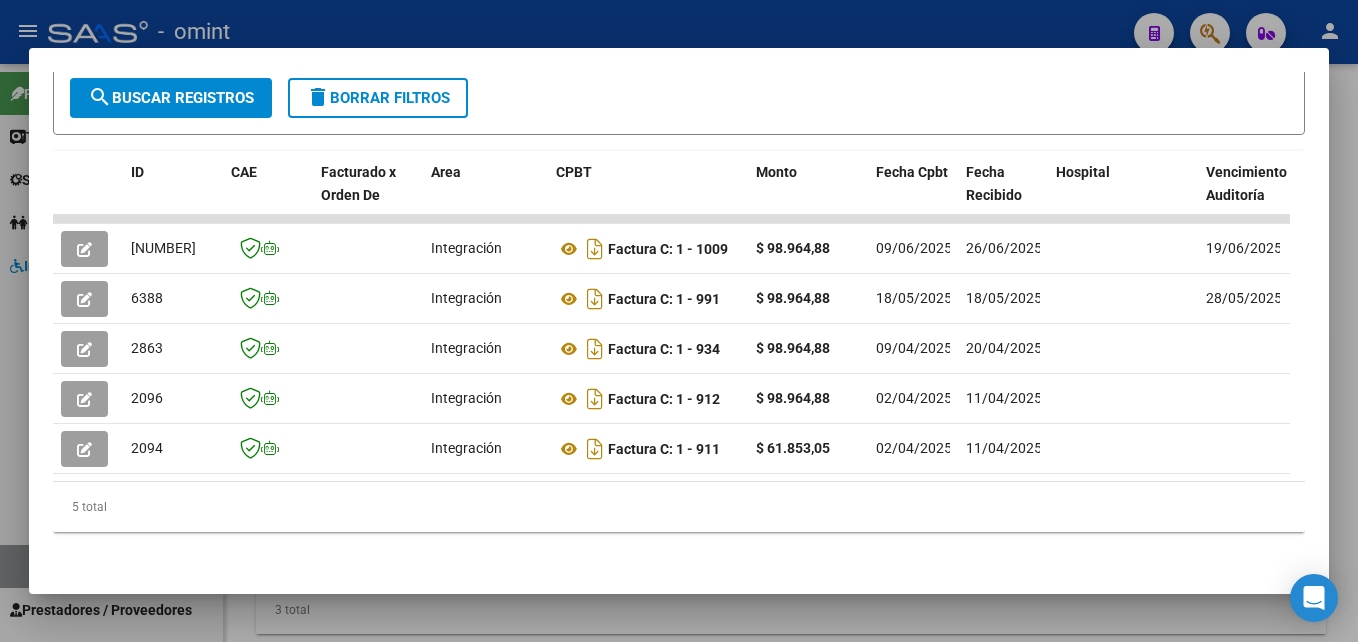 click at bounding box center (679, 321) 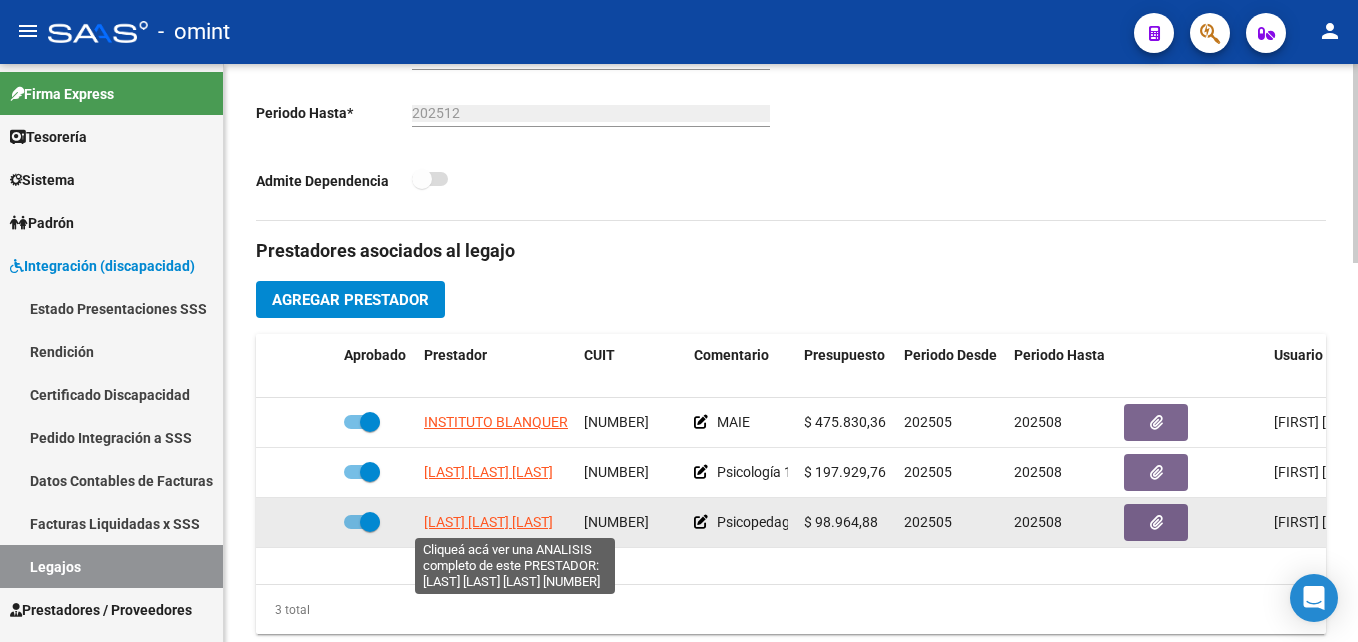 click on "[FIRST] [LAST] [LAST]" 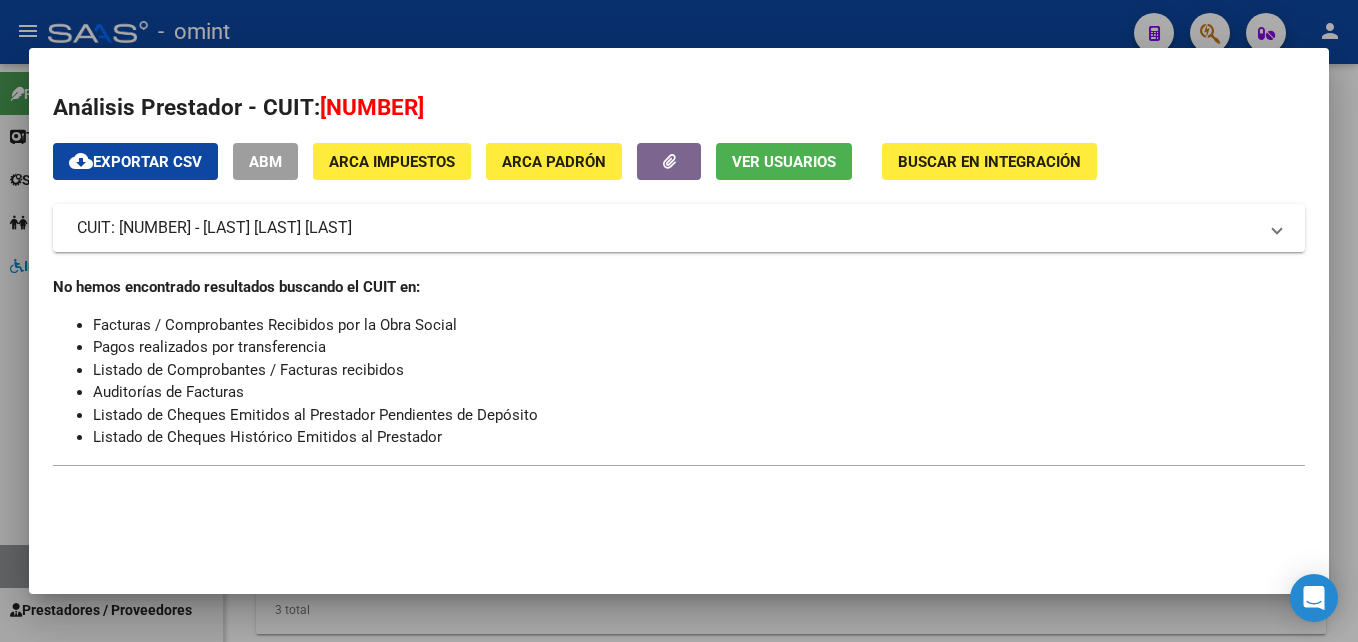 click at bounding box center (679, 321) 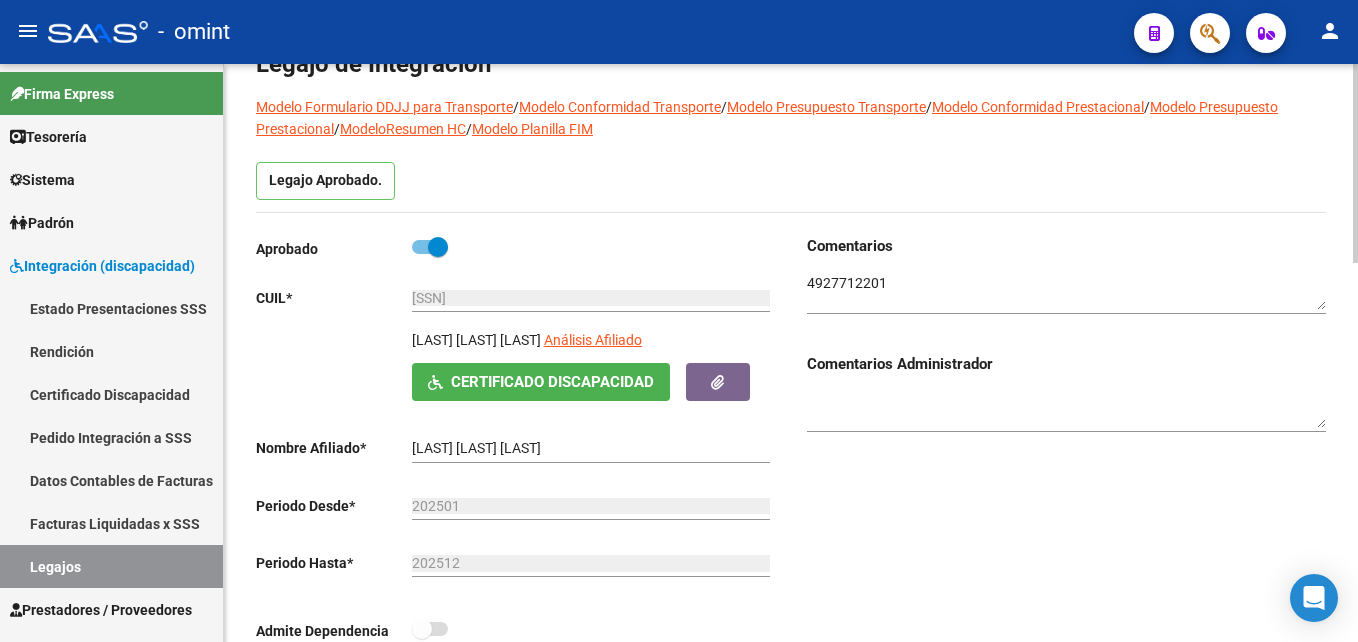 scroll, scrollTop: 111, scrollLeft: 0, axis: vertical 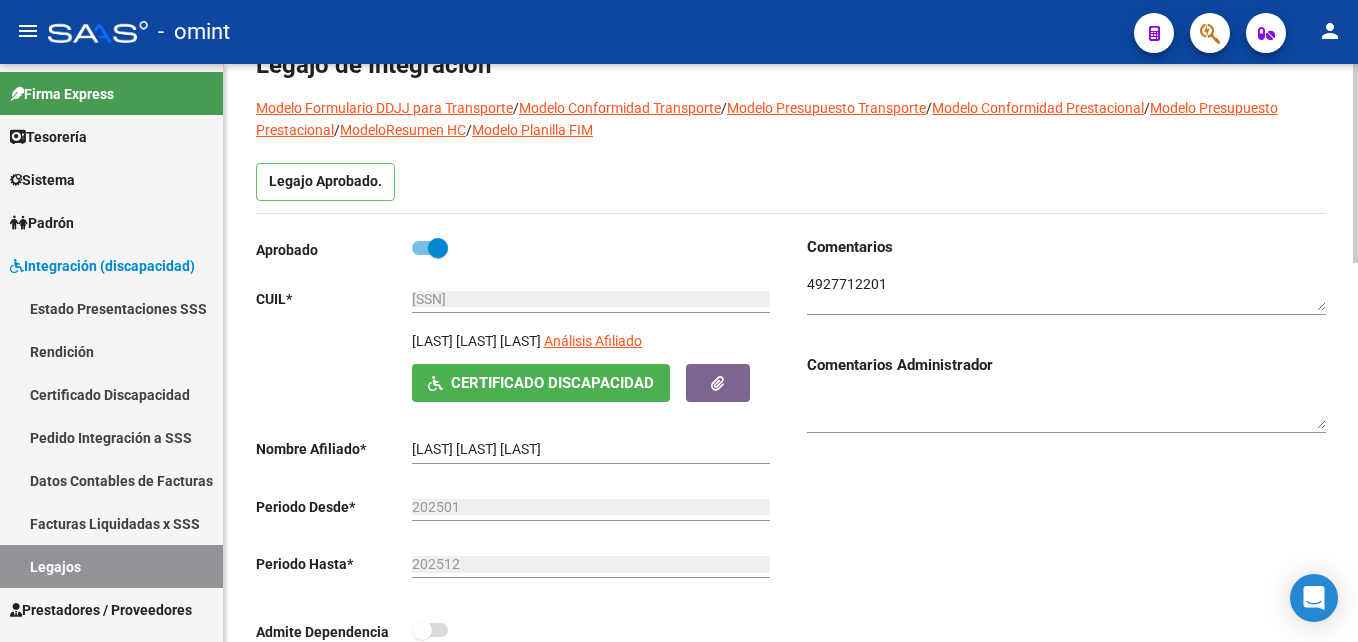 drag, startPoint x: 412, startPoint y: 338, endPoint x: 621, endPoint y: 341, distance: 209.02153 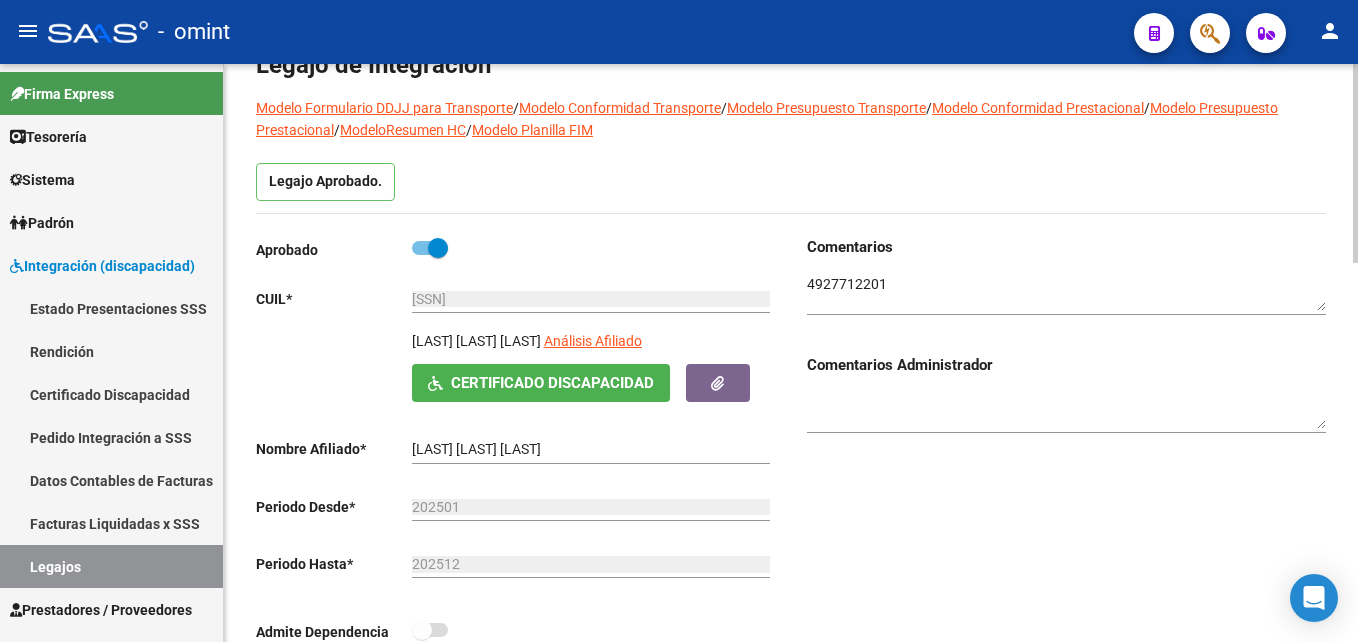 copy on "LARIO LOPEZ AMBAR AGOSTINA" 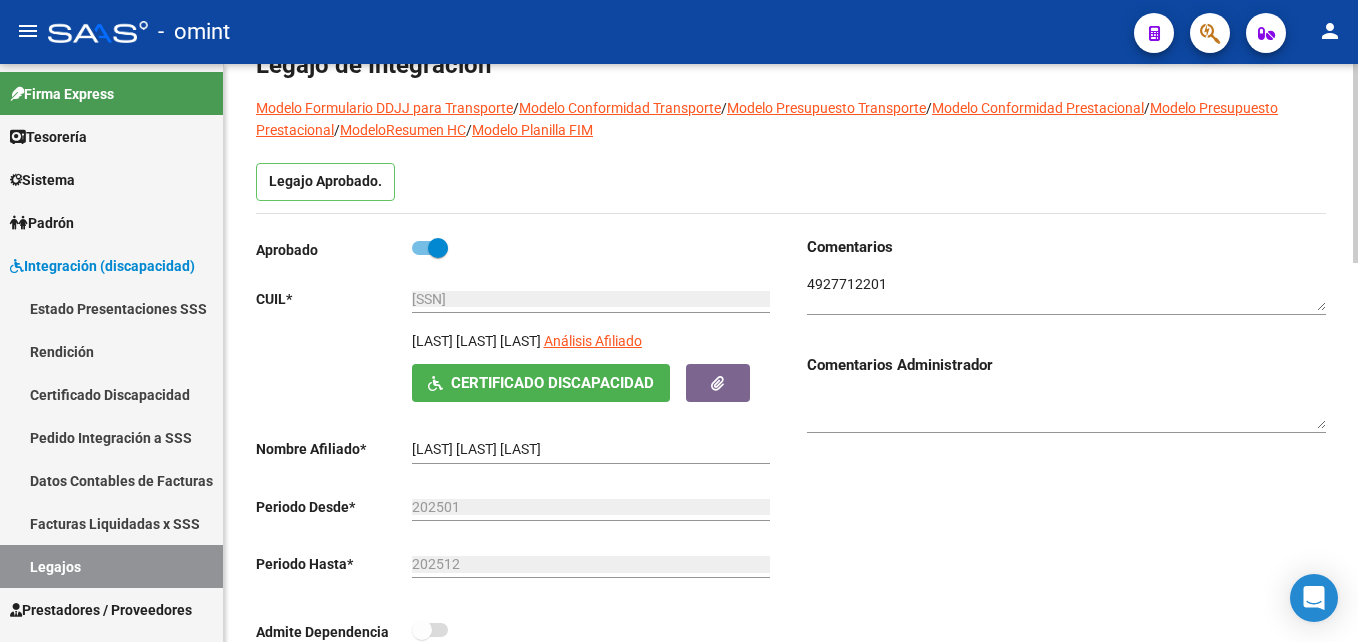 click at bounding box center [1066, 293] 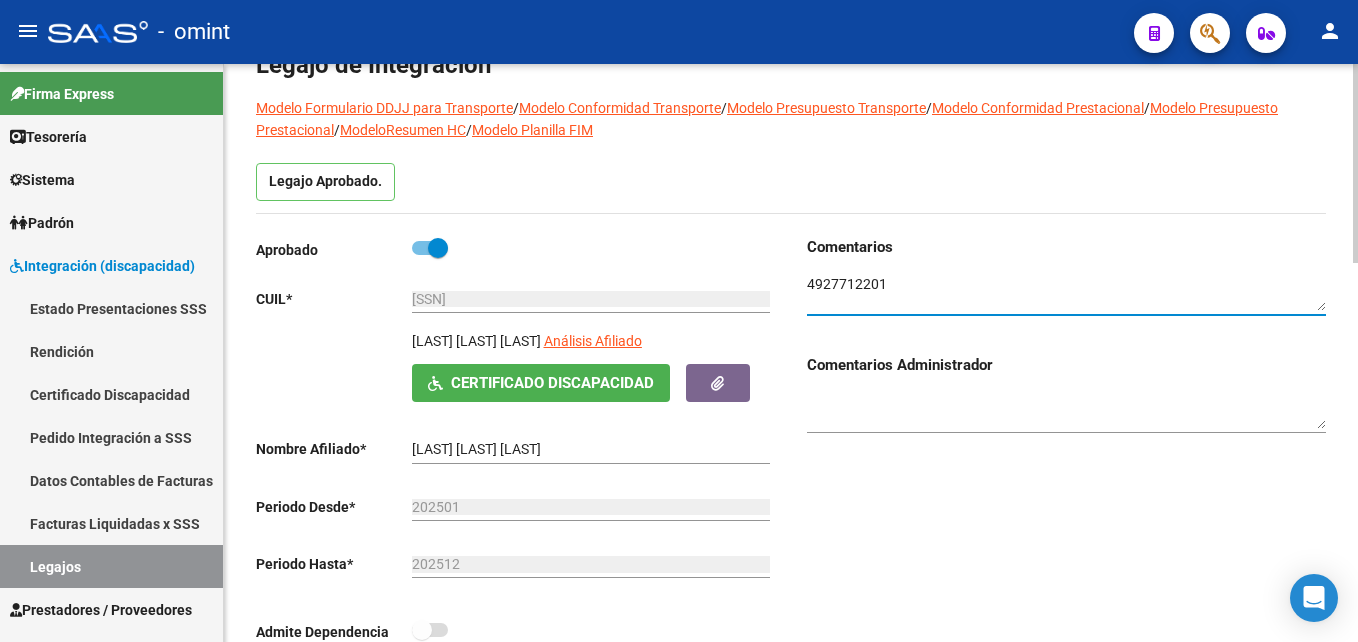 click at bounding box center (1066, 293) 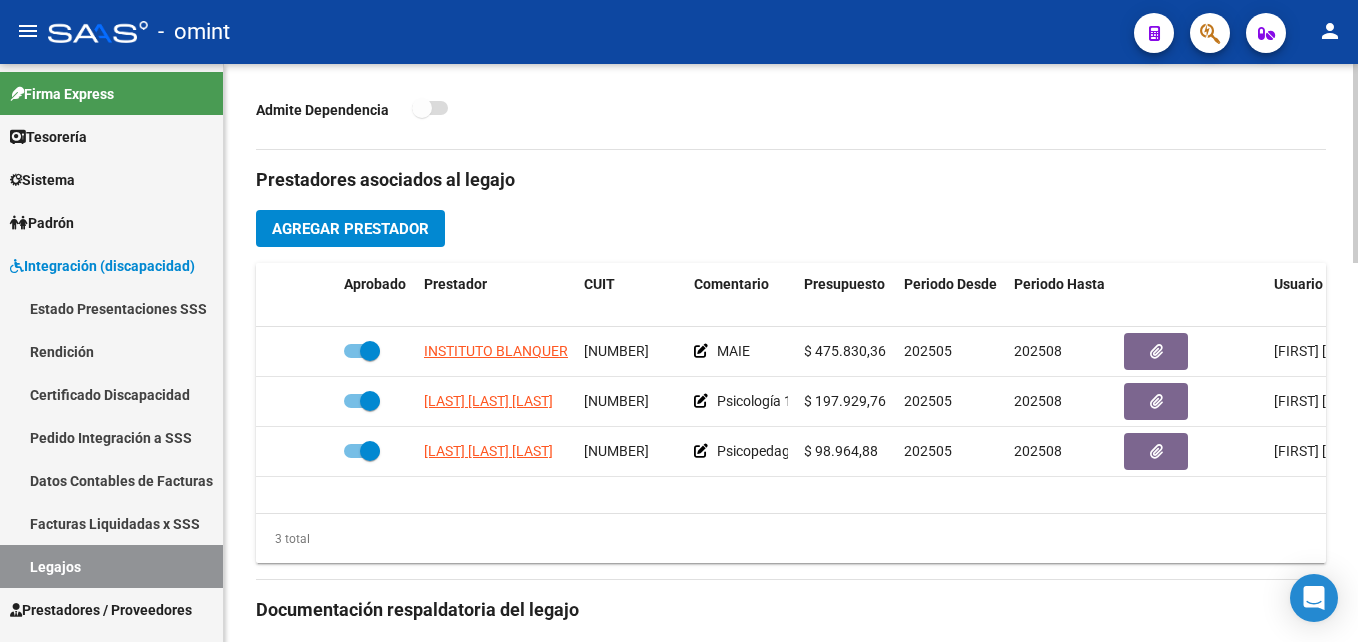 scroll, scrollTop: 641, scrollLeft: 0, axis: vertical 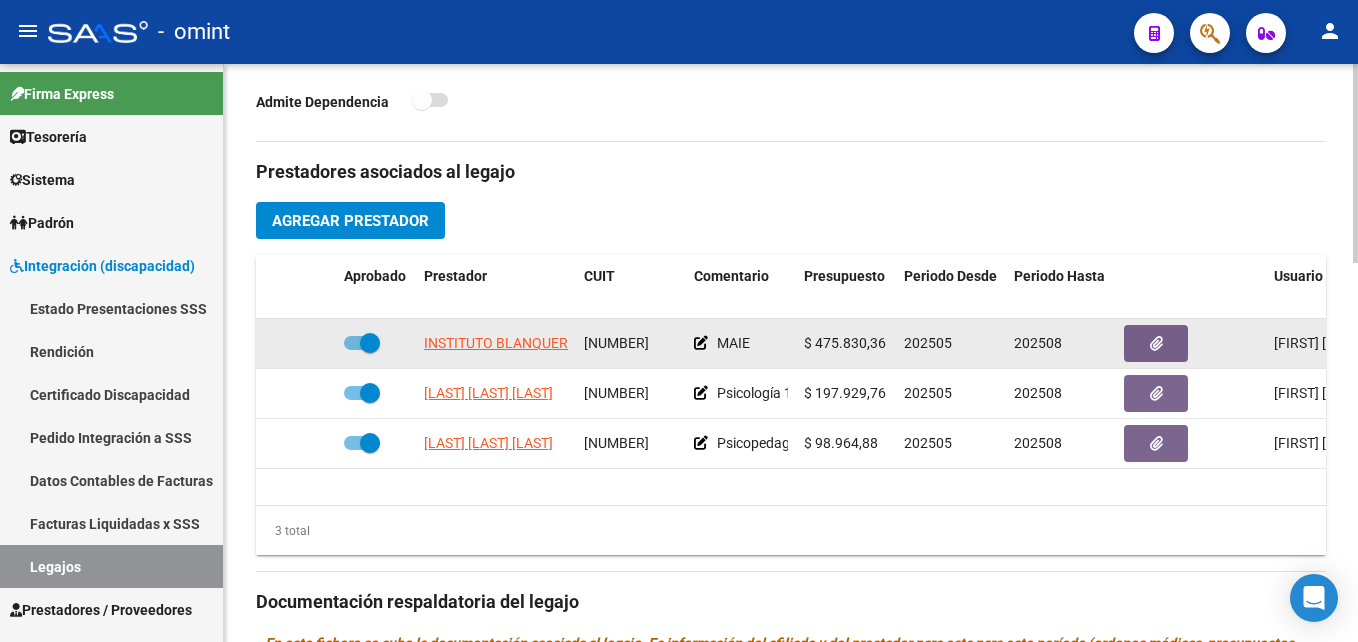 click on "[NUMBER]" 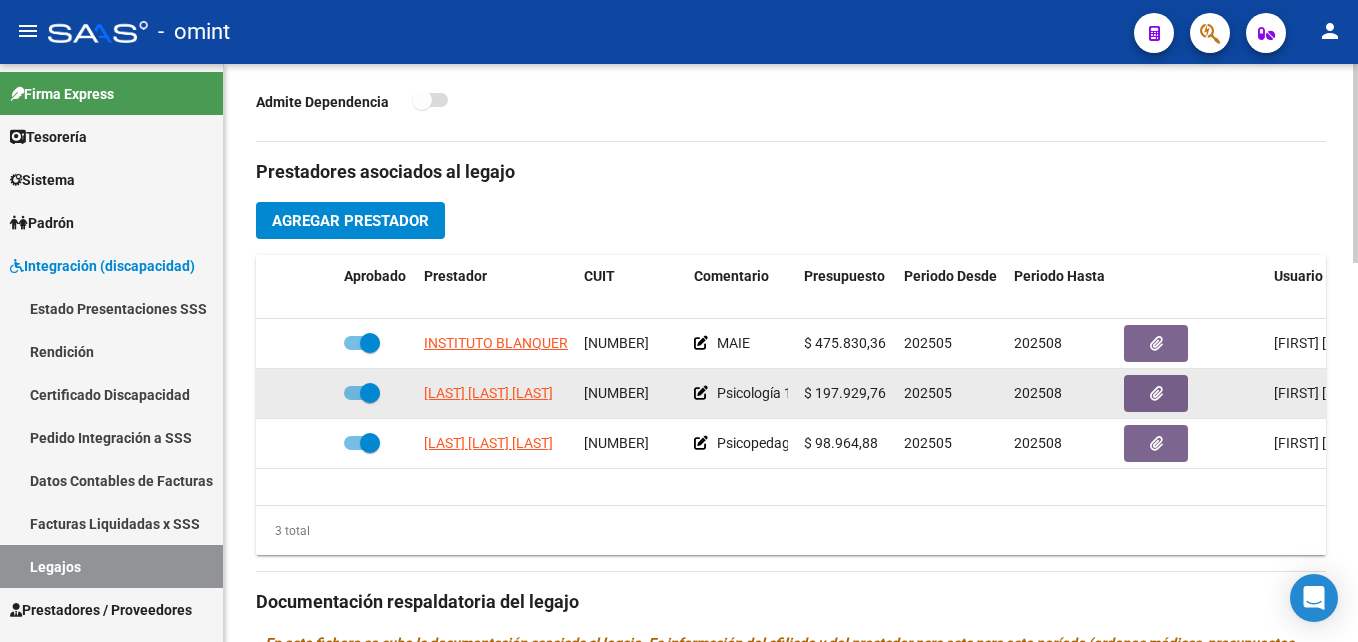 click on "[NUMBER]" 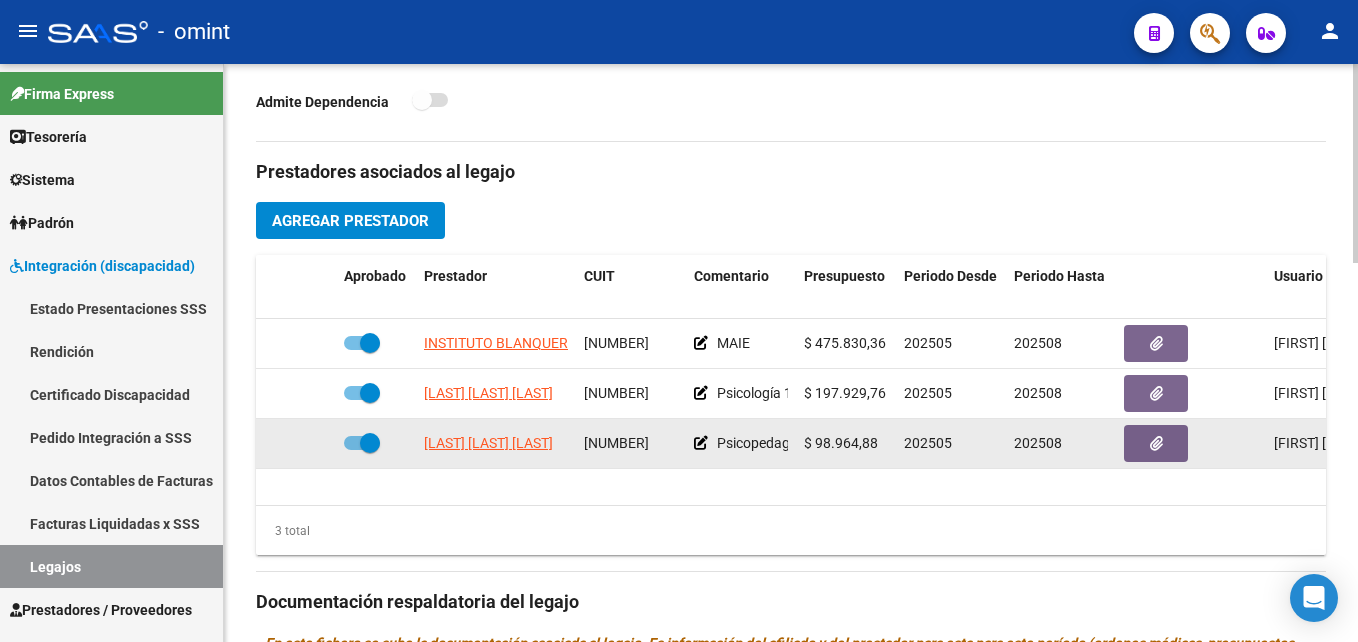 click on "[NUMBER]" 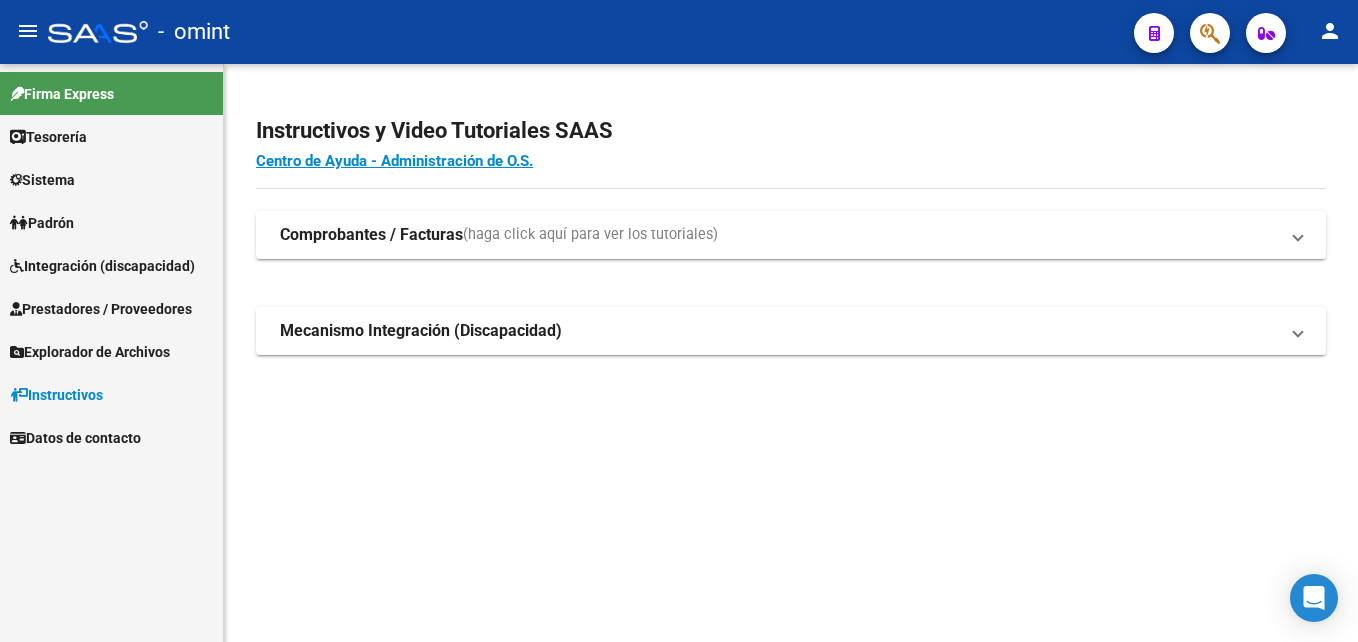 scroll, scrollTop: 0, scrollLeft: 0, axis: both 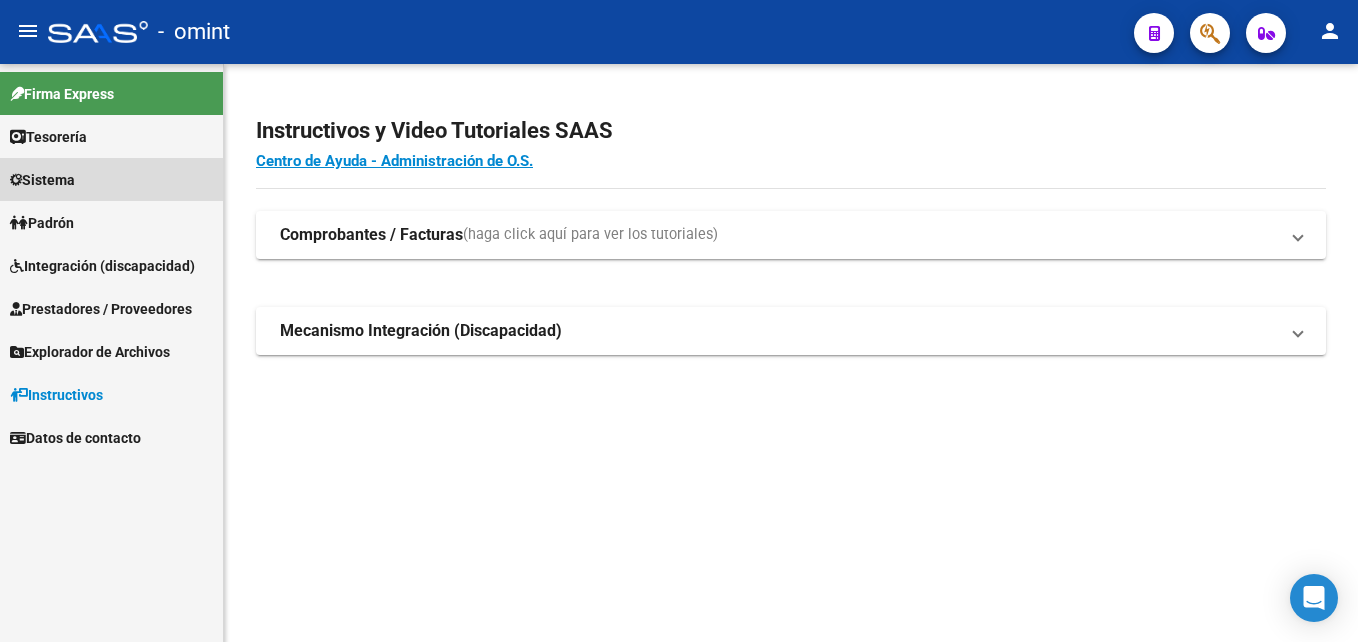 click on "Sistema" at bounding box center [42, 180] 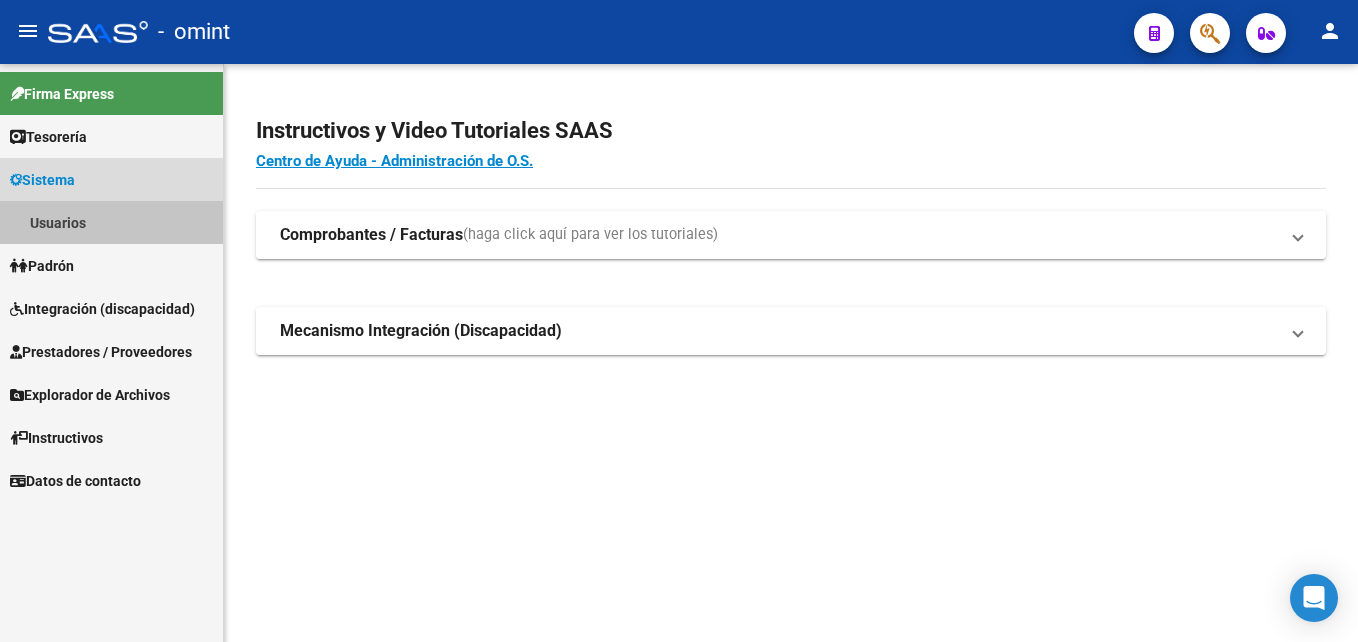 click on "Usuarios" at bounding box center [111, 222] 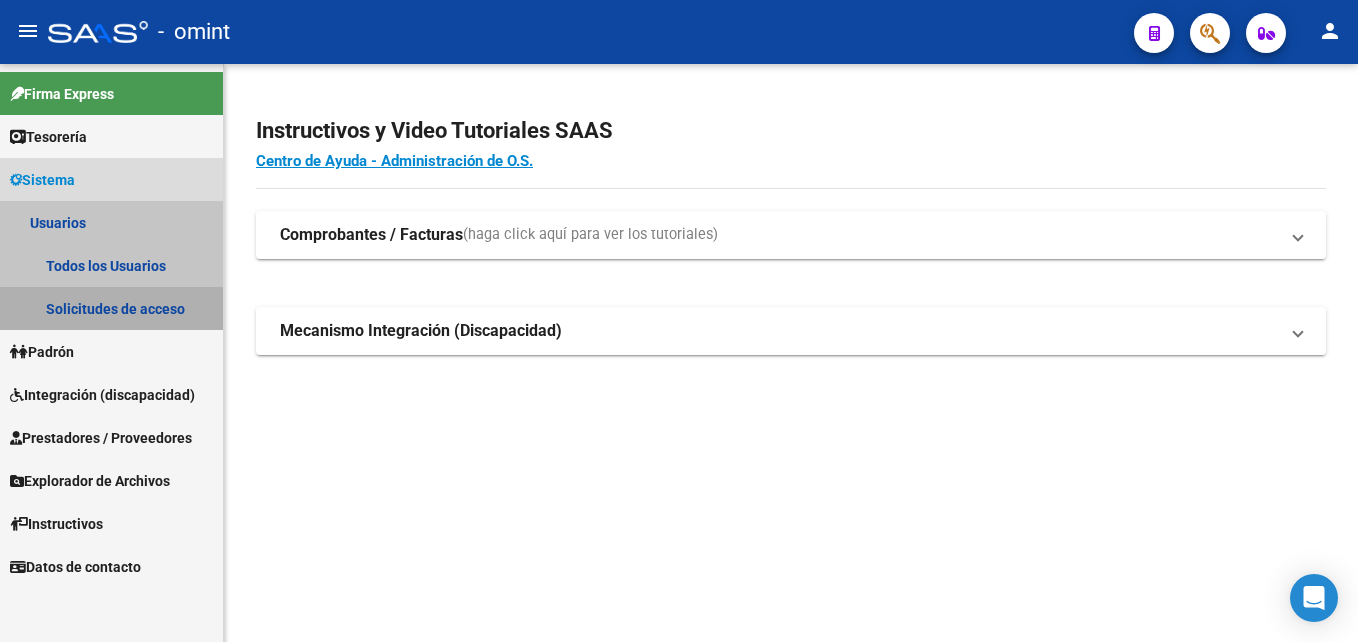 click on "Solicitudes de acceso" at bounding box center (111, 308) 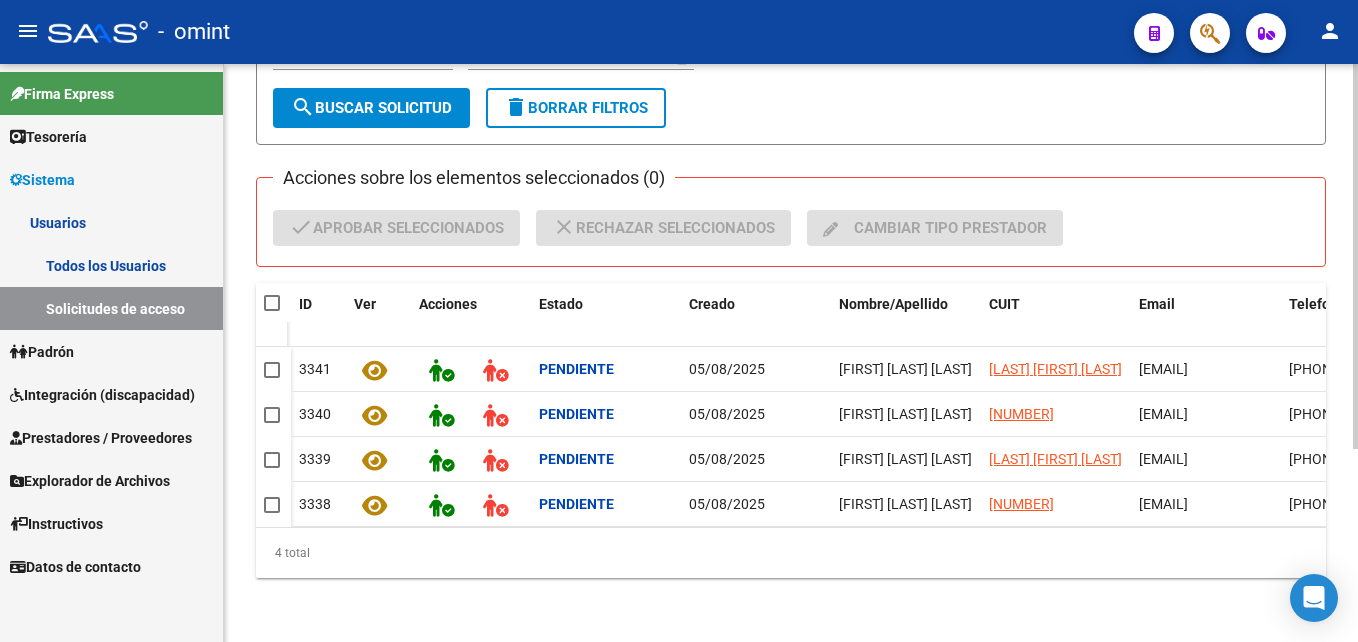 scroll, scrollTop: 287, scrollLeft: 0, axis: vertical 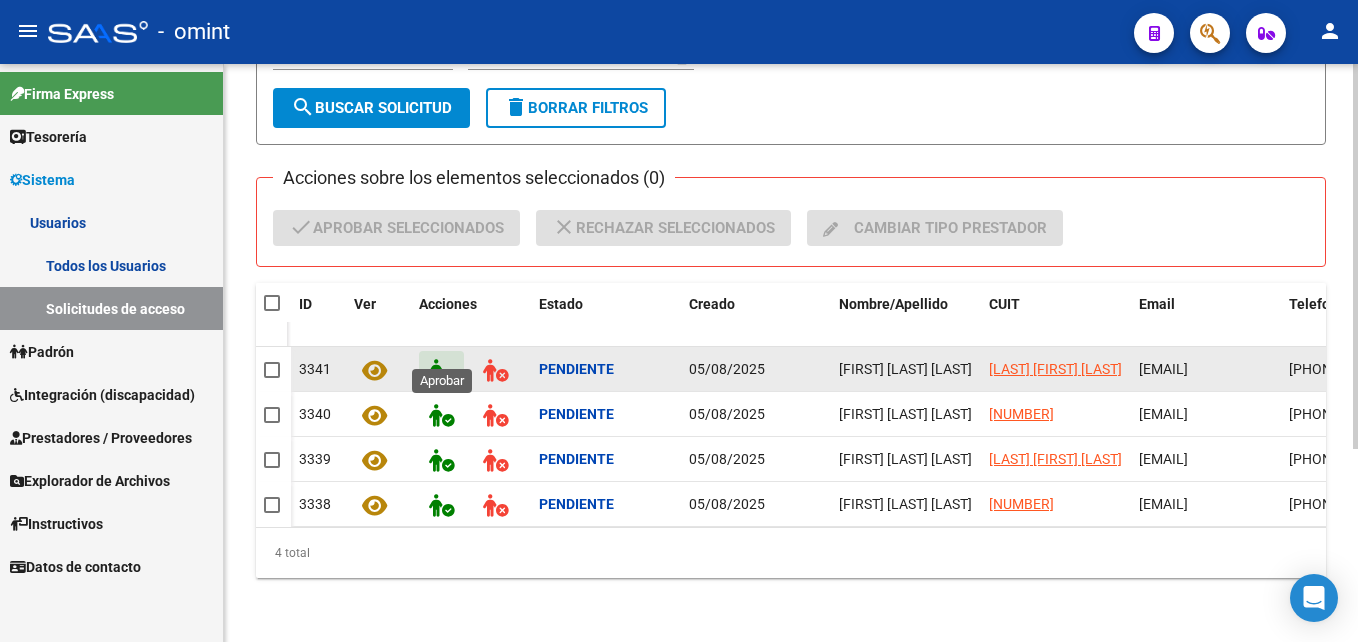 click 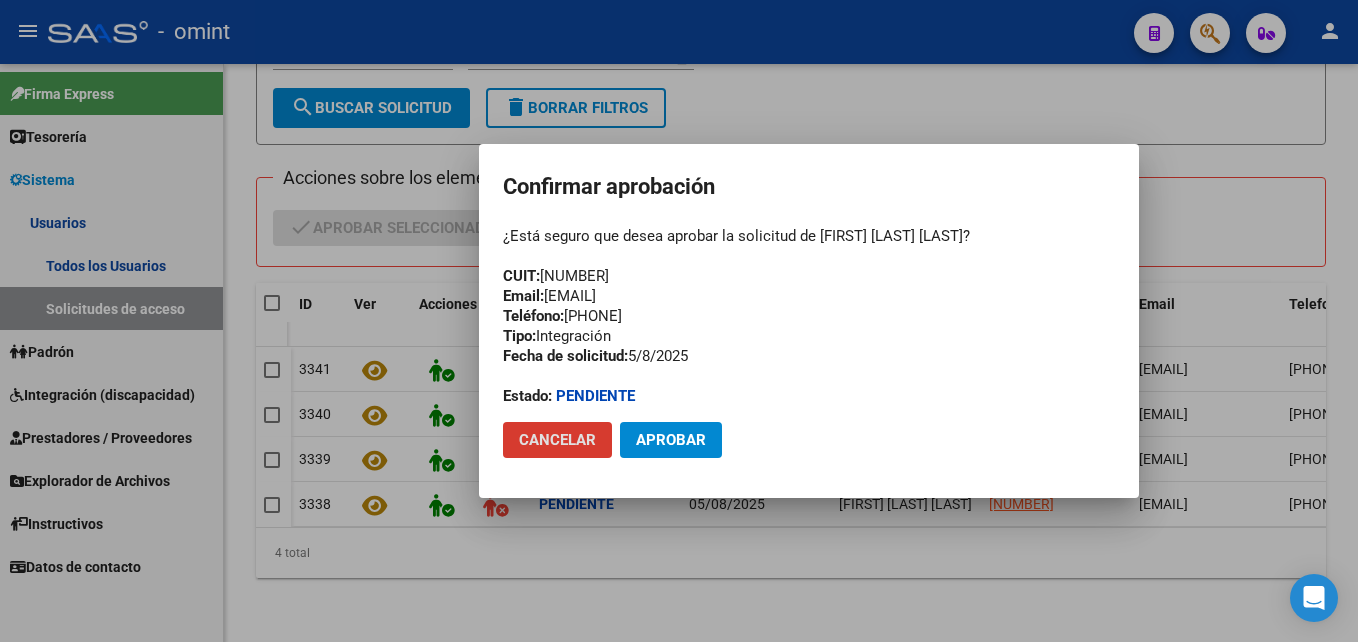 click on "¿Está seguro que desea aprobar la solicitud de [FIRST] [LAST] [LAST]?
CUIT:  [NUMBER]
Email:  [EMAIL]
Teléfono:  [PHONE]
Tipo:  Integración
Fecha de solicitud:  [DATE]
Estado:
Pendiente" at bounding box center [809, 316] 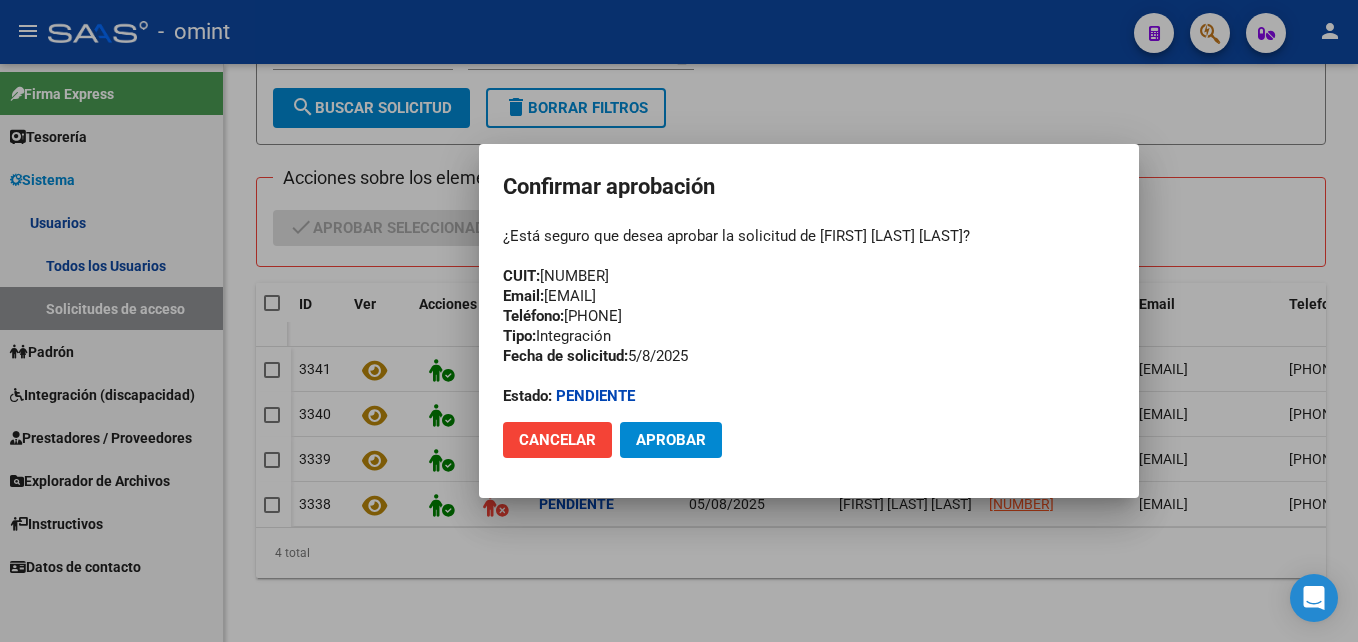 click on "¿Está seguro que desea aprobar la solicitud de [FIRST] [LAST] [LAST]?
CUIT:  [NUMBER]
Email:  [EMAIL]
Teléfono:  [PHONE]
Tipo:  Integración
Fecha de solicitud:  [DATE]
Estado:
Pendiente" at bounding box center [809, 316] 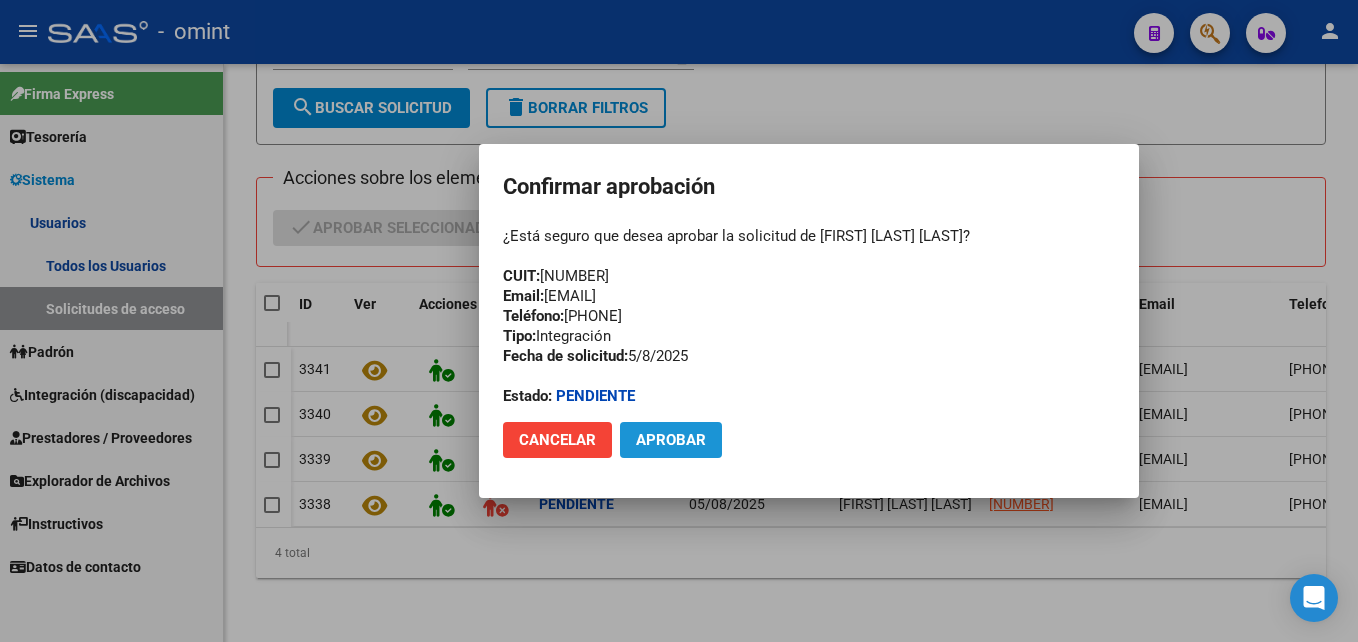 click on "Aprobar" 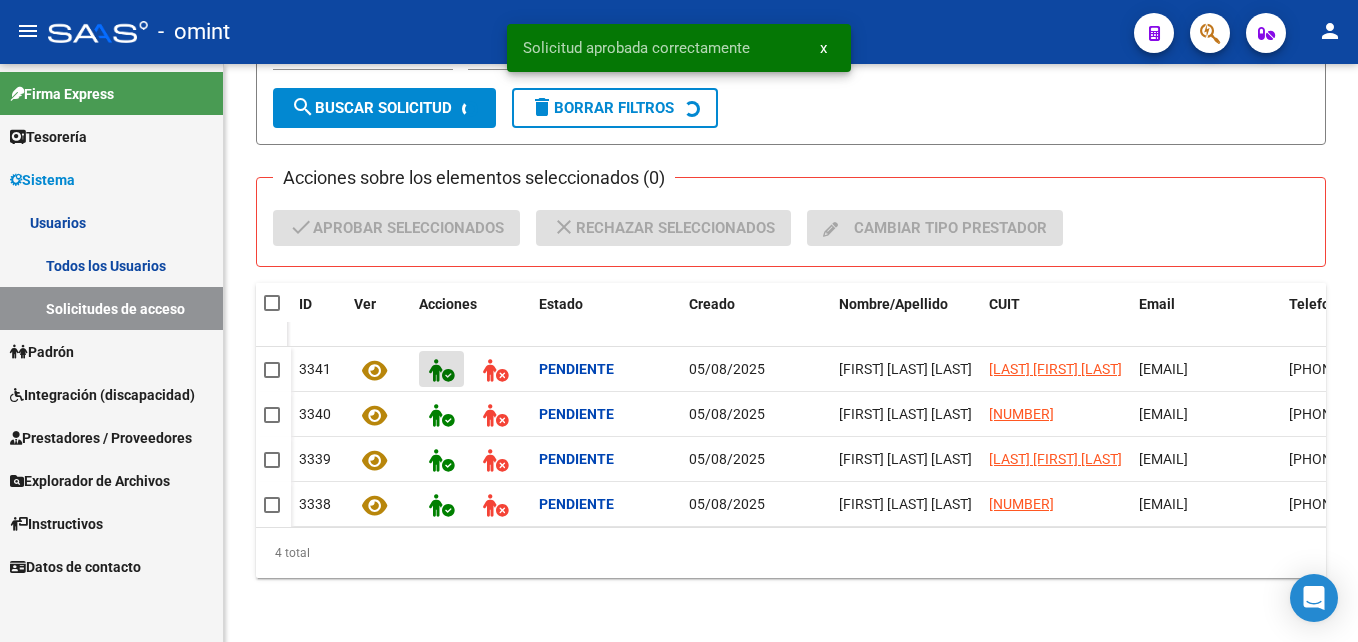 scroll, scrollTop: 239, scrollLeft: 0, axis: vertical 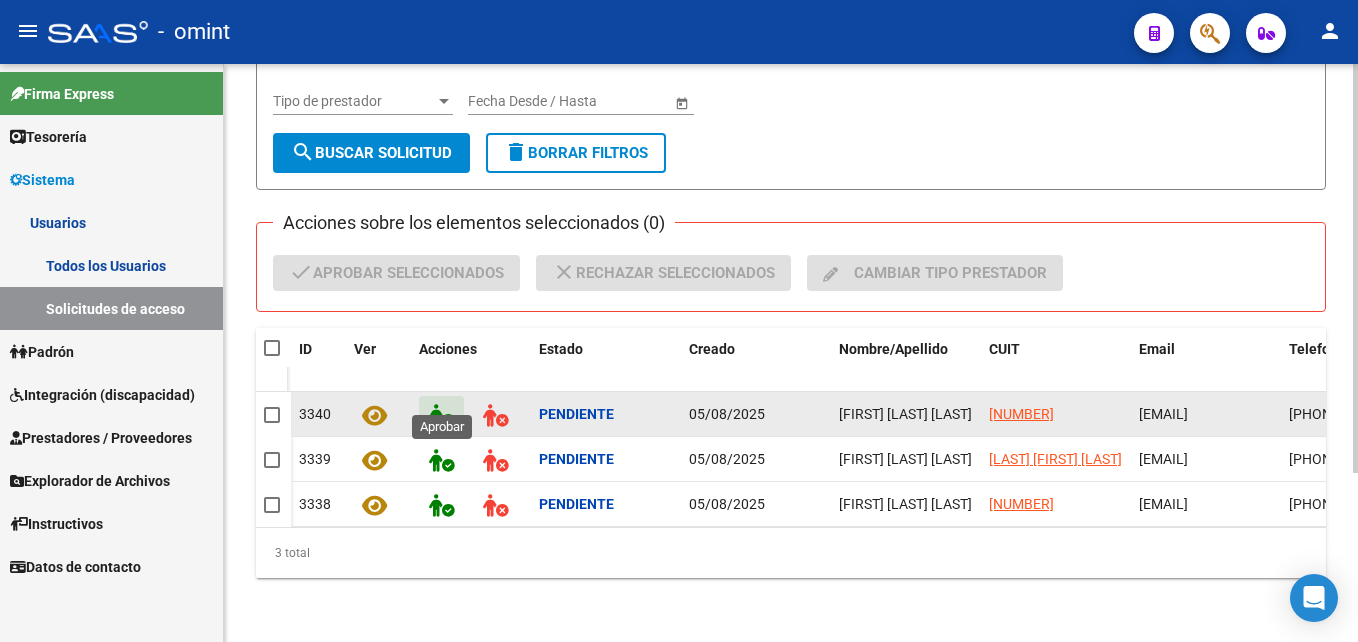 click 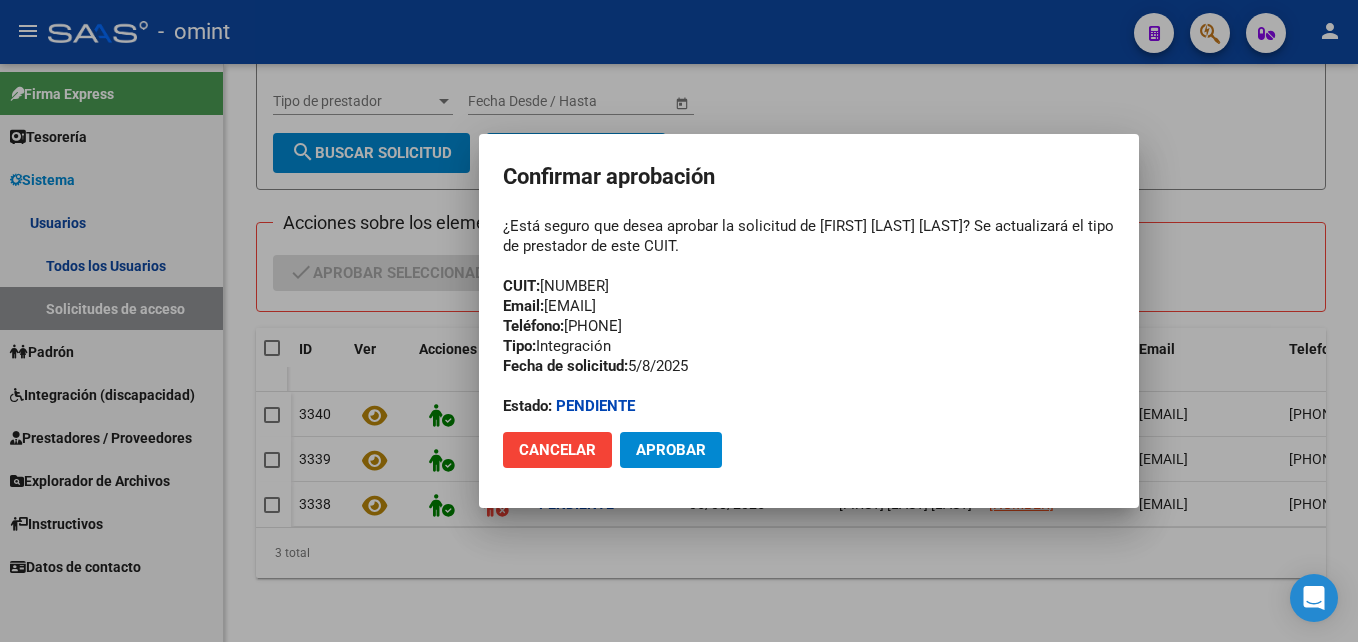 click on "¿Está seguro que desea aprobar la solicitud de [FIRST] [LAST] [LAST]? Se actualizará el tipo de prestador de este CUIT.
CUIT:  [NUMBER]
Email:  [EMAIL]
Teléfono:  [PHONE]
Tipo:  Integración
Fecha de solicitud:  [DATE]
Estado:
Pendiente" at bounding box center [809, 316] 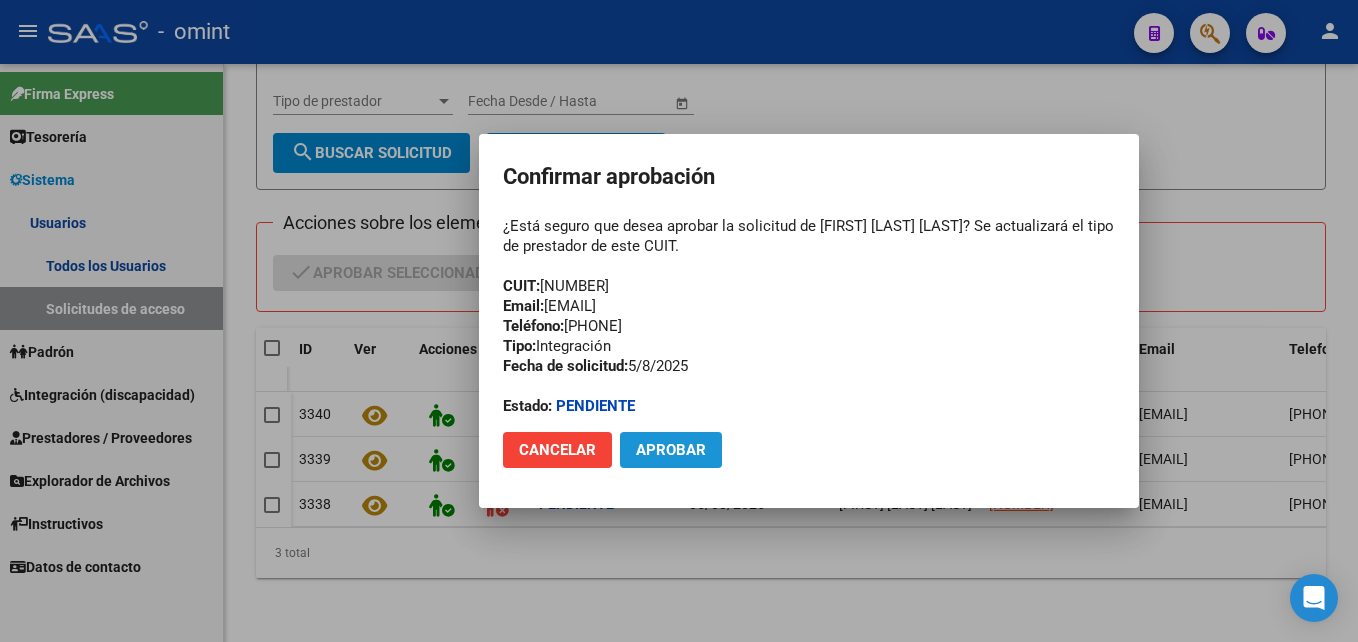 click on "Aprobar" 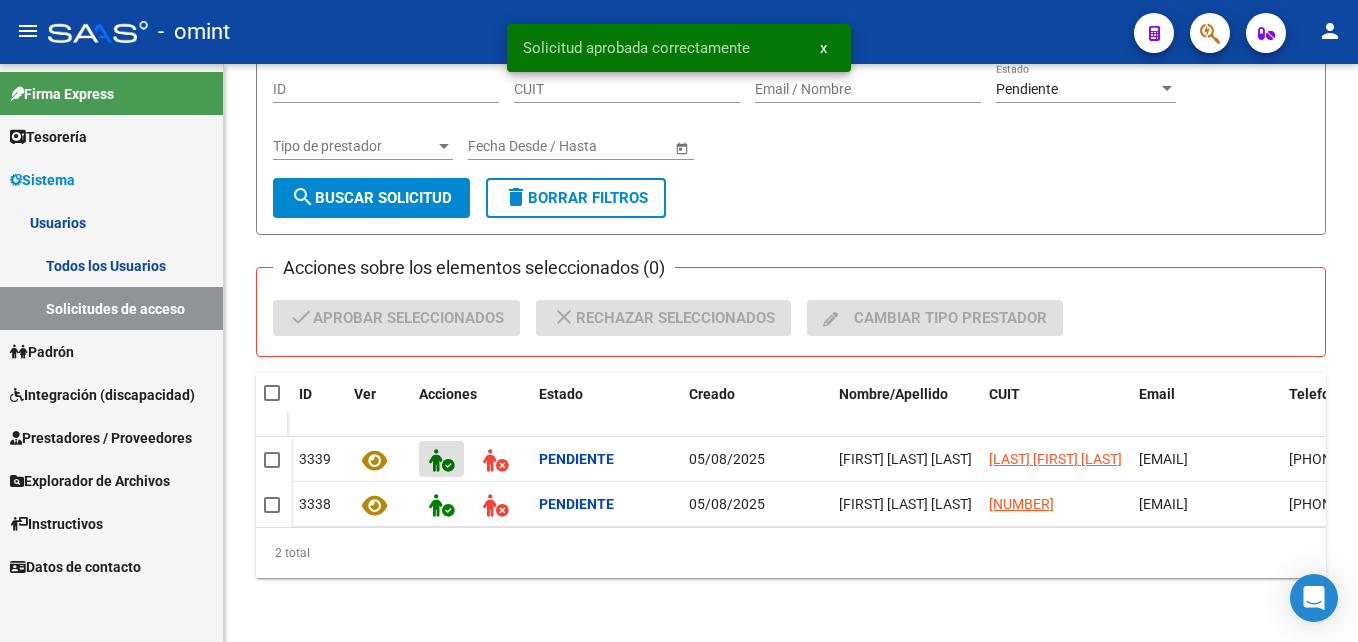 scroll, scrollTop: 194, scrollLeft: 0, axis: vertical 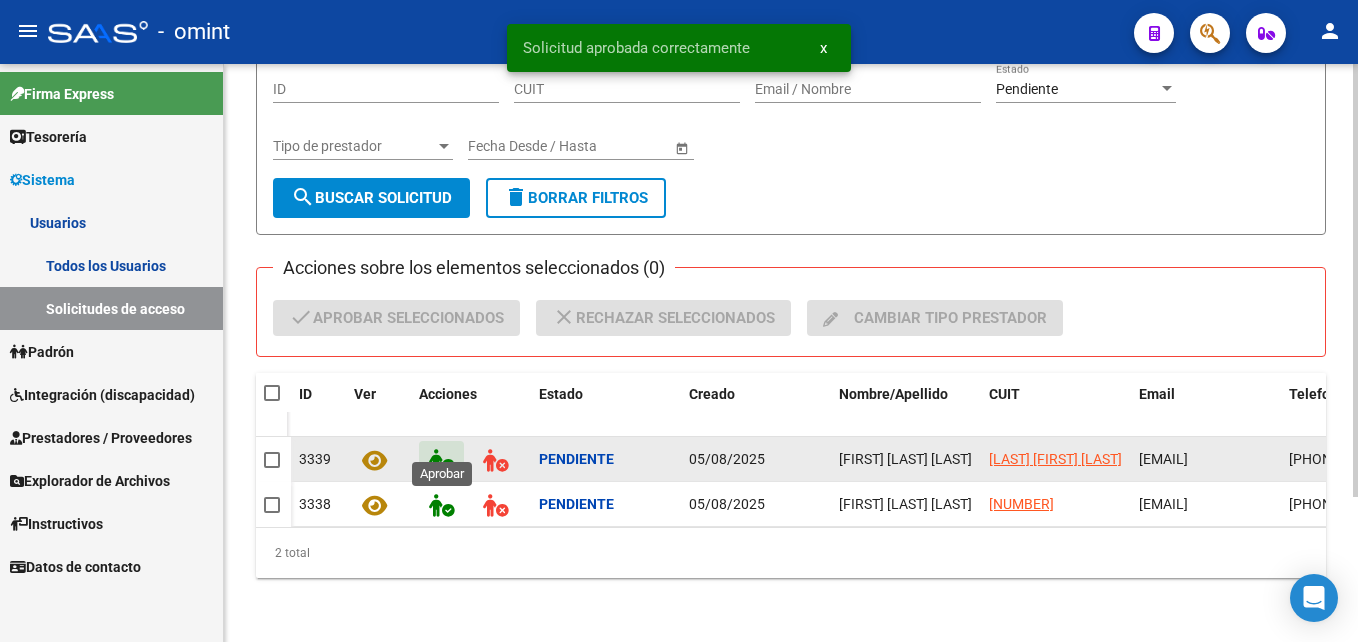 click 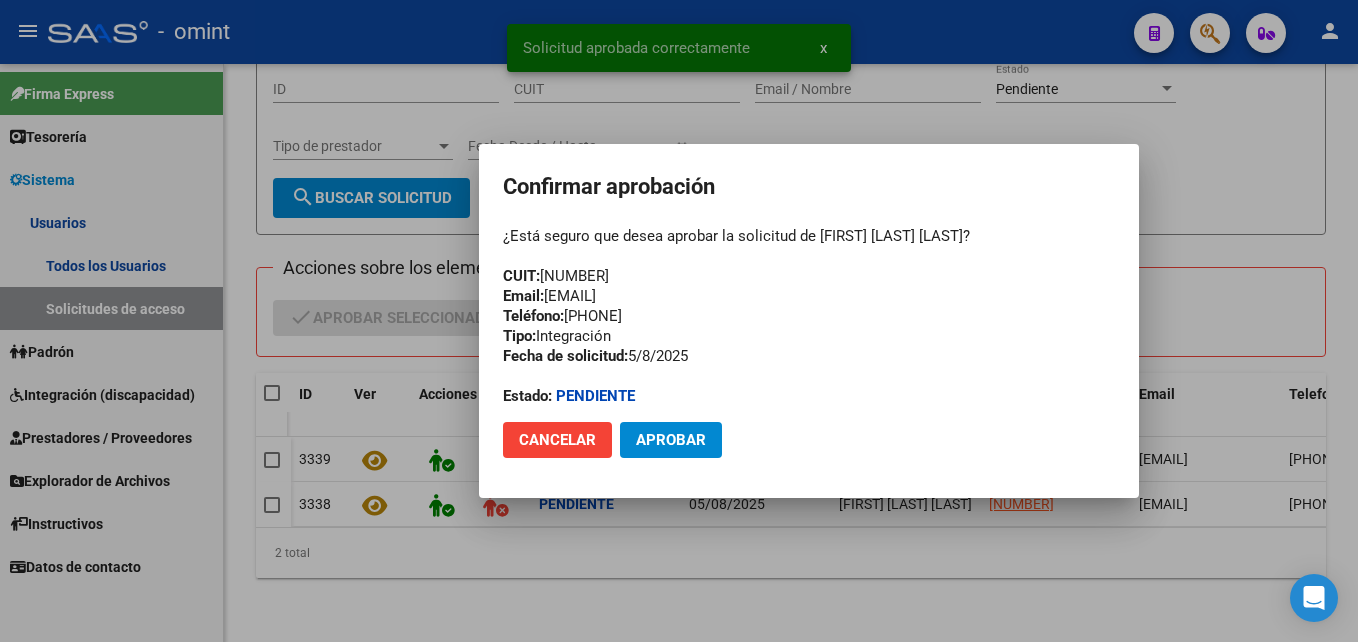 click on "¿Está seguro que desea aprobar la solicitud de [FIRST] [LAST] [LAST]?
CUIT:  [NUMBER]
Email:  [EMAIL]
Teléfono:  [PHONE]
Tipo:  Integración
Fecha de solicitud:  [DATE]
Estado:
Pendiente" at bounding box center (809, 316) 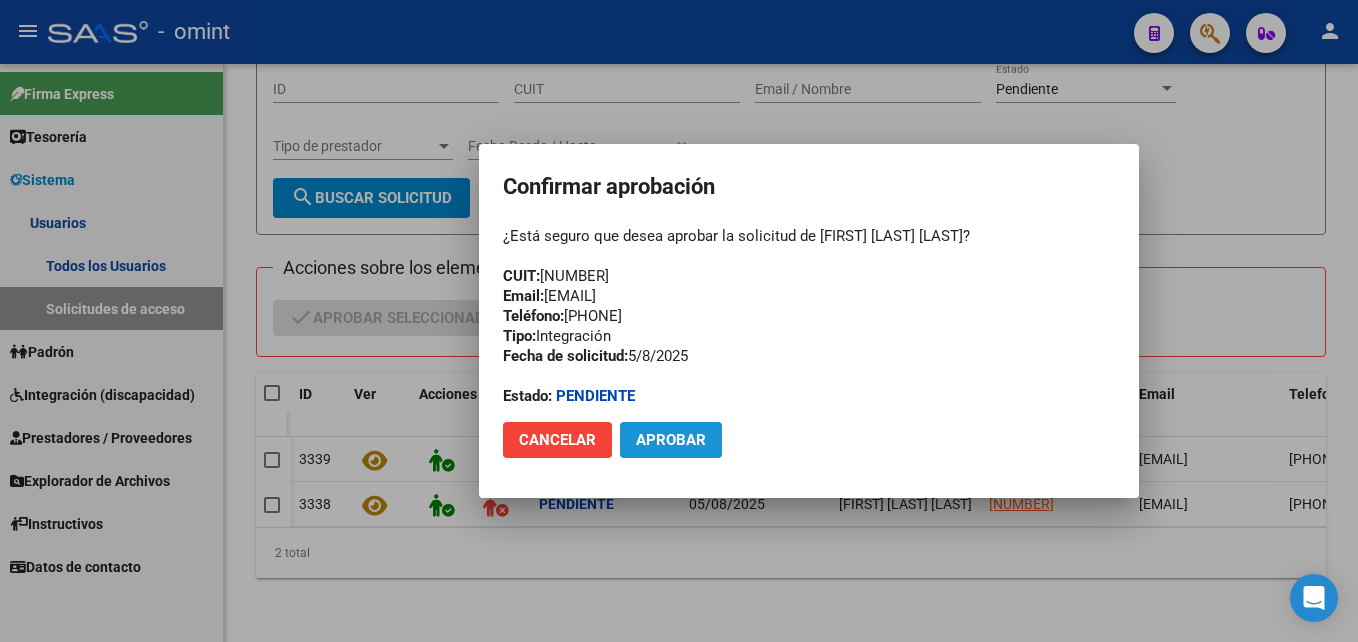 click on "Aprobar" 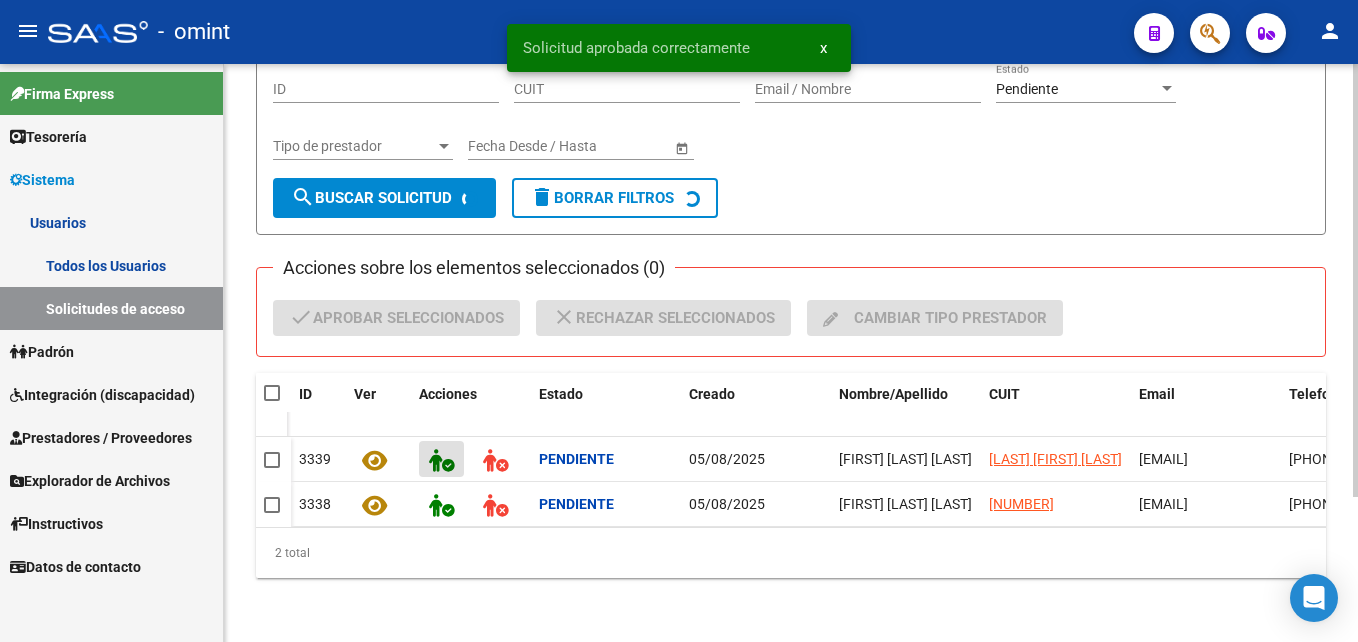 scroll, scrollTop: 144, scrollLeft: 0, axis: vertical 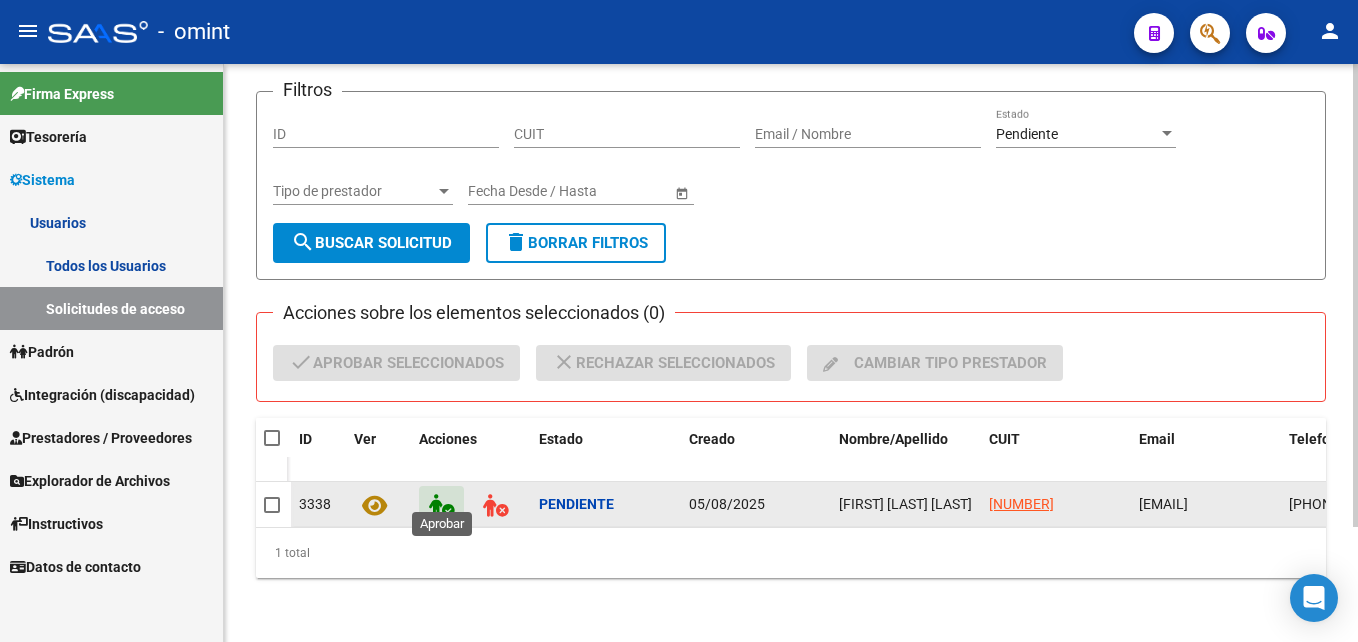 click 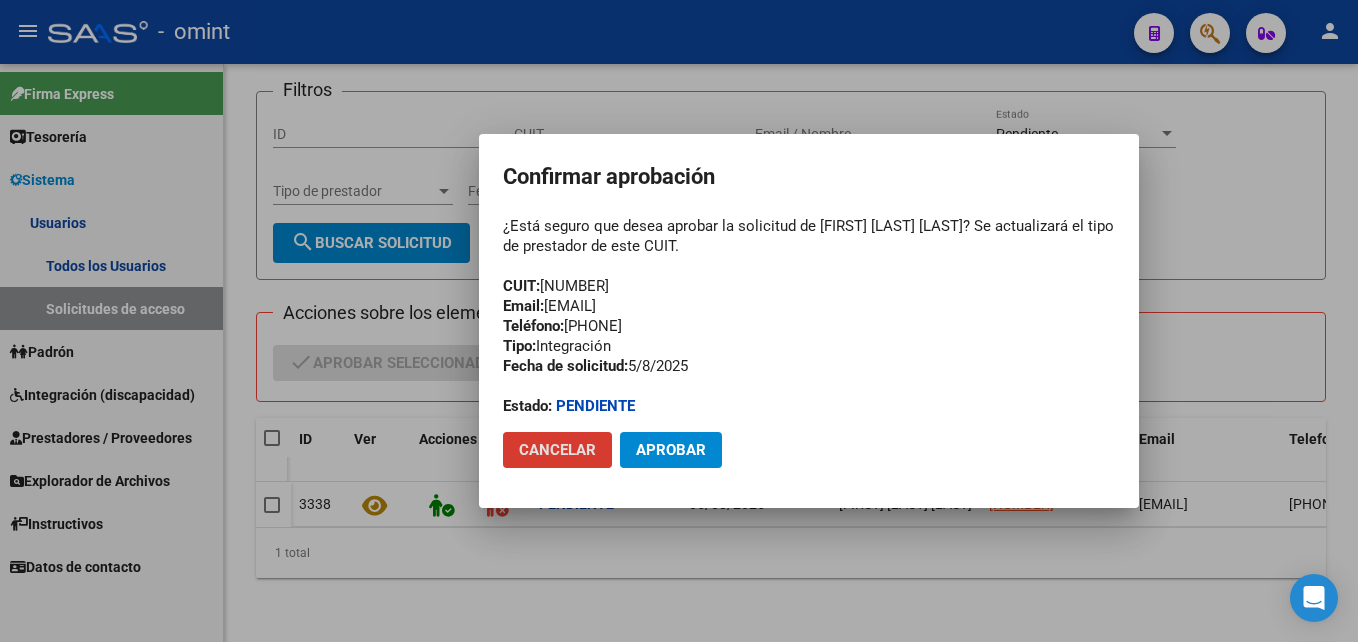 click on "¿Está seguro que desea aprobar la solicitud de [FIRST] [LAST] [LAST]? Se actualizará el tipo de prestador de este CUIT.
CUIT:  [NUMBER]
Email:  [EMAIL]
Teléfono:  [PHONE]
Tipo:  Integración
Fecha de solicitud:  [DATE]
Estado:
Pendiente" at bounding box center [809, 316] 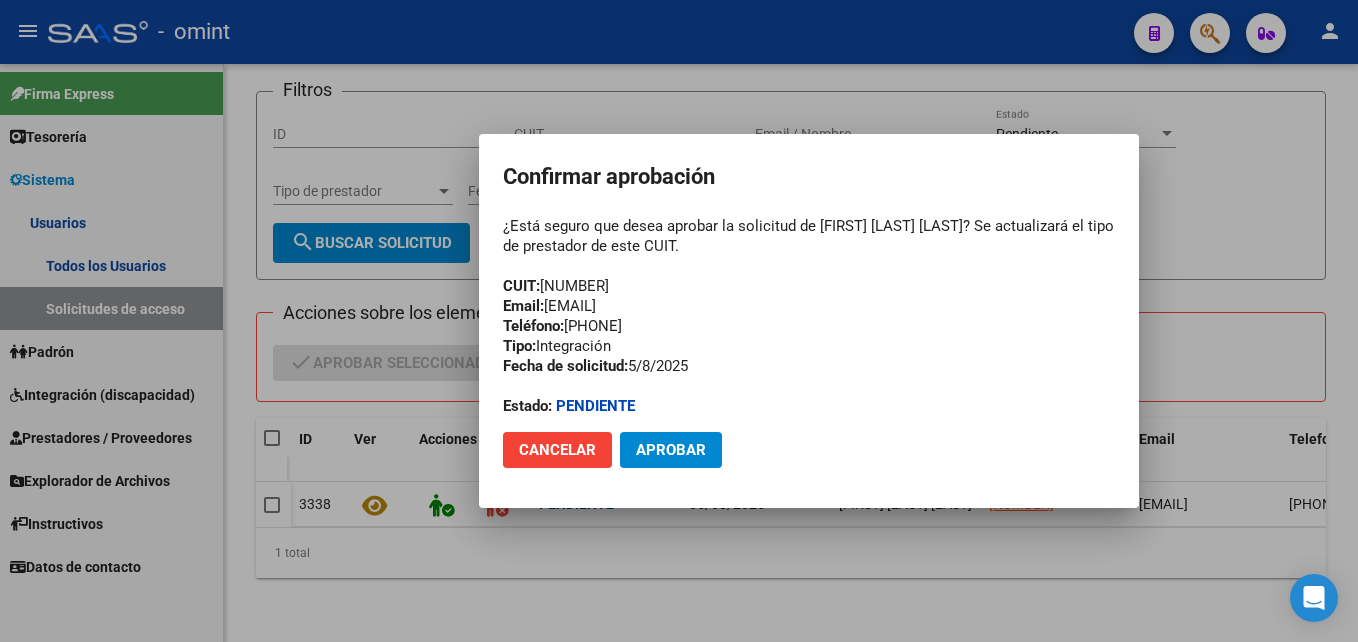 click on "¿Está seguro que desea aprobar la solicitud de [FIRST] [LAST] [LAST]? Se actualizará el tipo de prestador de este CUIT.
CUIT:  [NUMBER]
Email:  [EMAIL]
Teléfono:  [PHONE]
Tipo:  Integración
Fecha de solicitud:  [DATE]
Estado:
Pendiente" at bounding box center [809, 316] 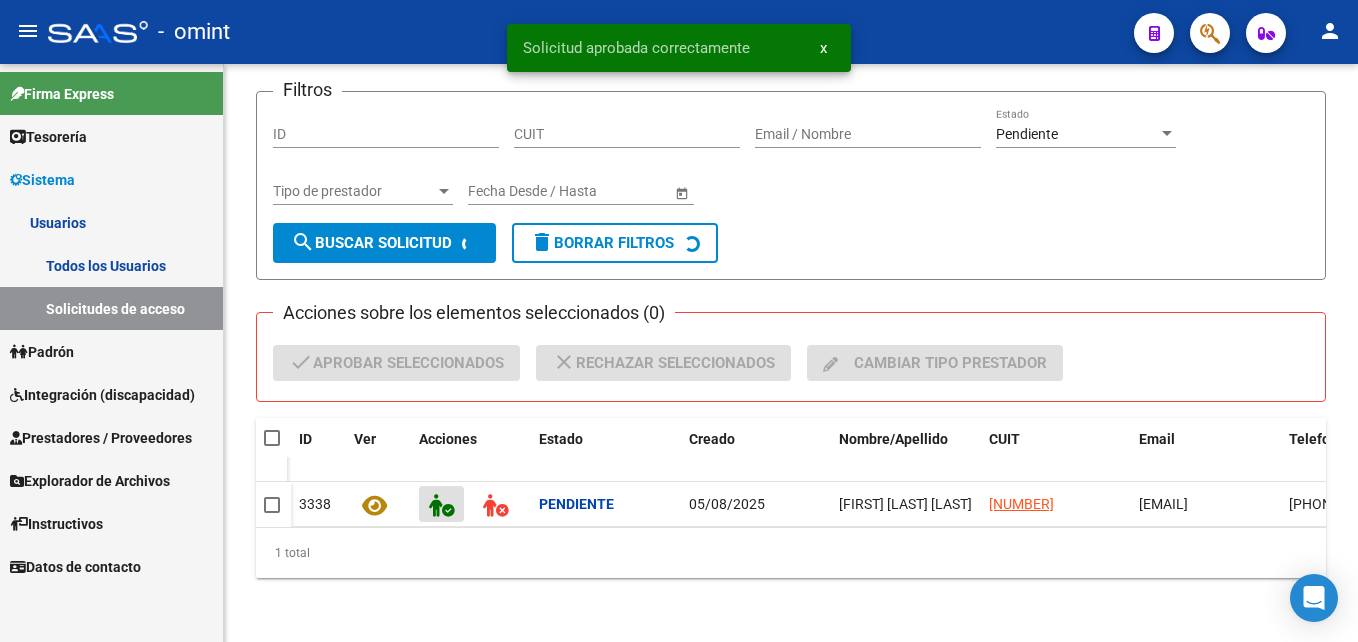 scroll, scrollTop: 129, scrollLeft: 0, axis: vertical 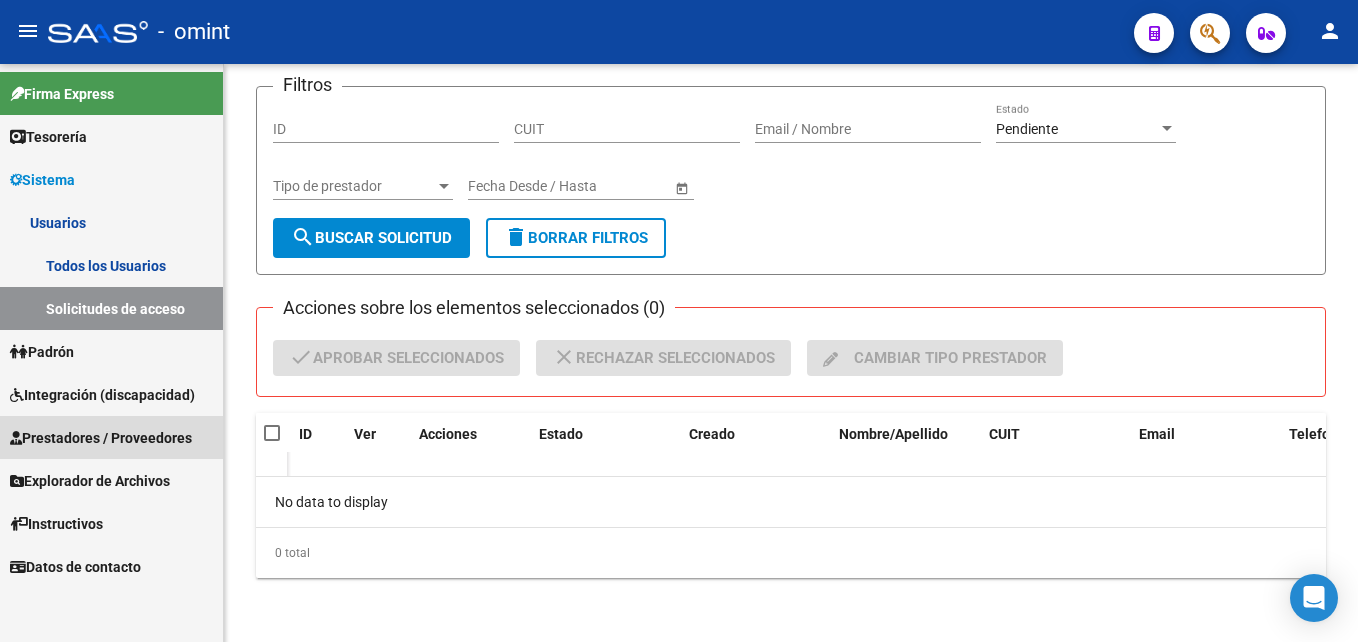 click on "Prestadores / Proveedores" at bounding box center [111, 437] 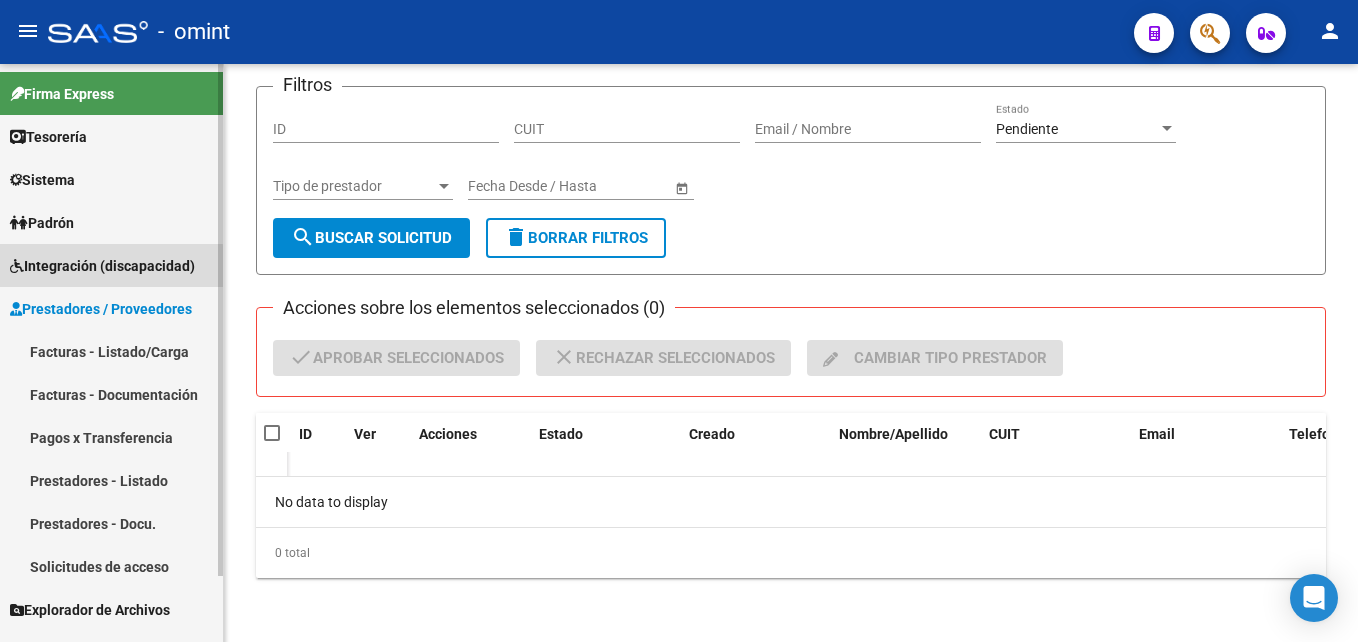 click on "Integración (discapacidad)" at bounding box center [102, 266] 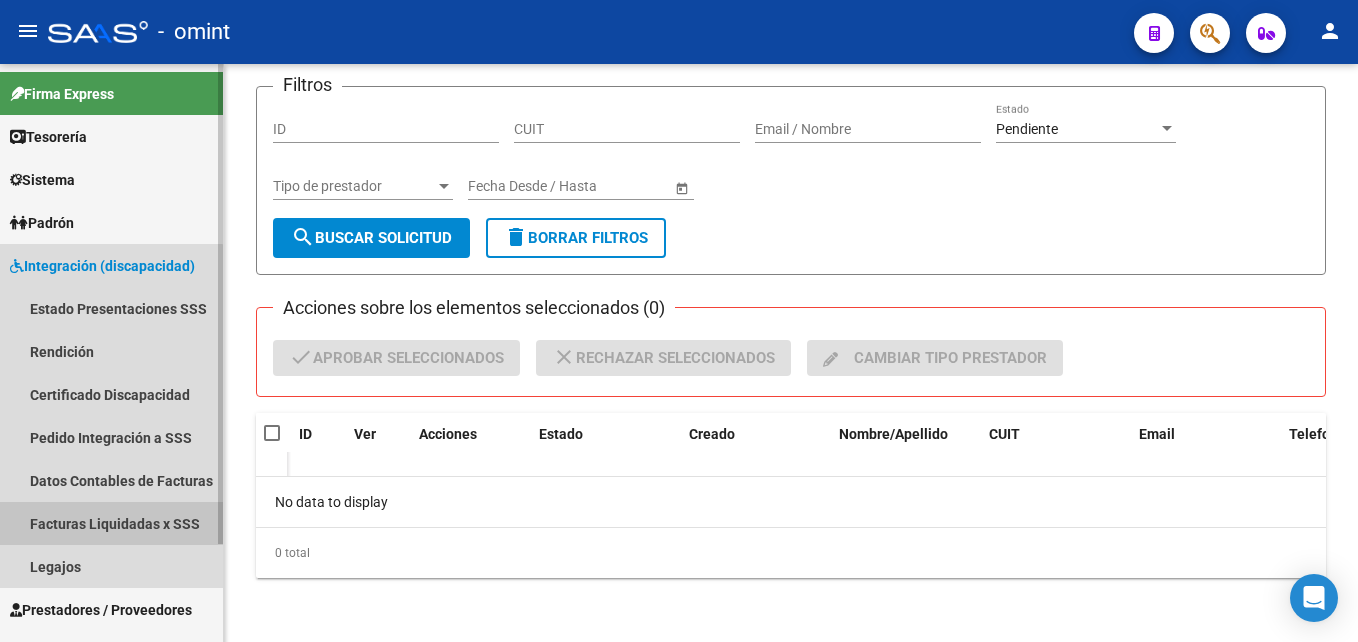 click on "Facturas Liquidadas x SSS" at bounding box center (111, 523) 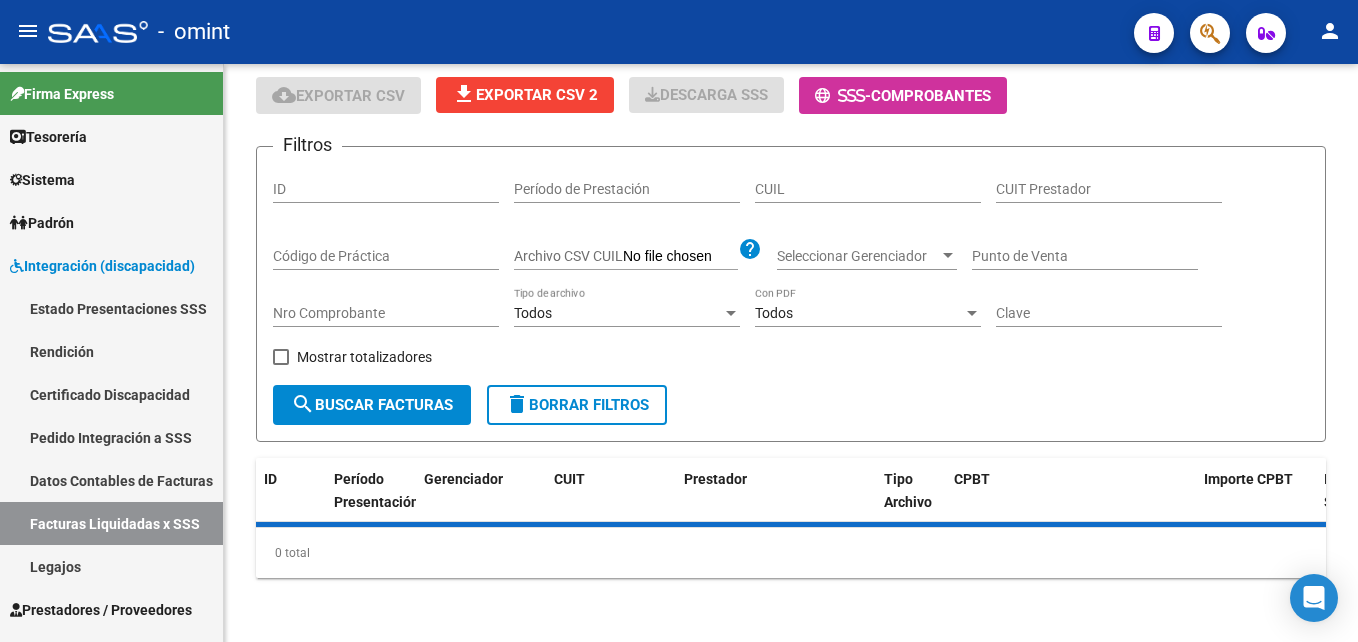 scroll, scrollTop: 0, scrollLeft: 0, axis: both 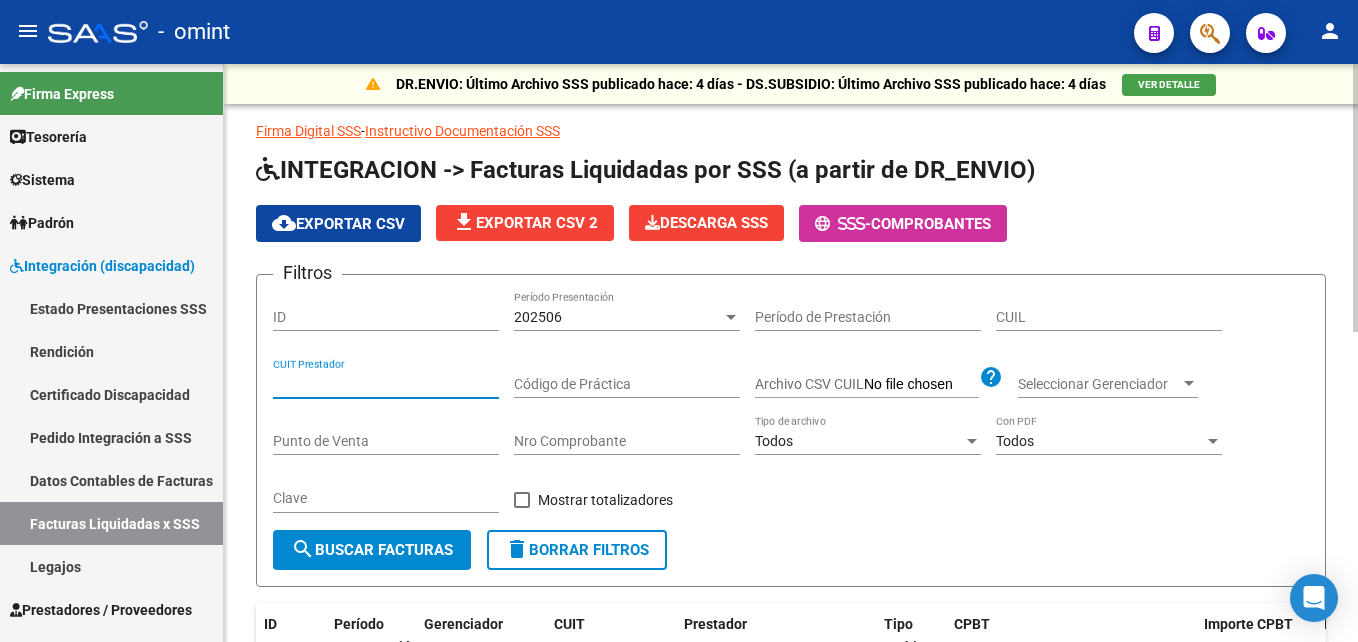 click on "CUIT Prestador" at bounding box center (386, 384) 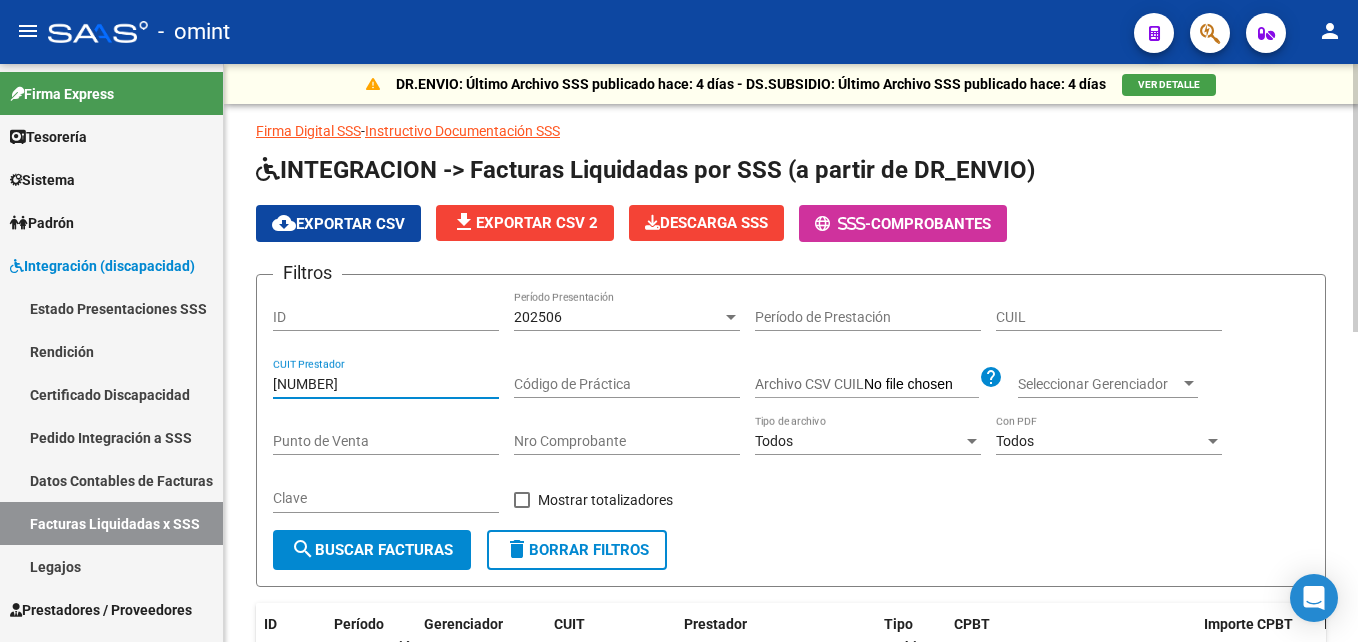type on "[NUMBER]" 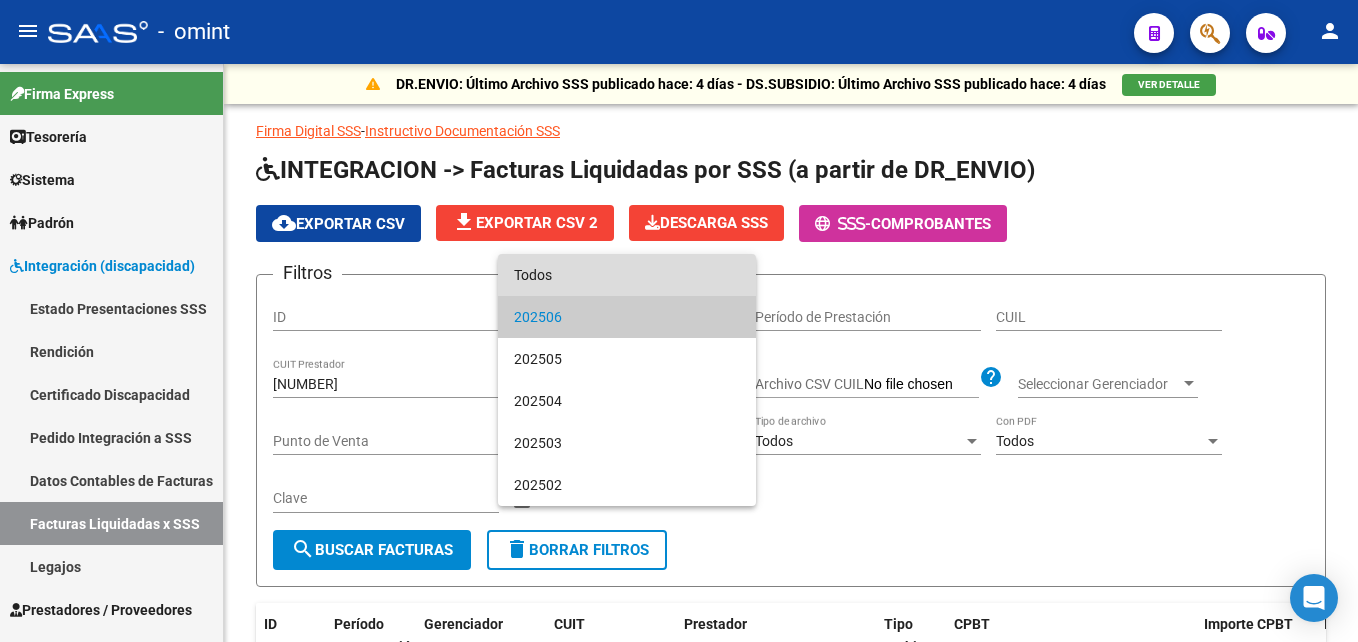 click on "Todos" at bounding box center [627, 275] 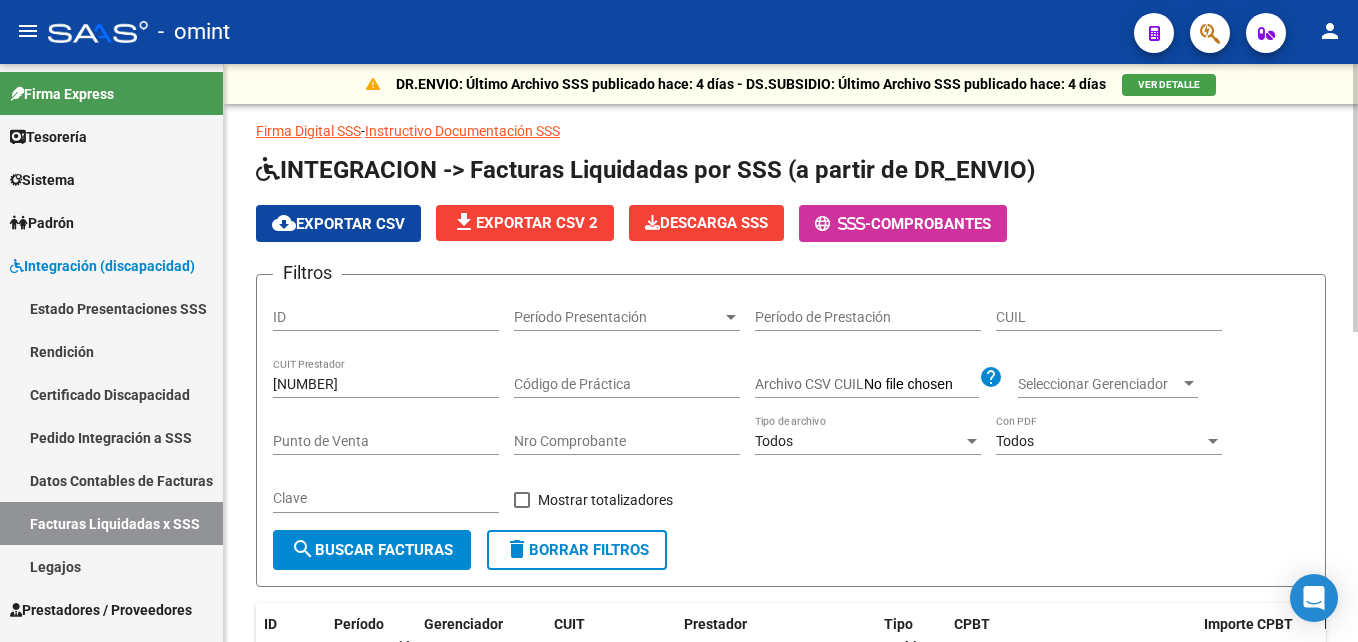 drag, startPoint x: 1030, startPoint y: 293, endPoint x: 1048, endPoint y: 307, distance: 22.803509 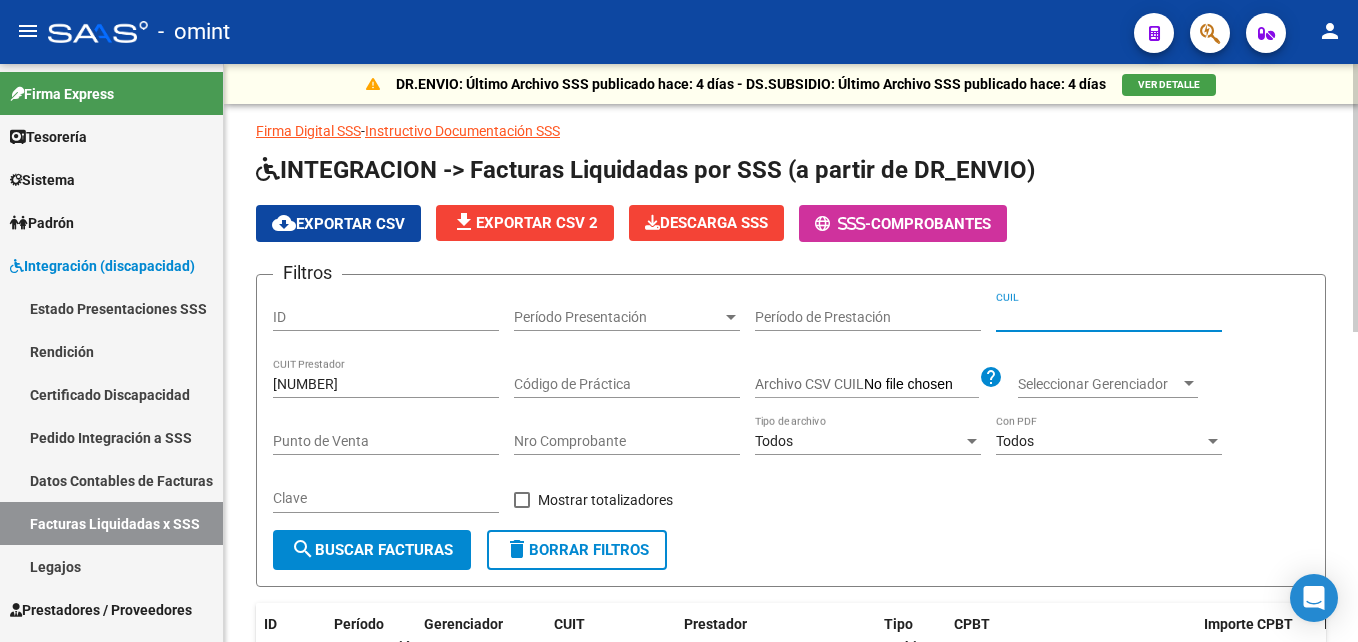 click on "CUIL" 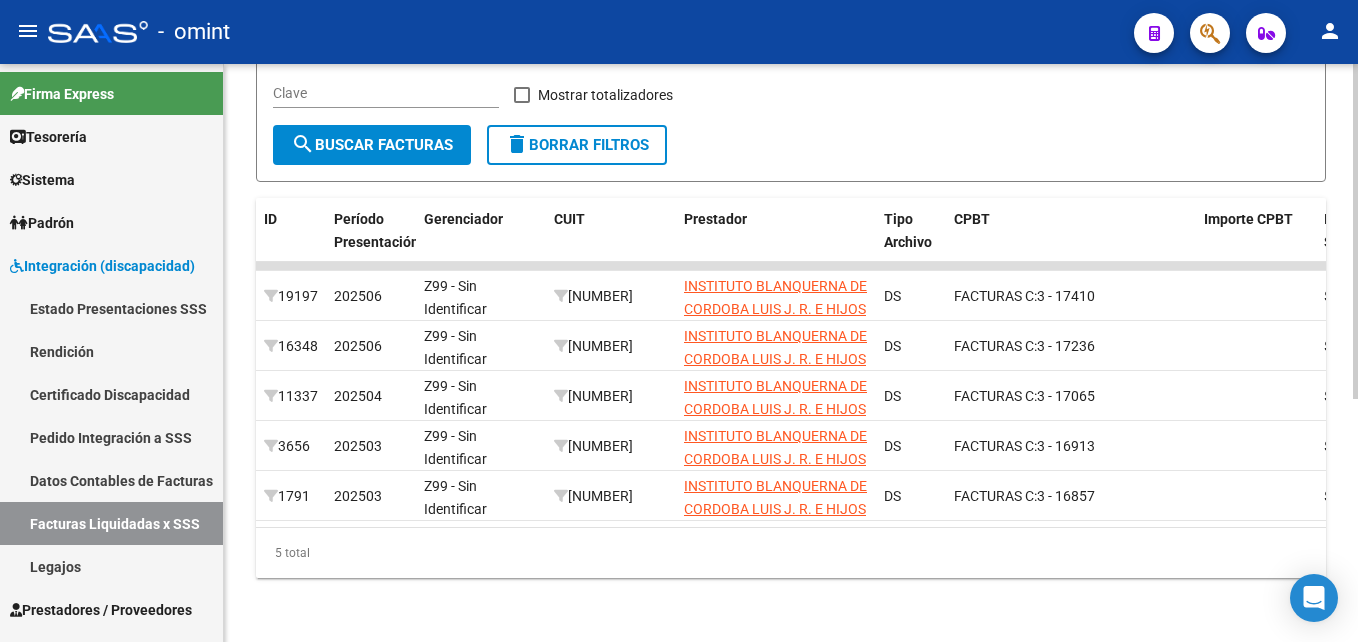 scroll, scrollTop: 416, scrollLeft: 0, axis: vertical 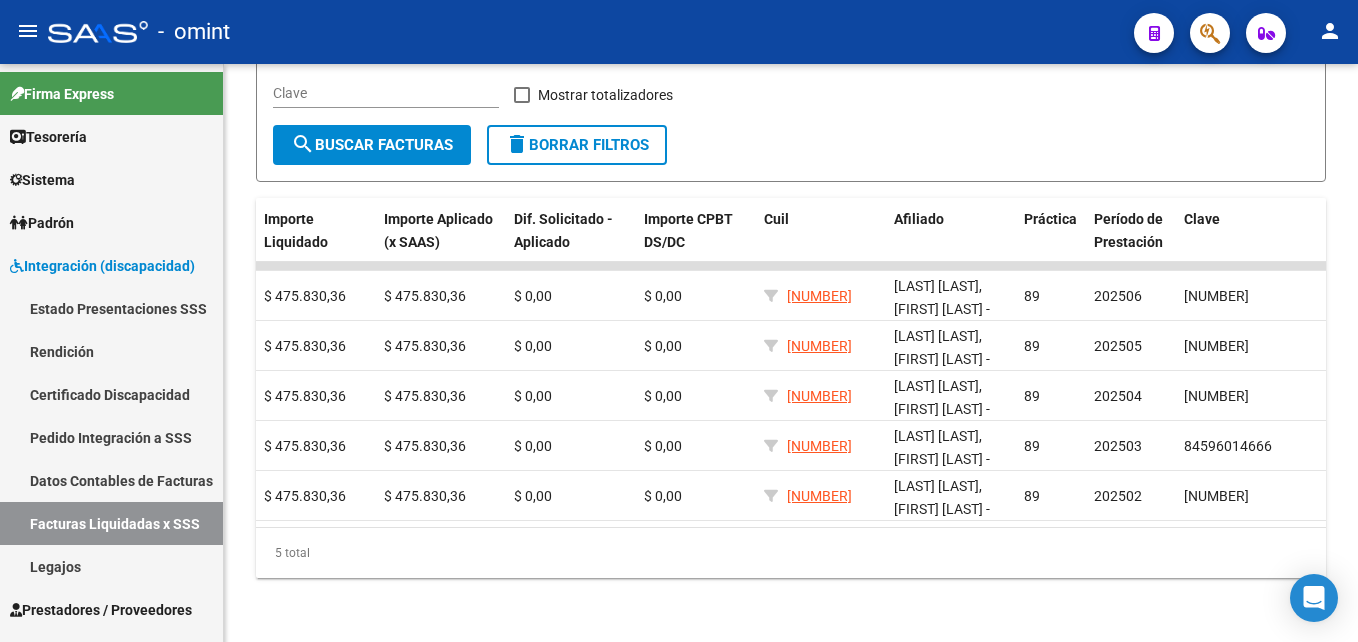 type on "[NUMBER]" 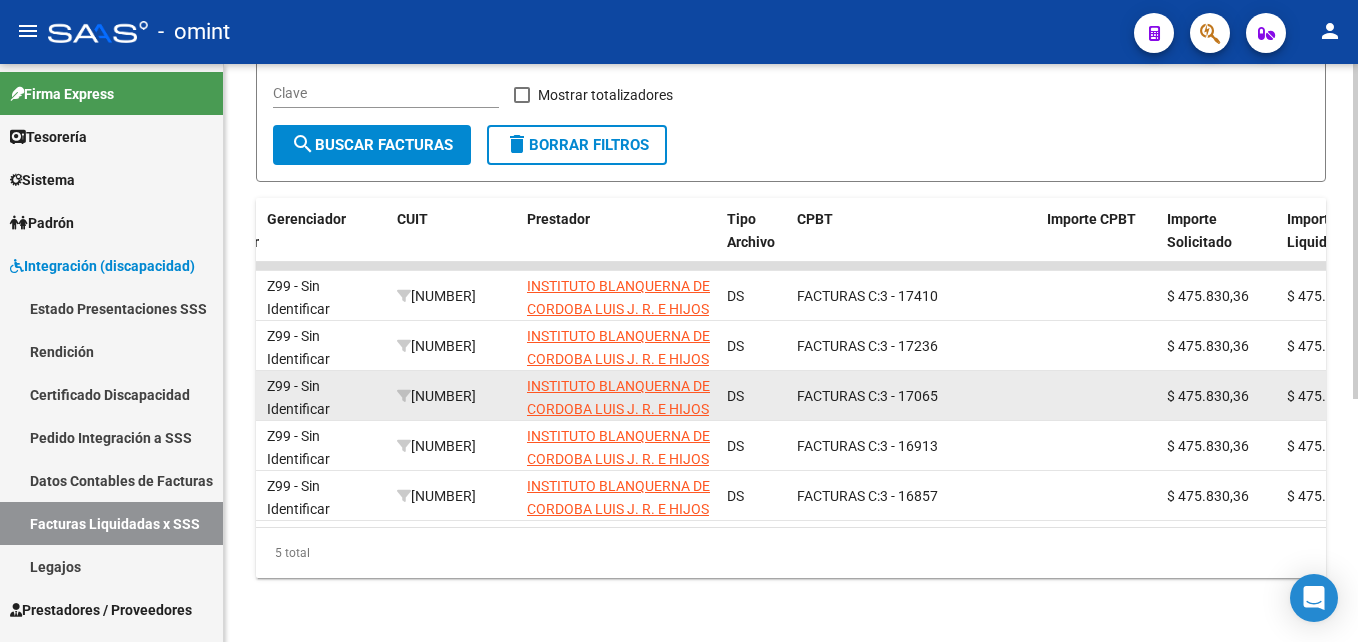 scroll, scrollTop: 0, scrollLeft: 0, axis: both 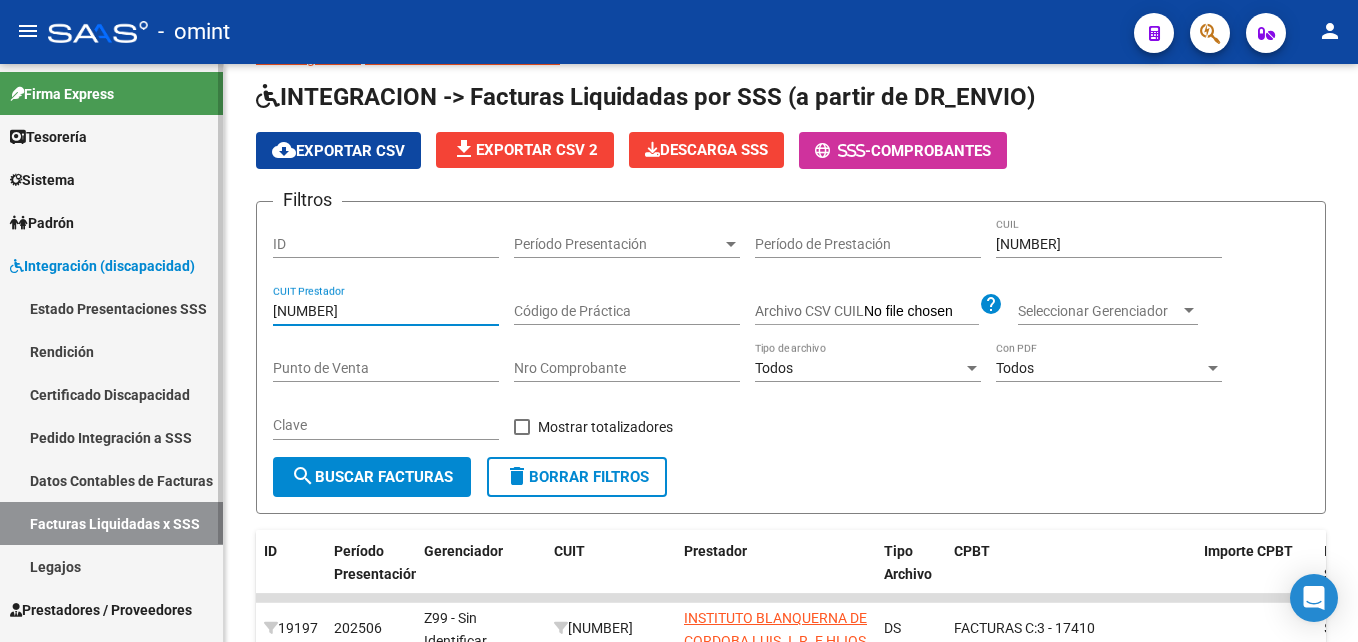 drag, startPoint x: 399, startPoint y: 312, endPoint x: 124, endPoint y: 284, distance: 276.42178 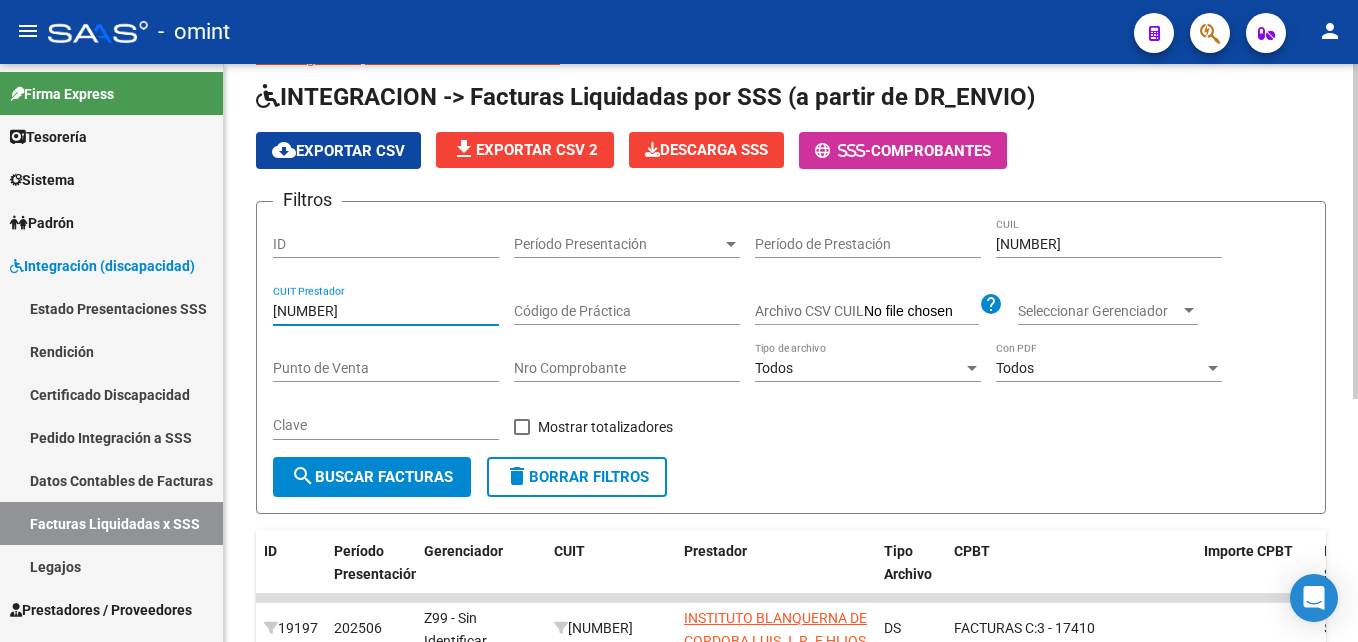 drag, startPoint x: 124, startPoint y: 284, endPoint x: 463, endPoint y: 315, distance: 340.41446 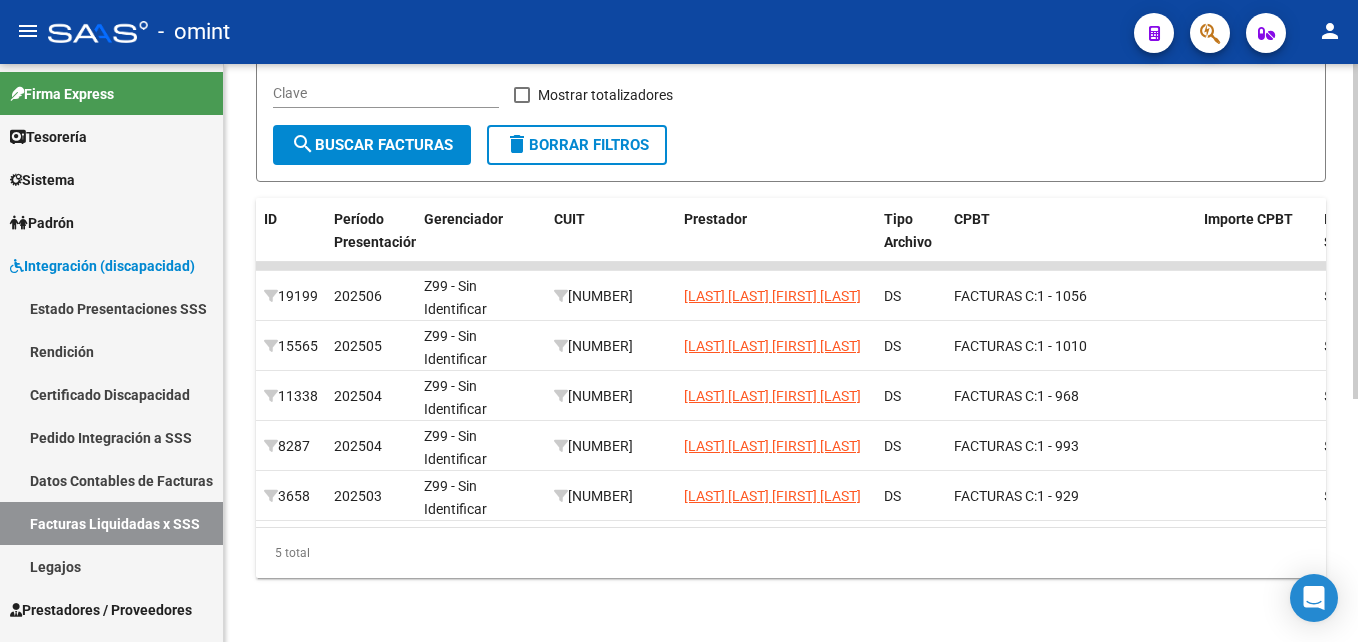 scroll, scrollTop: 409, scrollLeft: 0, axis: vertical 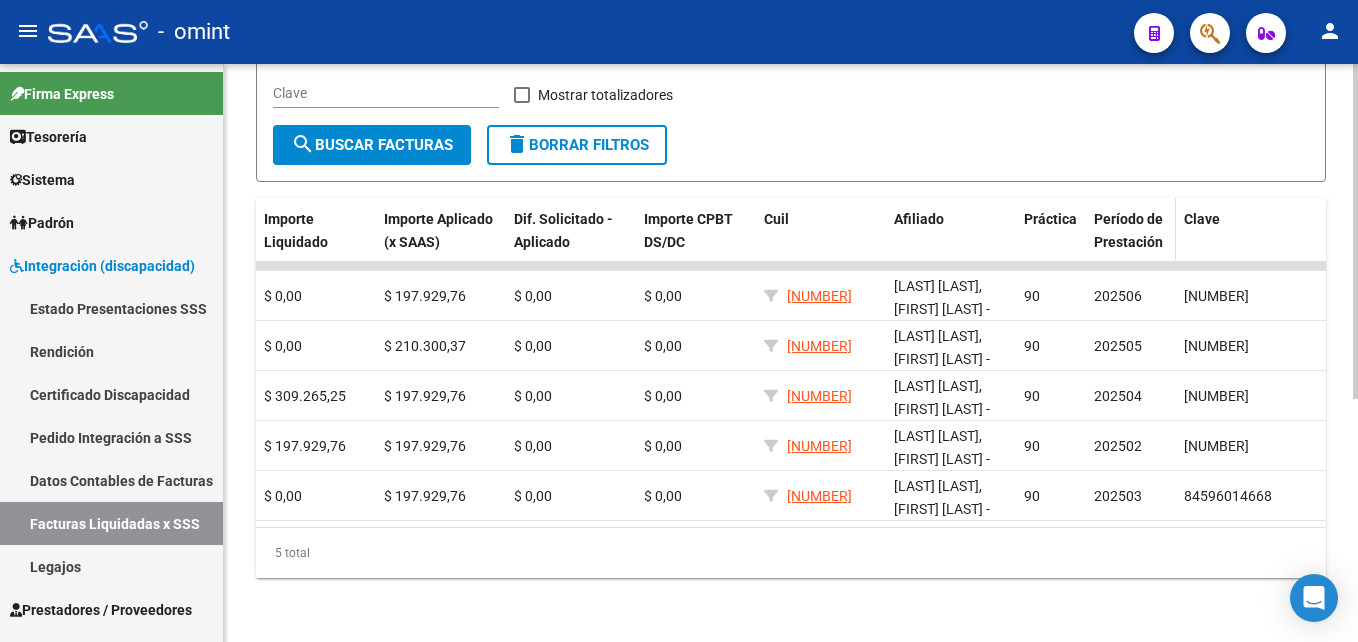 click on "Período de Prestación" 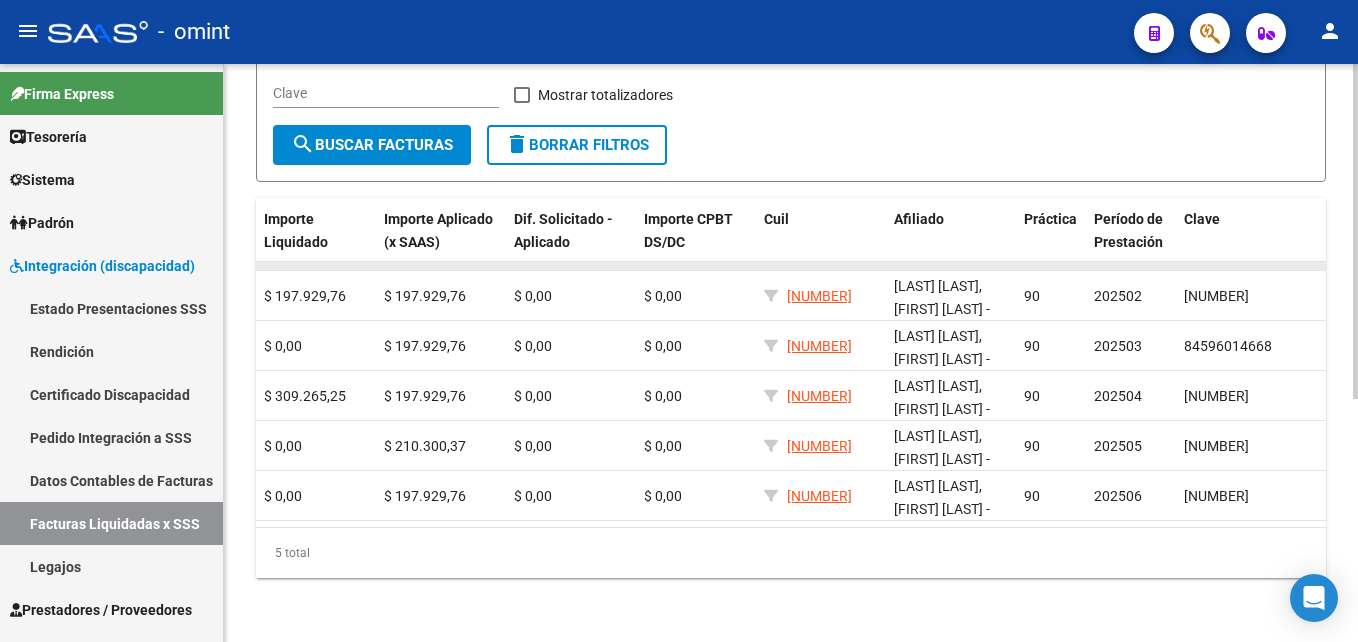 drag, startPoint x: 1125, startPoint y: 235, endPoint x: 1133, endPoint y: 259, distance: 25.298222 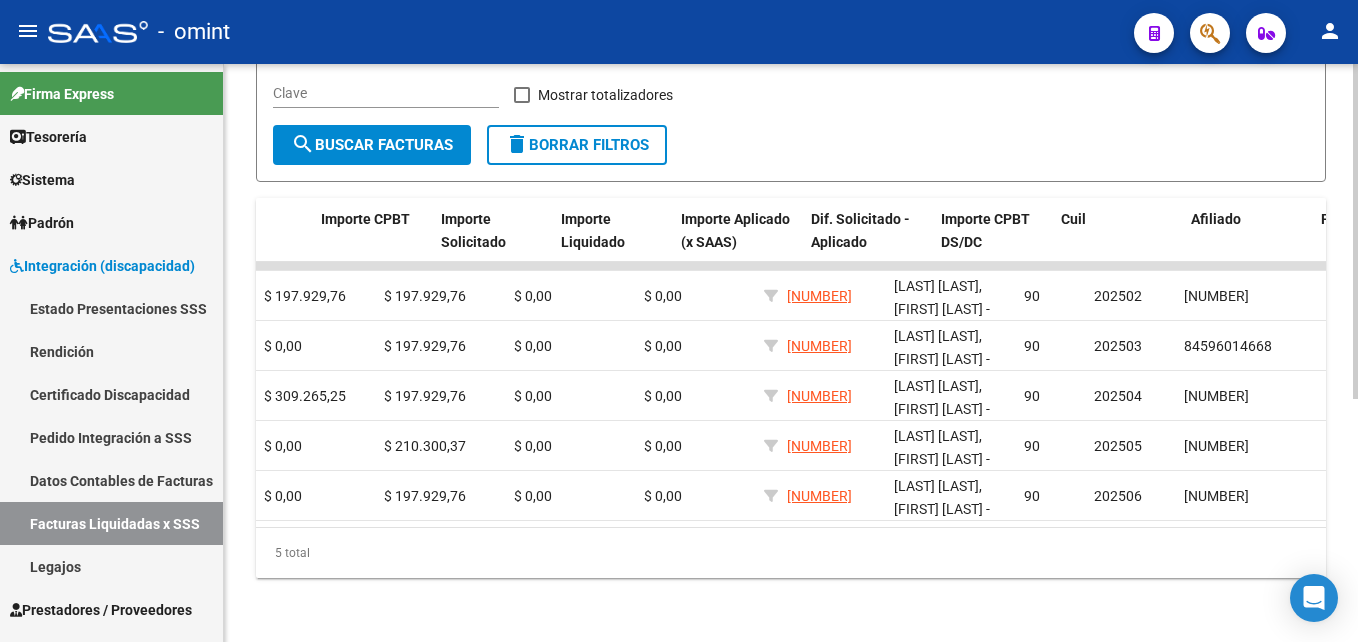 scroll, scrollTop: 0, scrollLeft: 0, axis: both 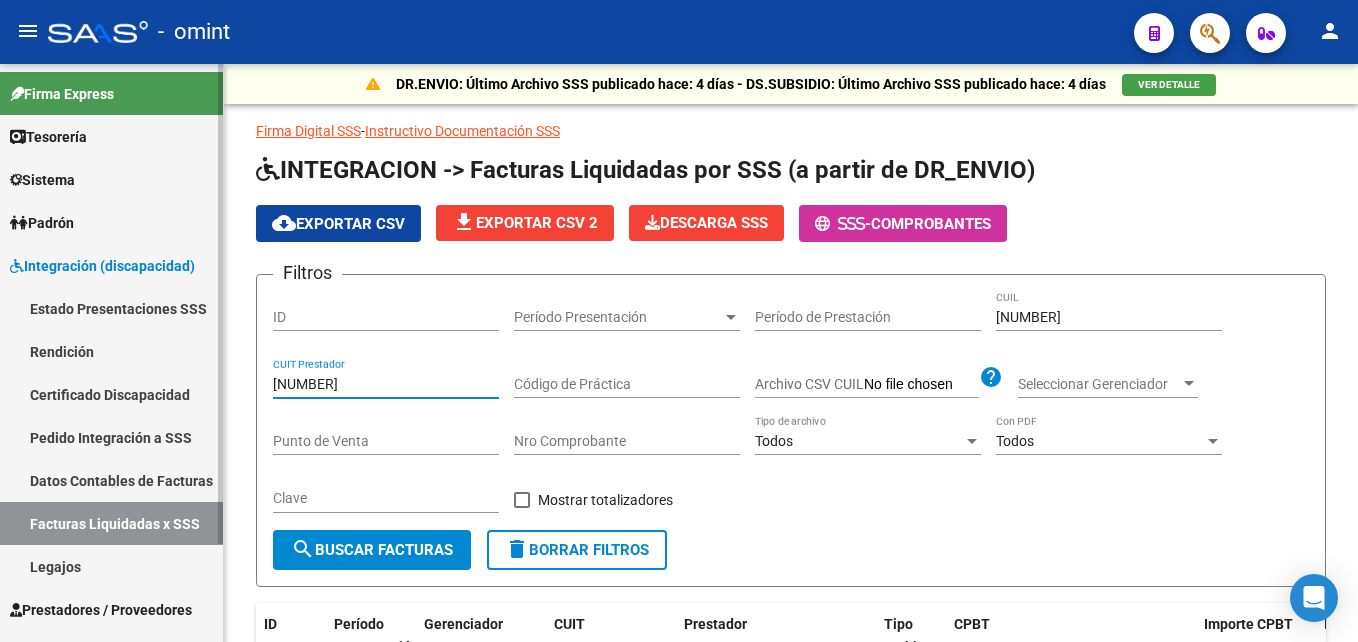 drag, startPoint x: 384, startPoint y: 389, endPoint x: 183, endPoint y: 373, distance: 201.6358 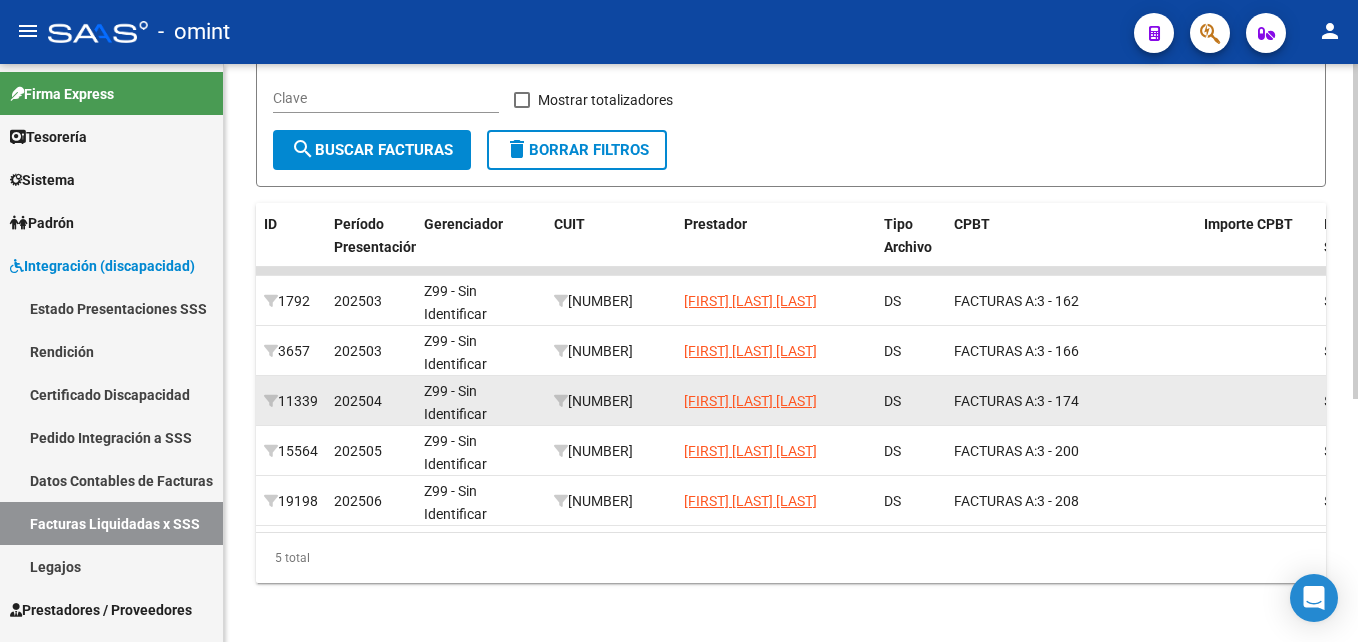 scroll, scrollTop: 420, scrollLeft: 0, axis: vertical 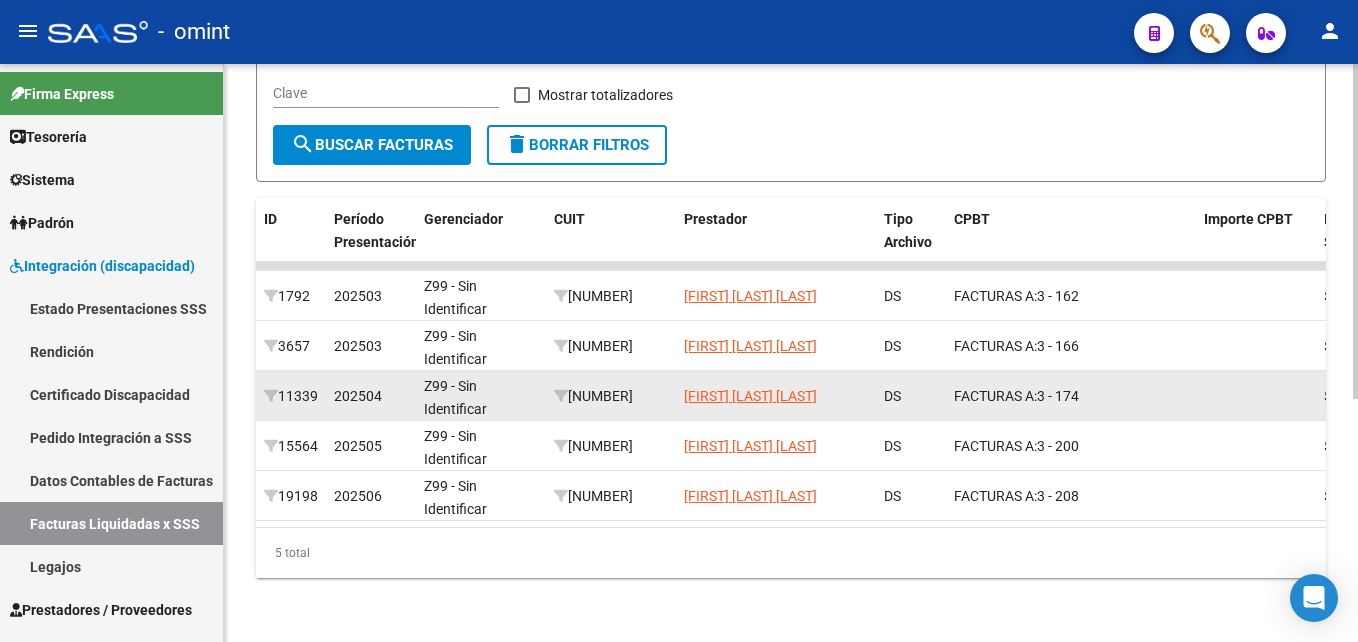 type on "[NUMBER]" 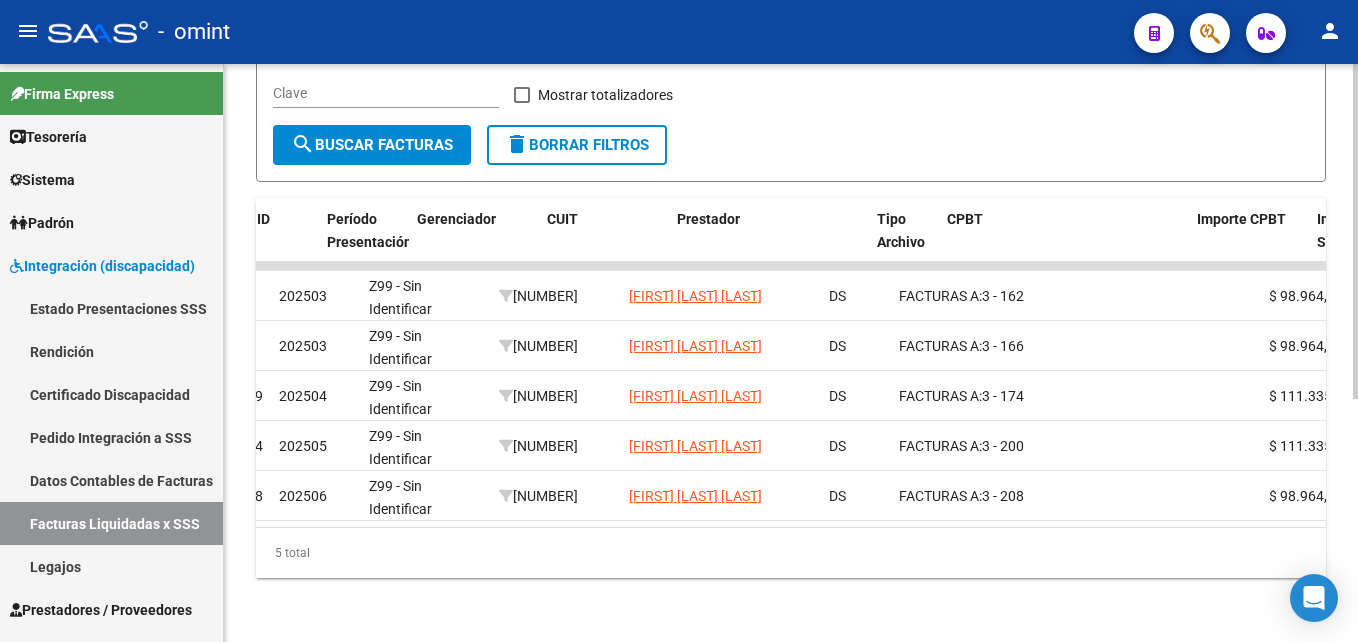 scroll, scrollTop: 0, scrollLeft: 0, axis: both 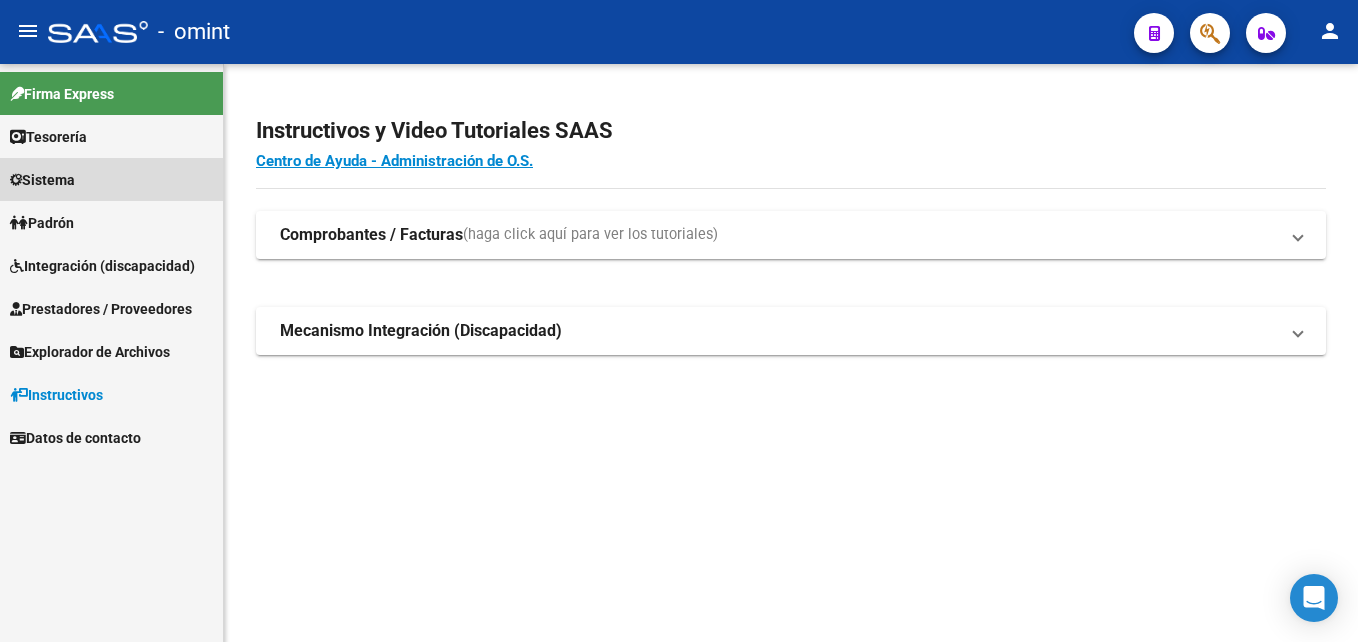click on "Sistema" at bounding box center (111, 179) 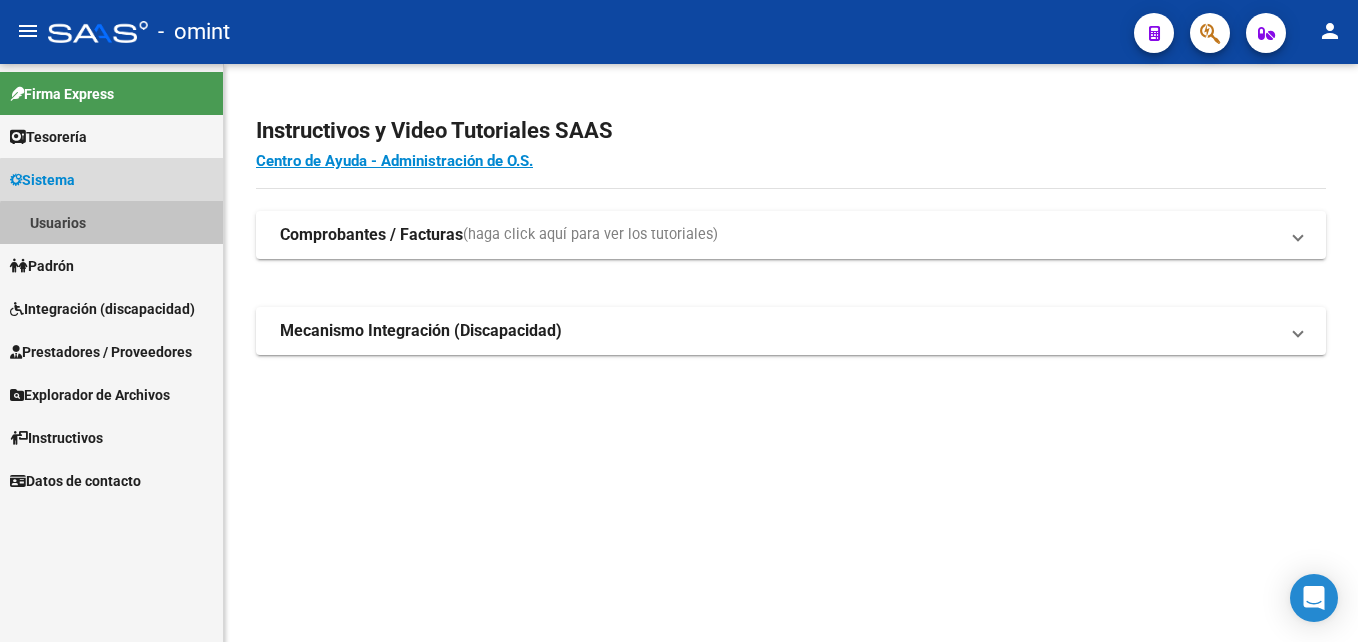 click on "Usuarios" at bounding box center (111, 222) 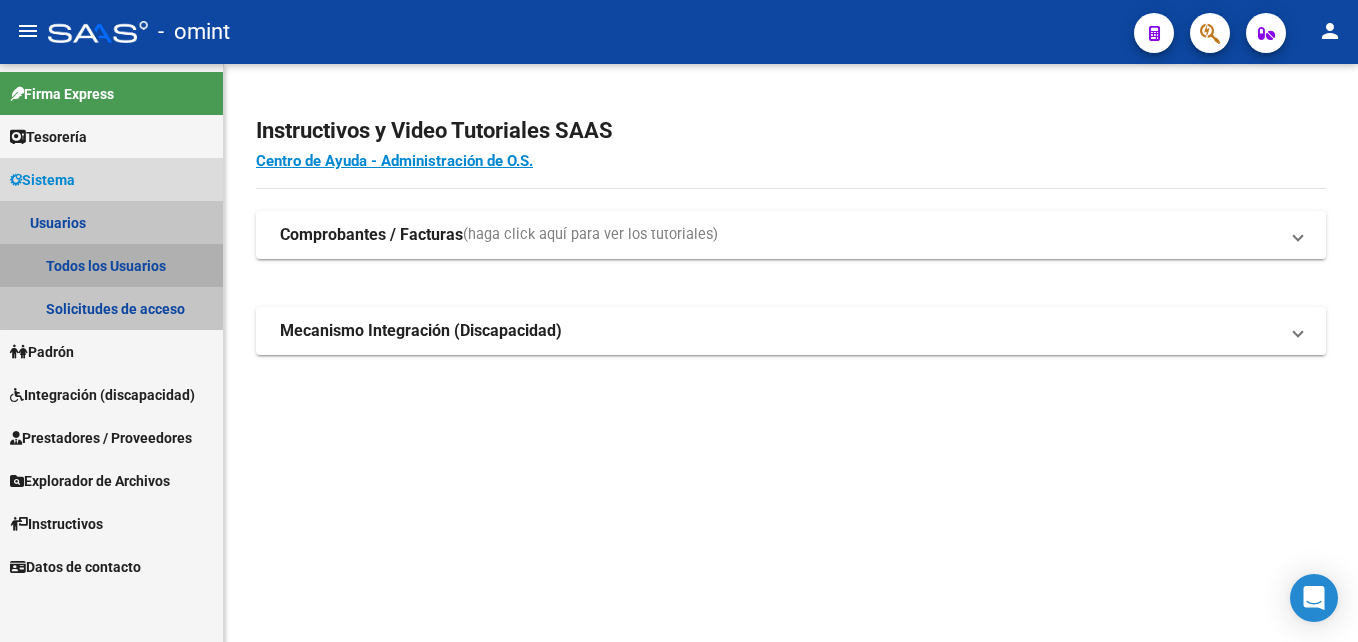 click on "Todos los Usuarios" at bounding box center [111, 265] 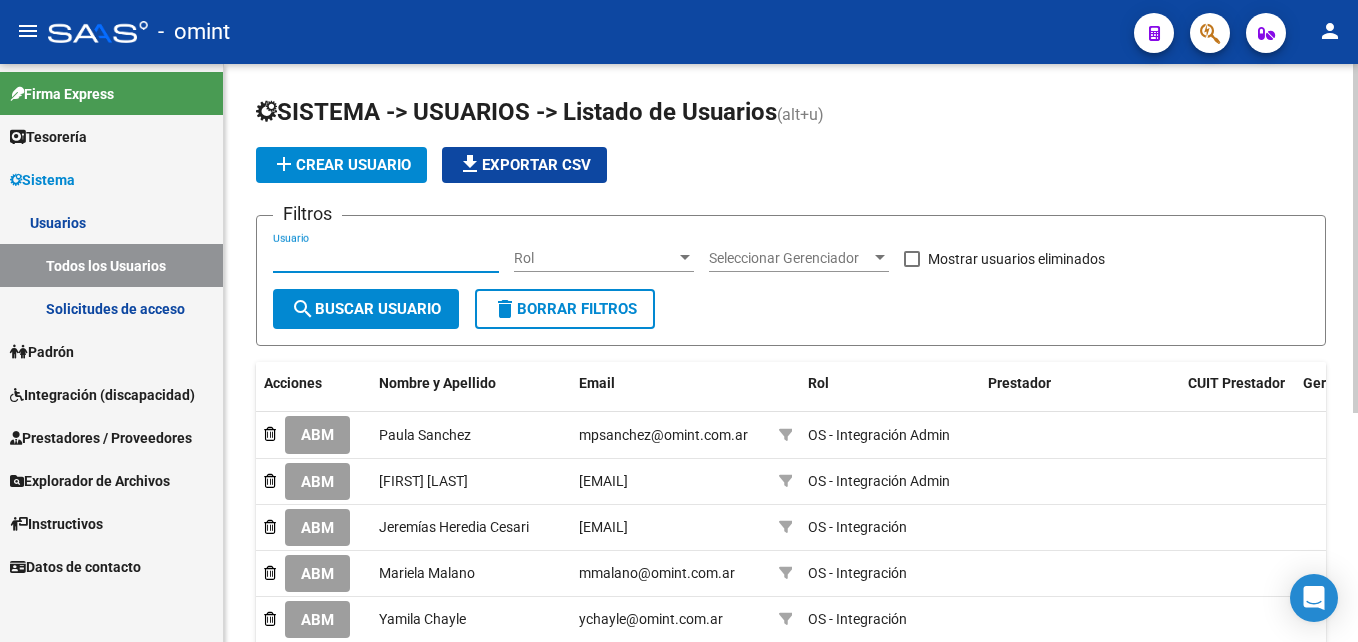 click on "Usuario" at bounding box center [386, 258] 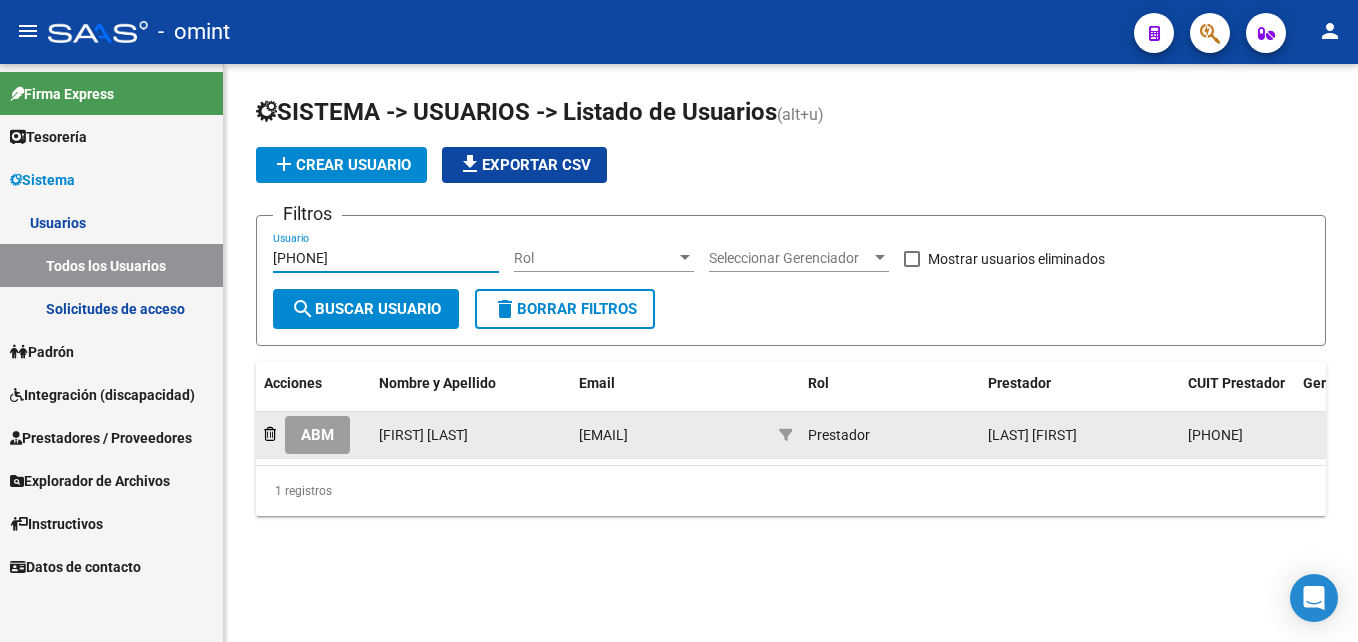 type on "[PHONE]" 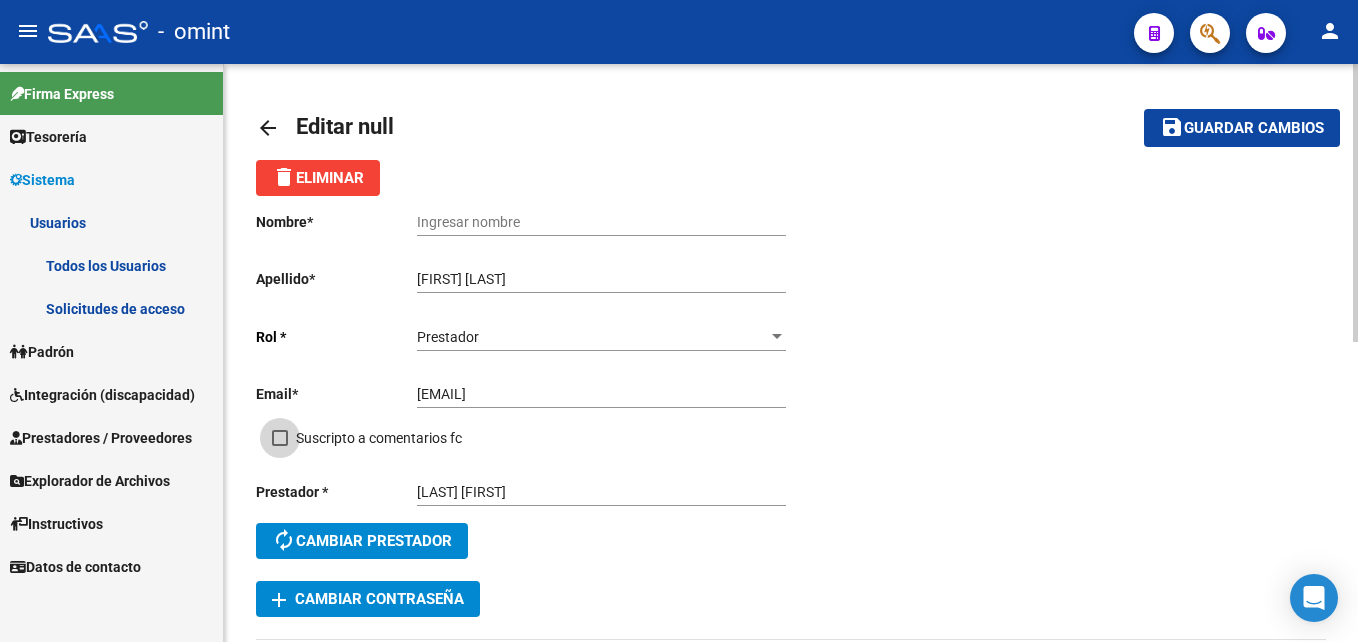 click on "Suscripto a comentarios fc" at bounding box center (379, 438) 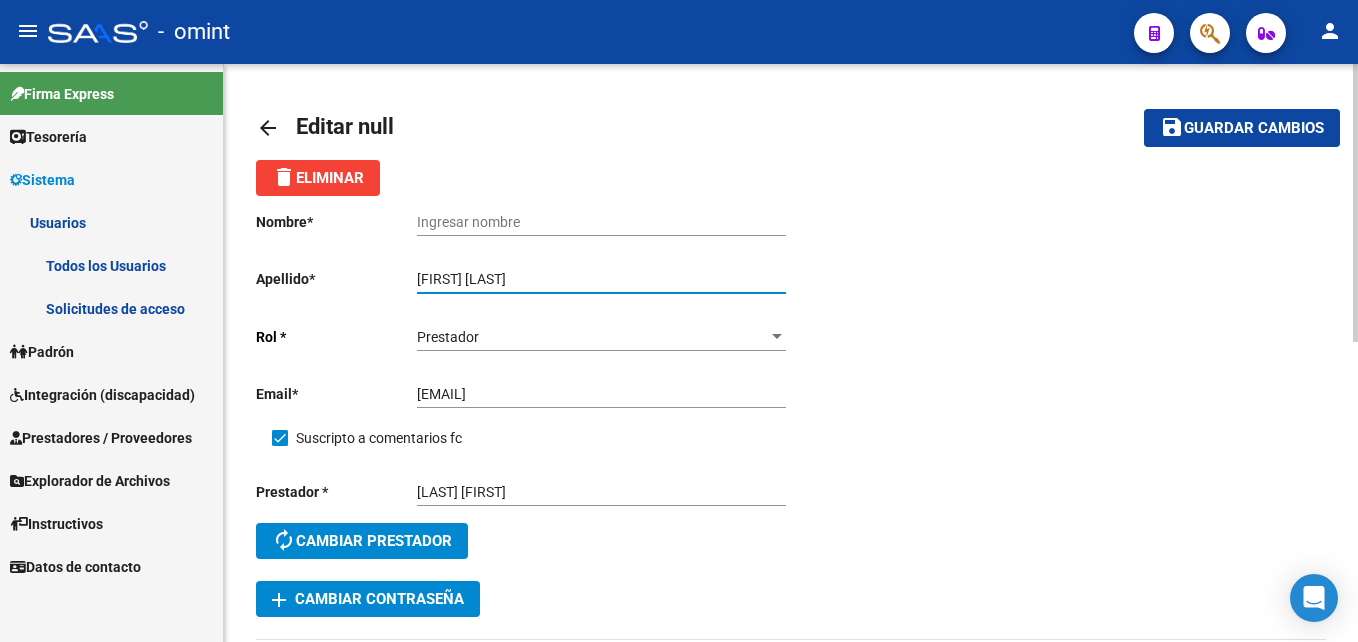 drag, startPoint x: 590, startPoint y: 283, endPoint x: 397, endPoint y: 293, distance: 193.2589 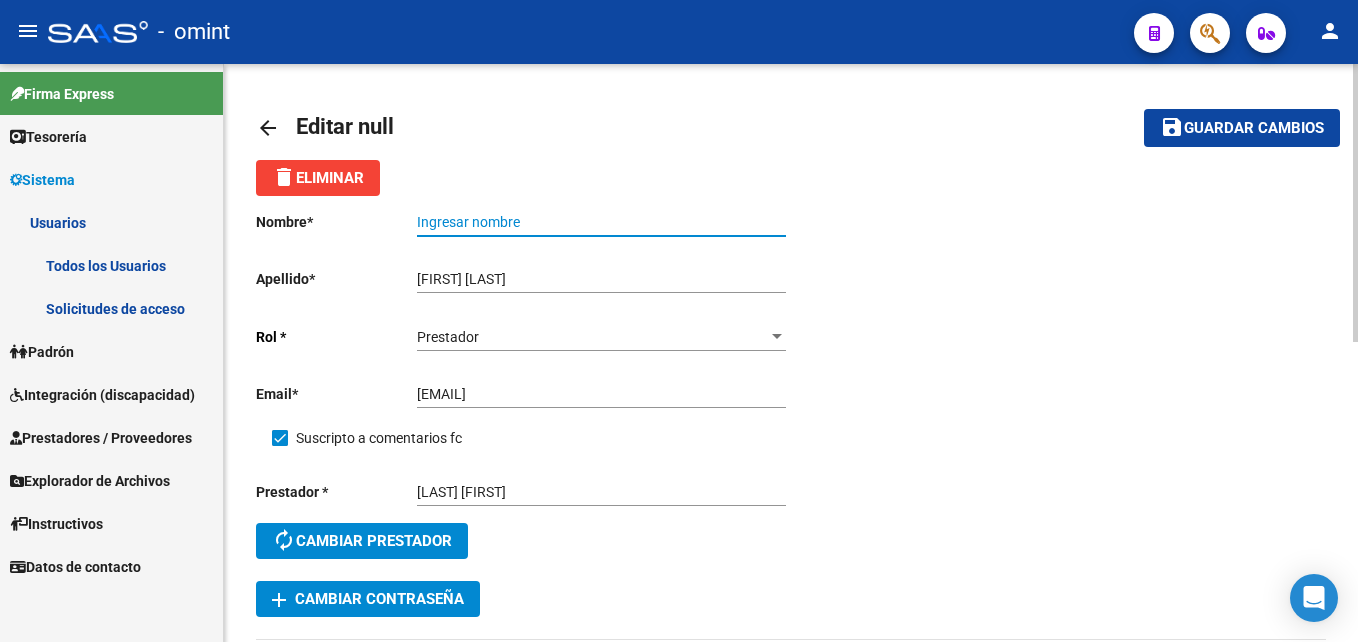 click on "Ingresar nombre" at bounding box center (601, 222) 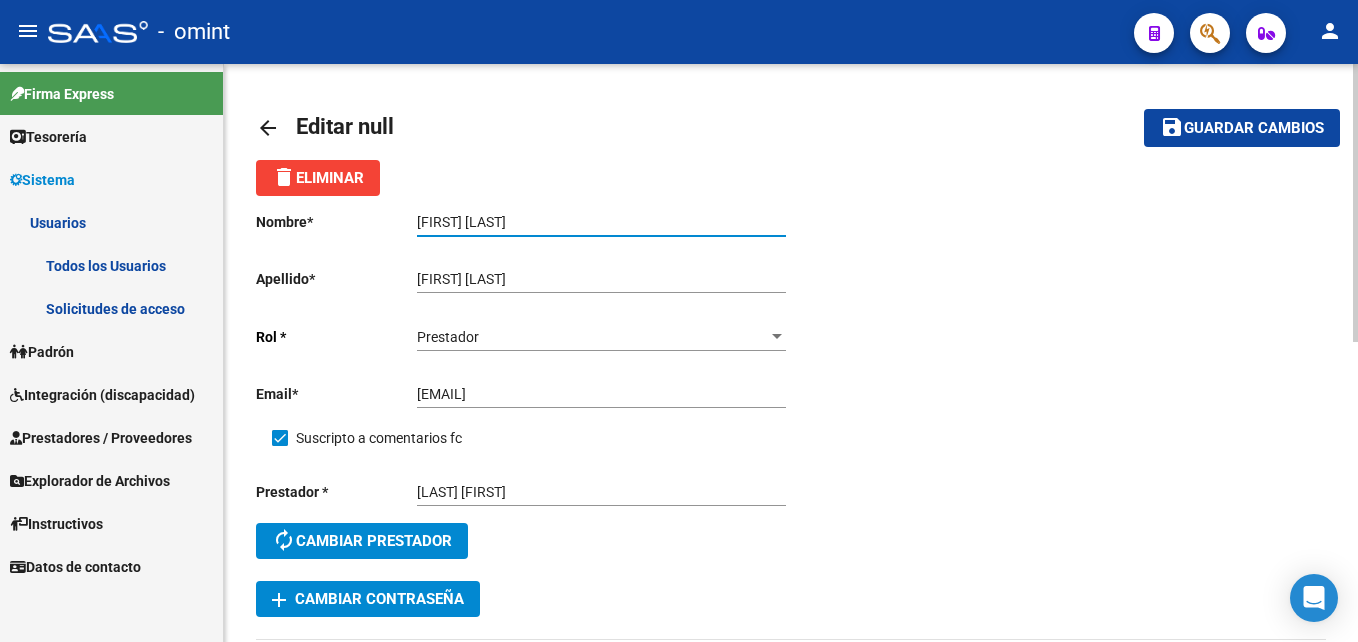 type on "Laura Luciana Rossetti" 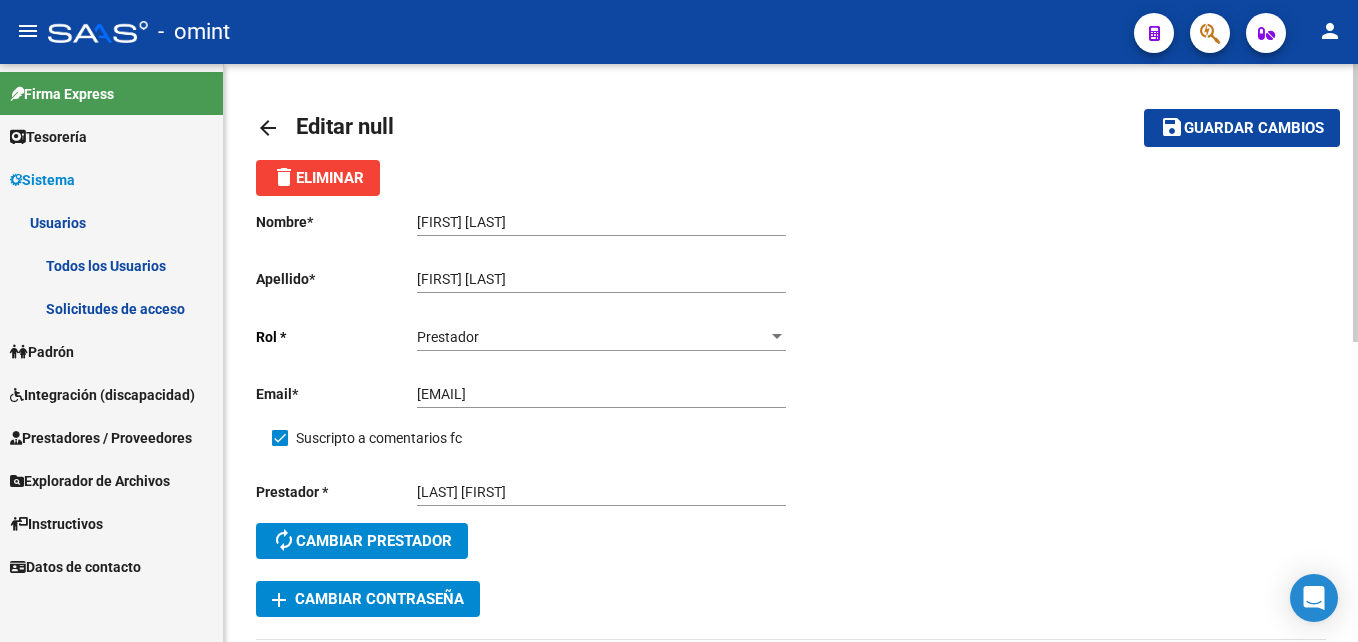 click on "arrow_back" 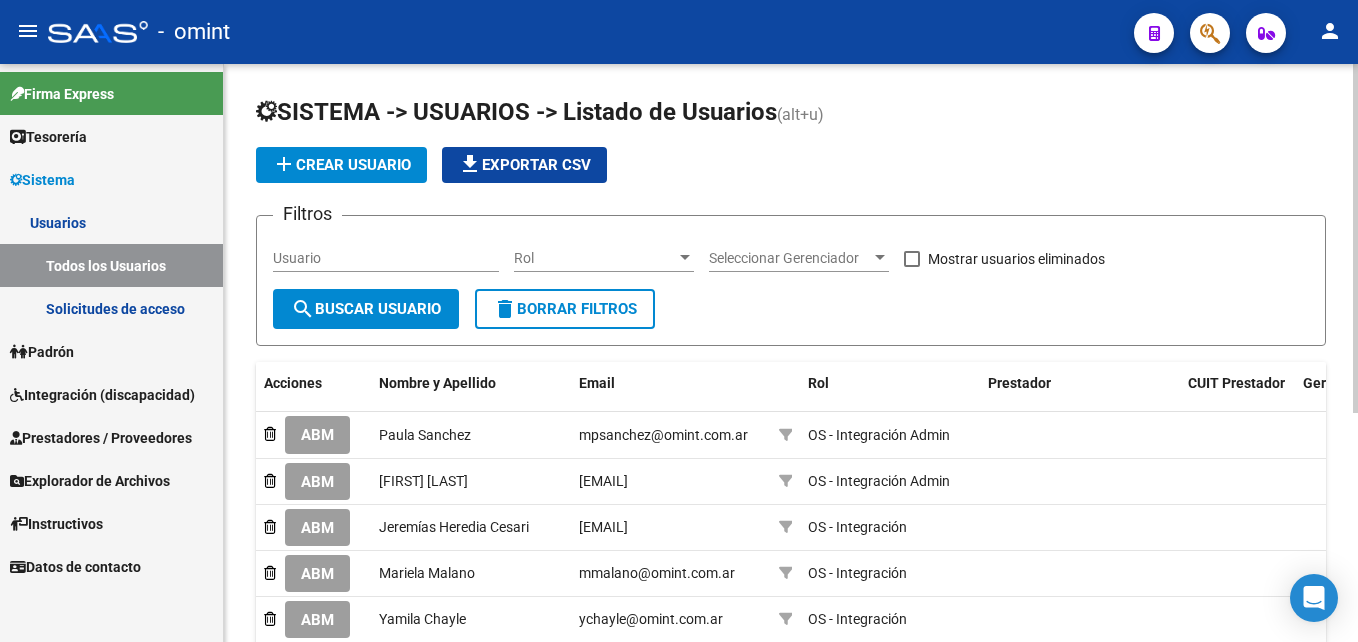 click on "Usuario" at bounding box center [386, 258] 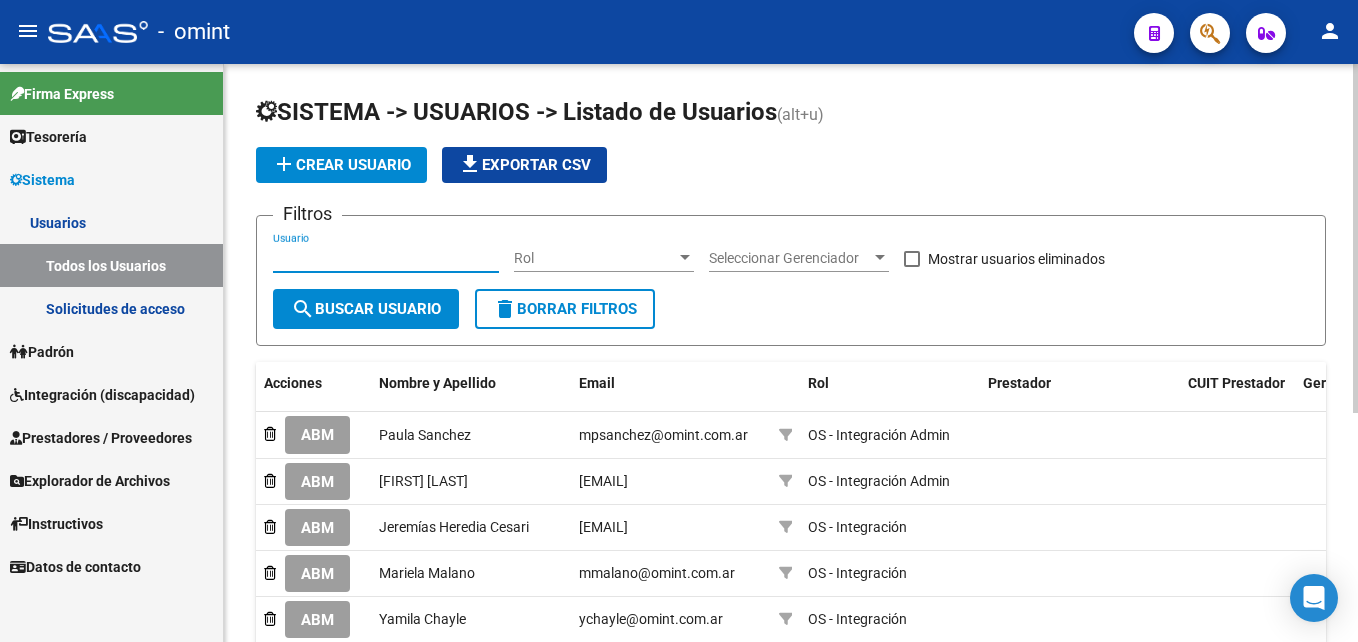 paste on "23326296384" 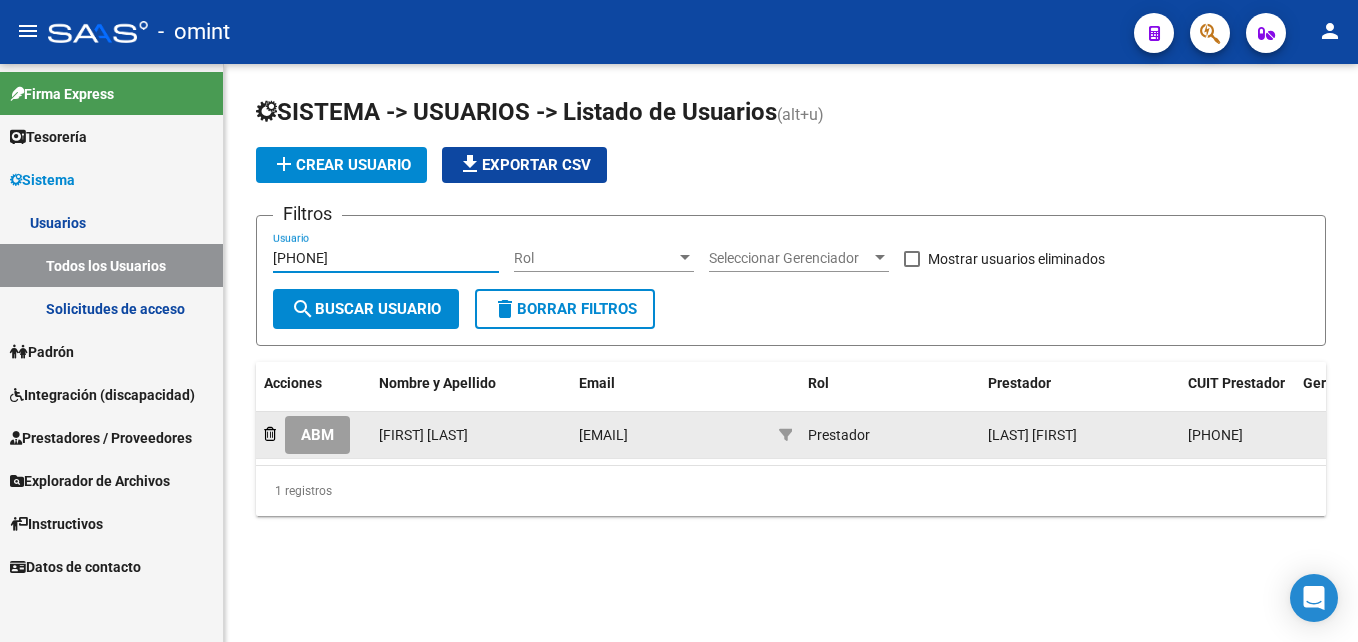 type on "23326296384" 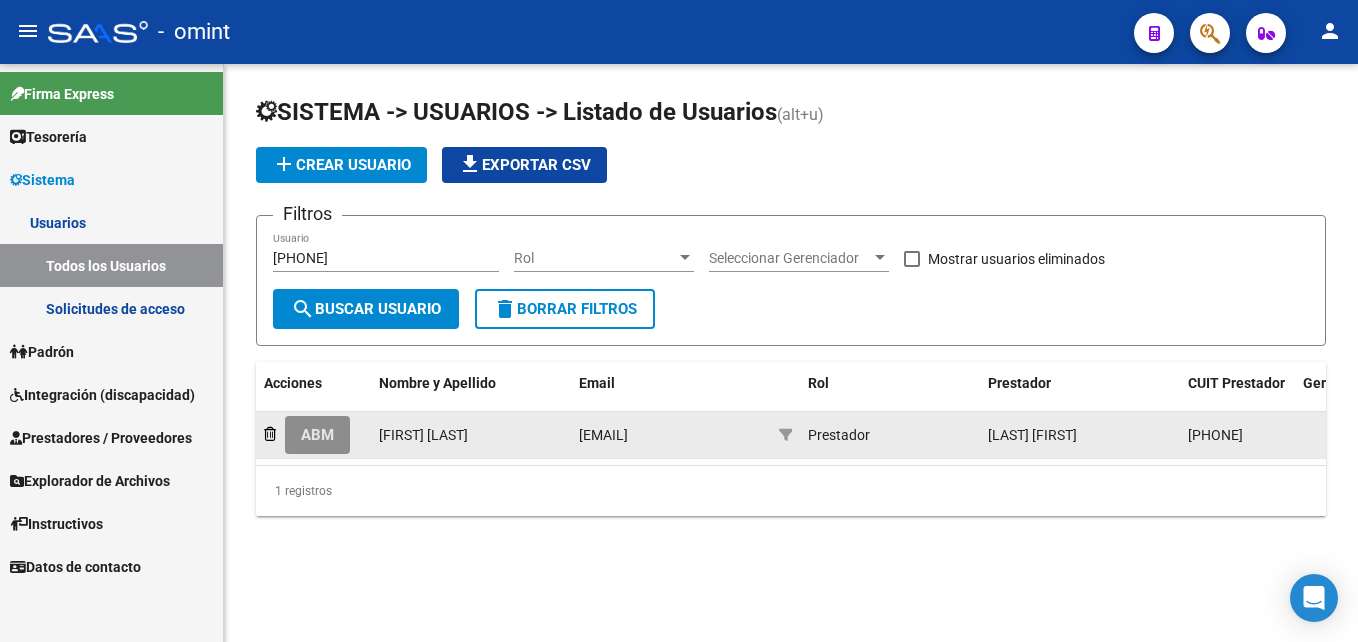 click on "ABM" 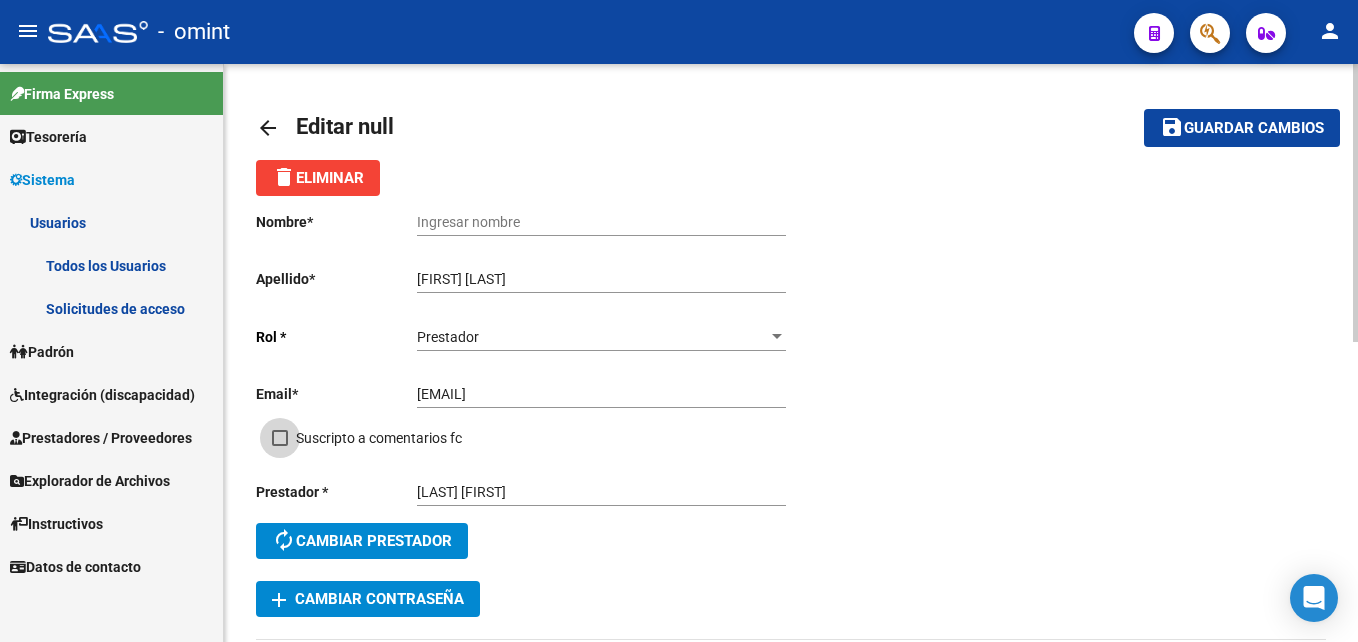 click on "Suscripto a comentarios fc" at bounding box center [379, 438] 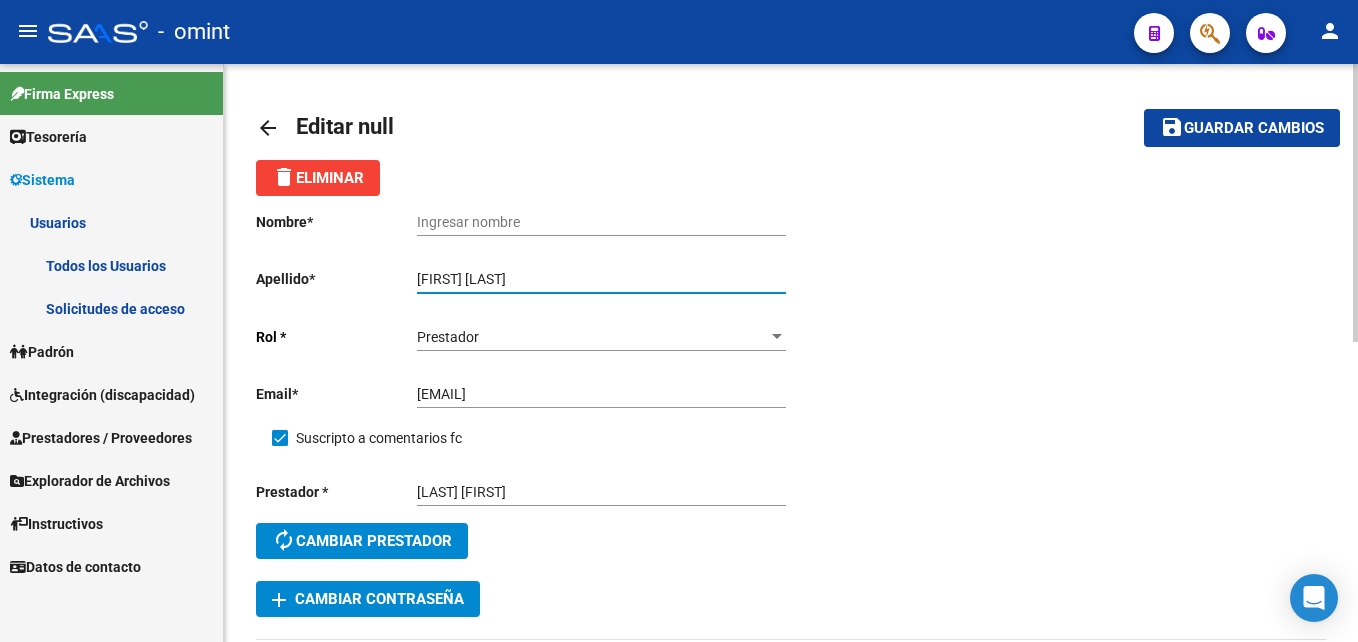 drag, startPoint x: 569, startPoint y: 285, endPoint x: 400, endPoint y: 271, distance: 169.57889 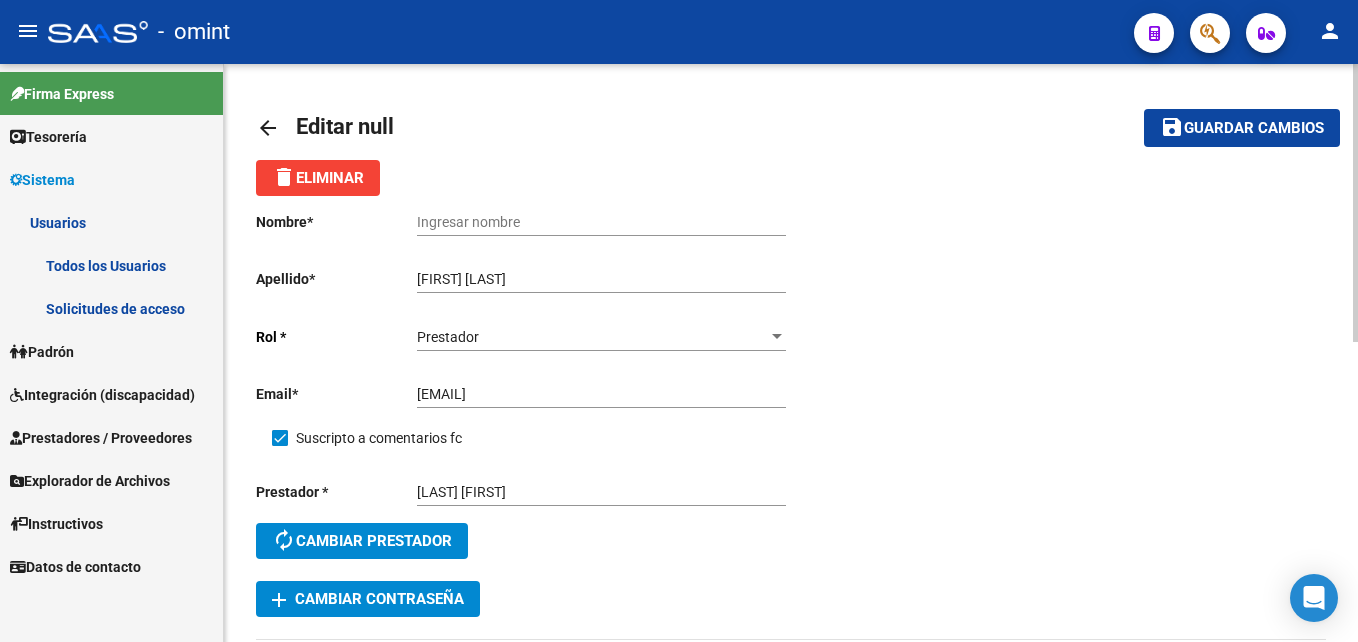 click on "Ingresar nombre" 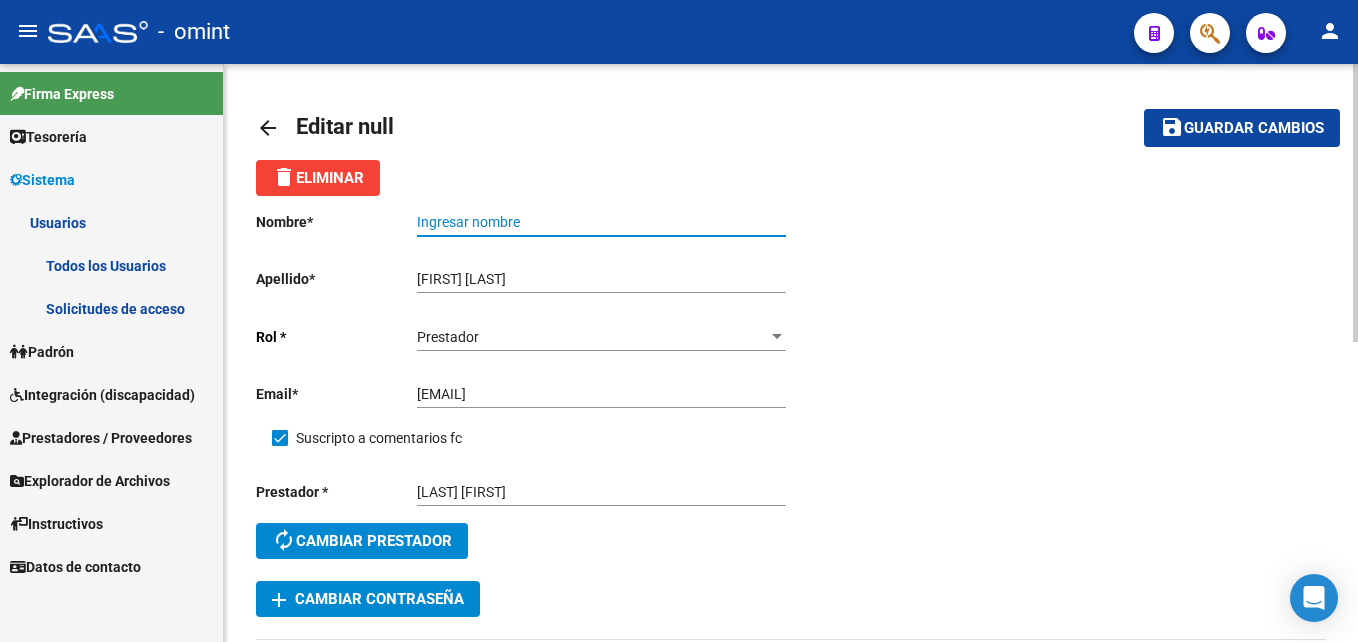 paste on "Gabriela Andrea Ruiz" 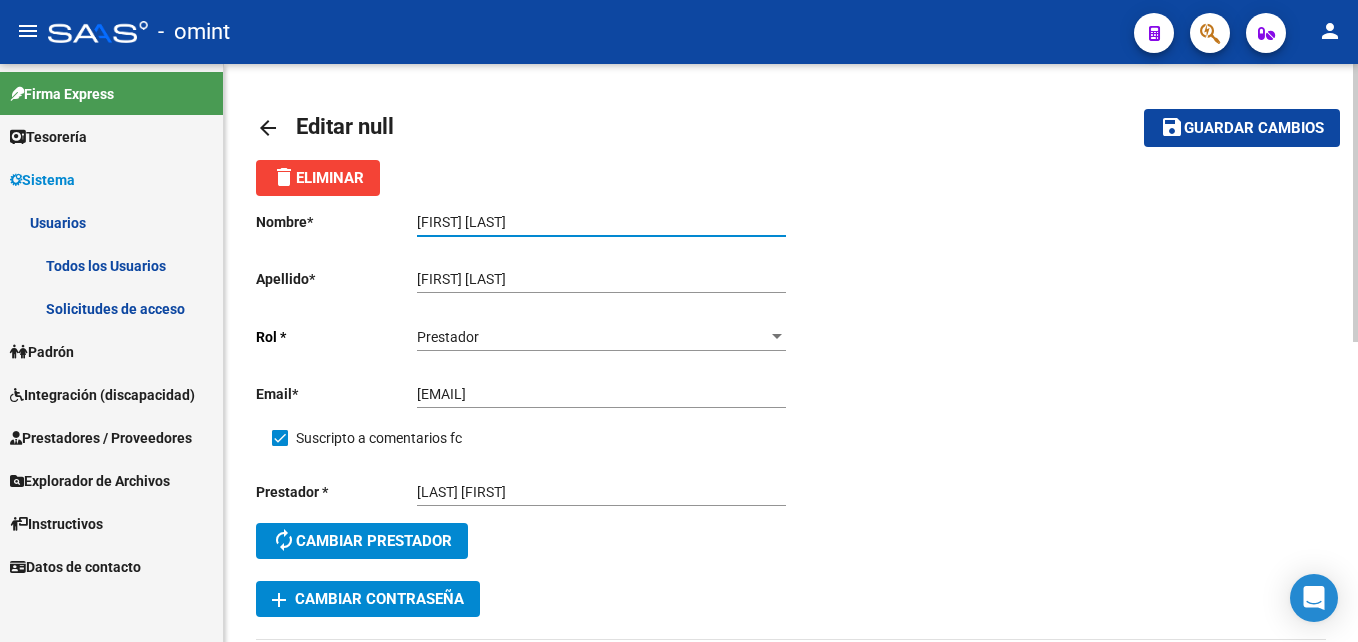 type on "Gabriela Andrea Ruiz" 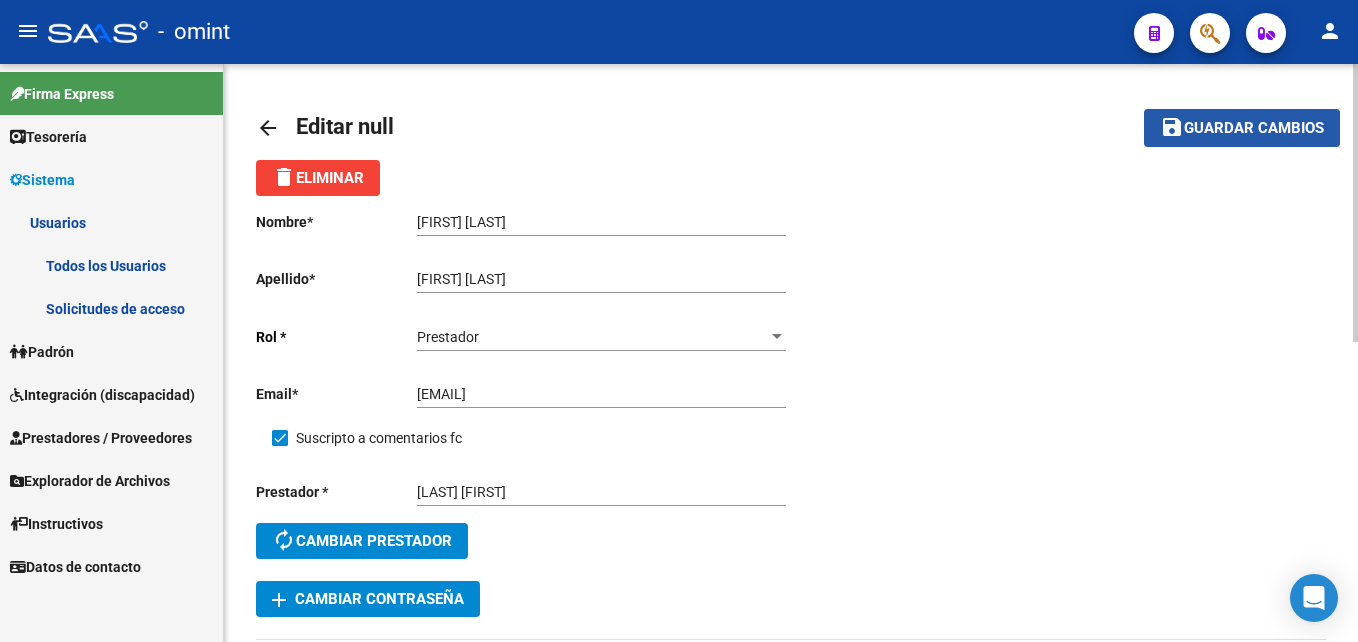 click on "save" 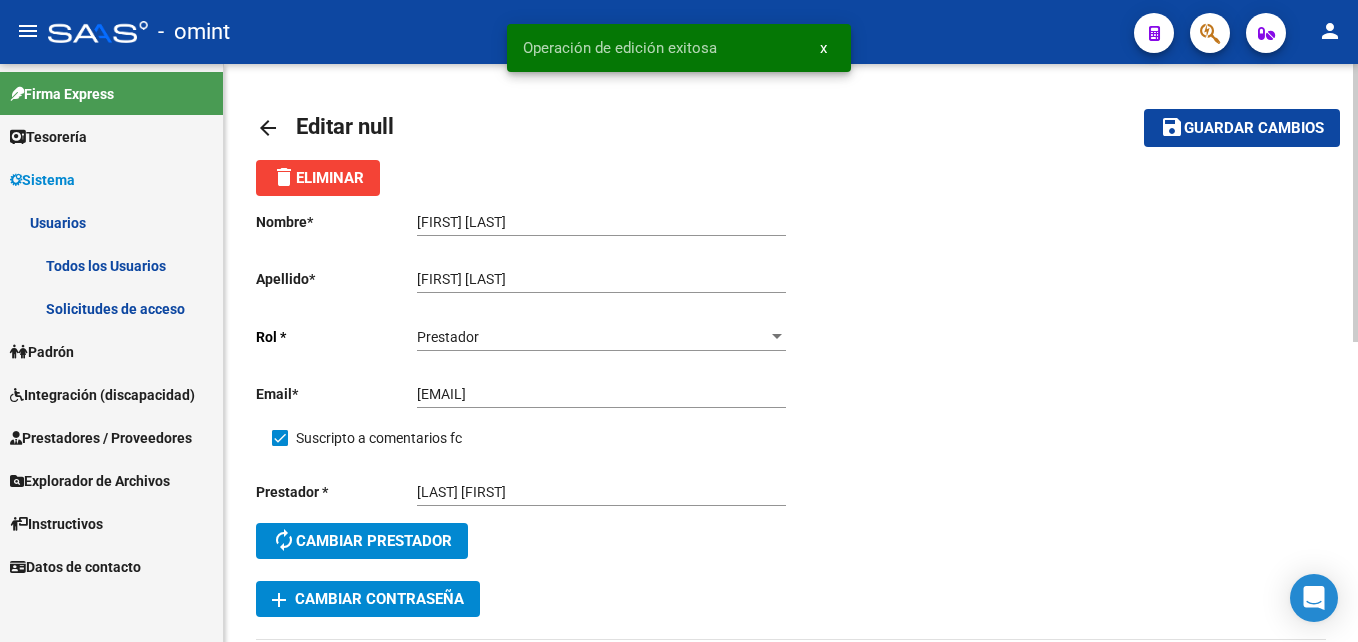 click on "arrow_back" 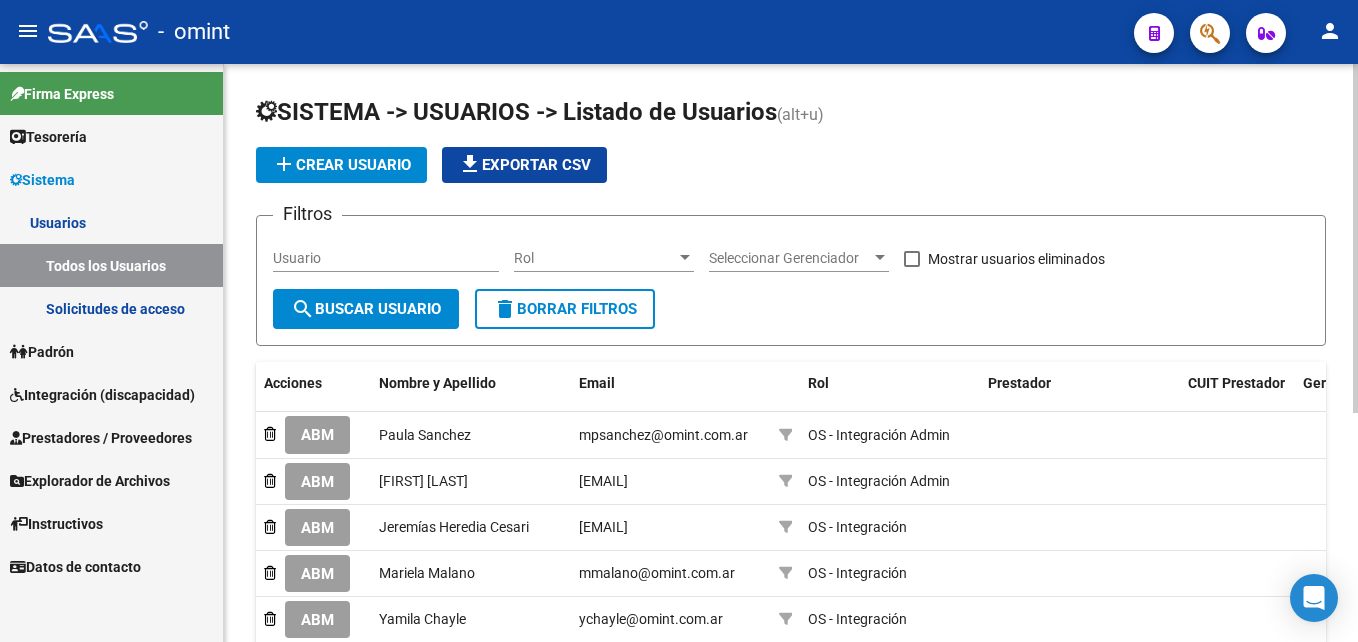 click on "Usuario" at bounding box center [386, 258] 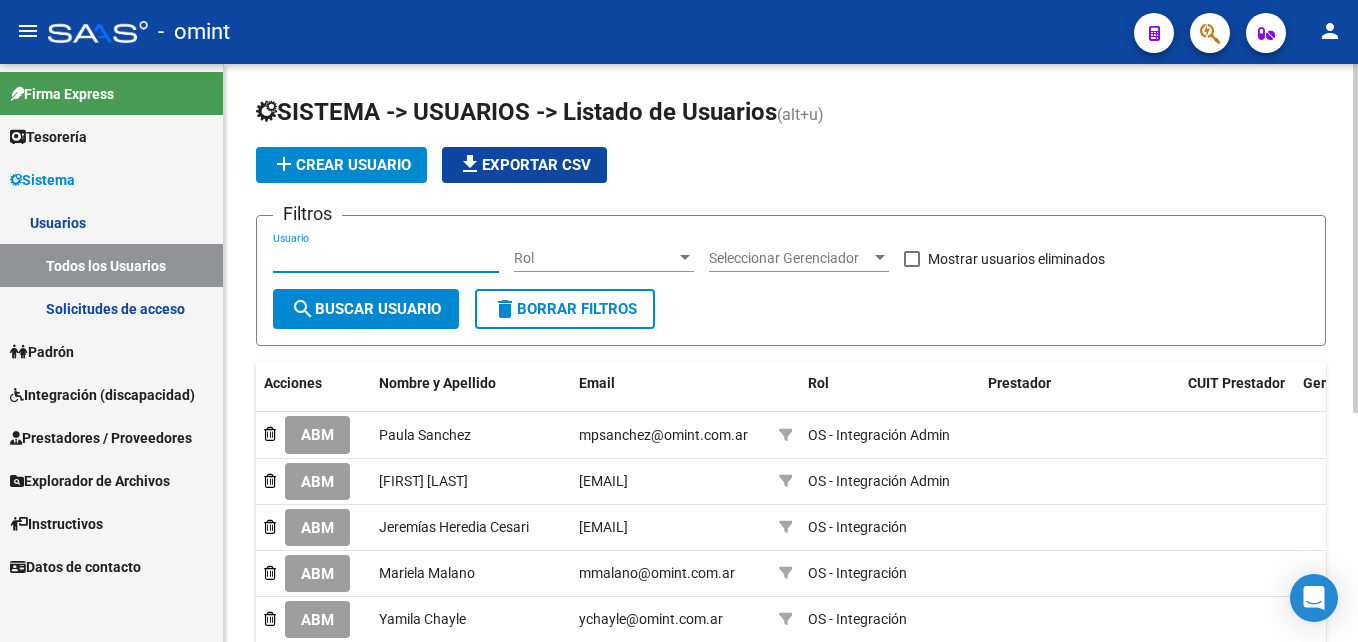 paste on "27169623584" 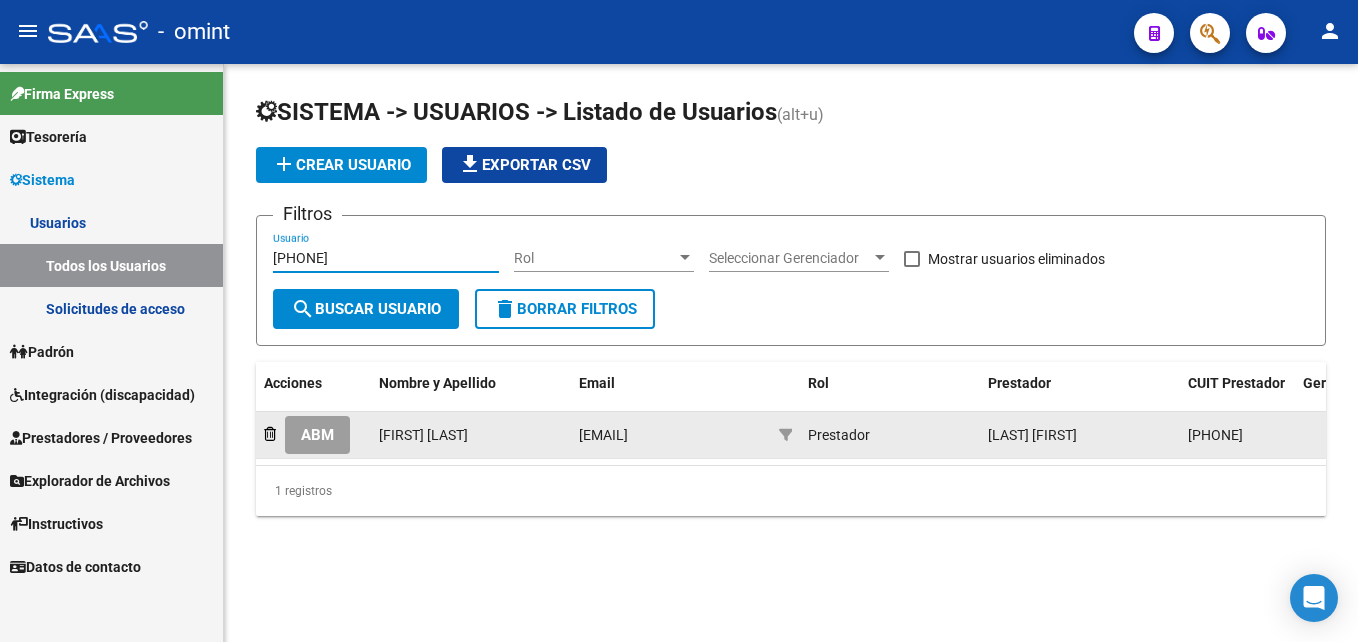 type on "27169623584" 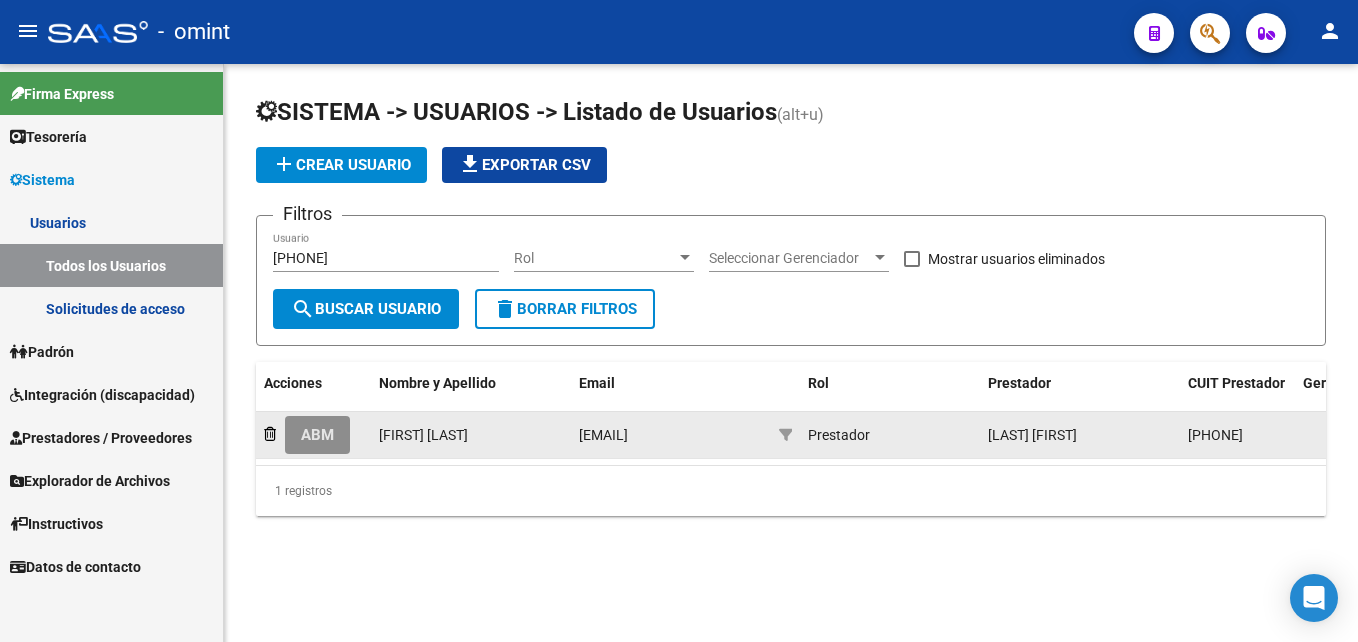 click on "ABM" 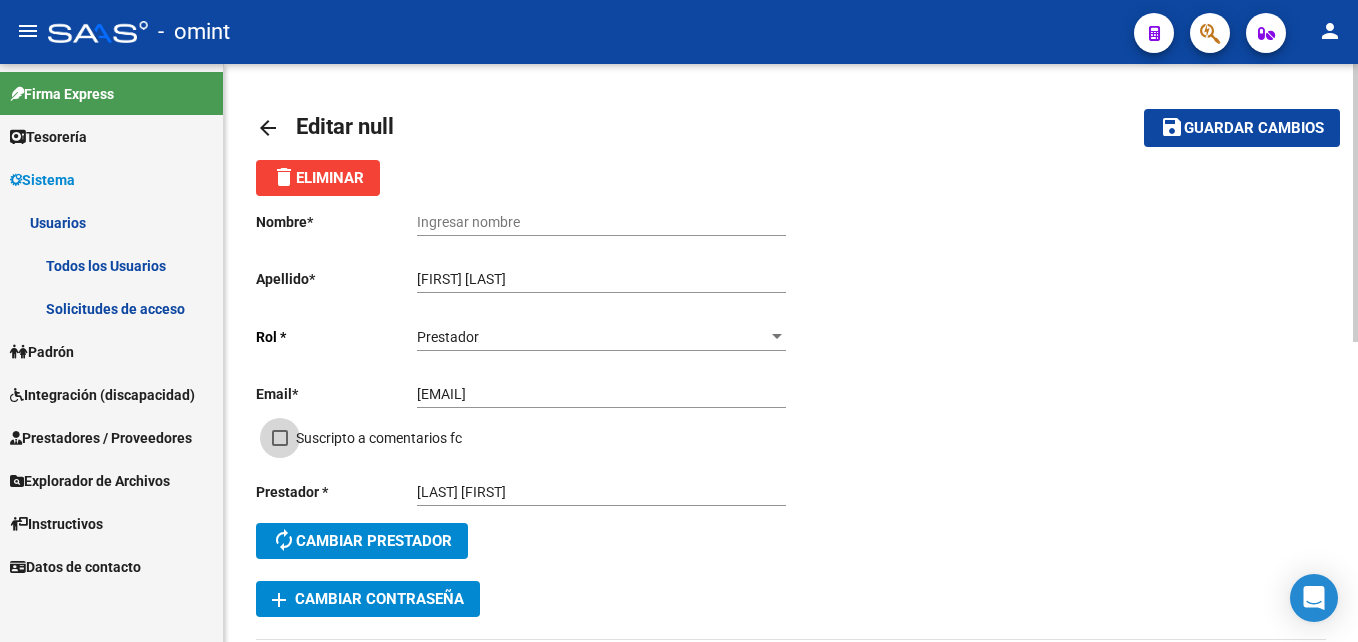 click on "Suscripto a comentarios fc" at bounding box center [379, 438] 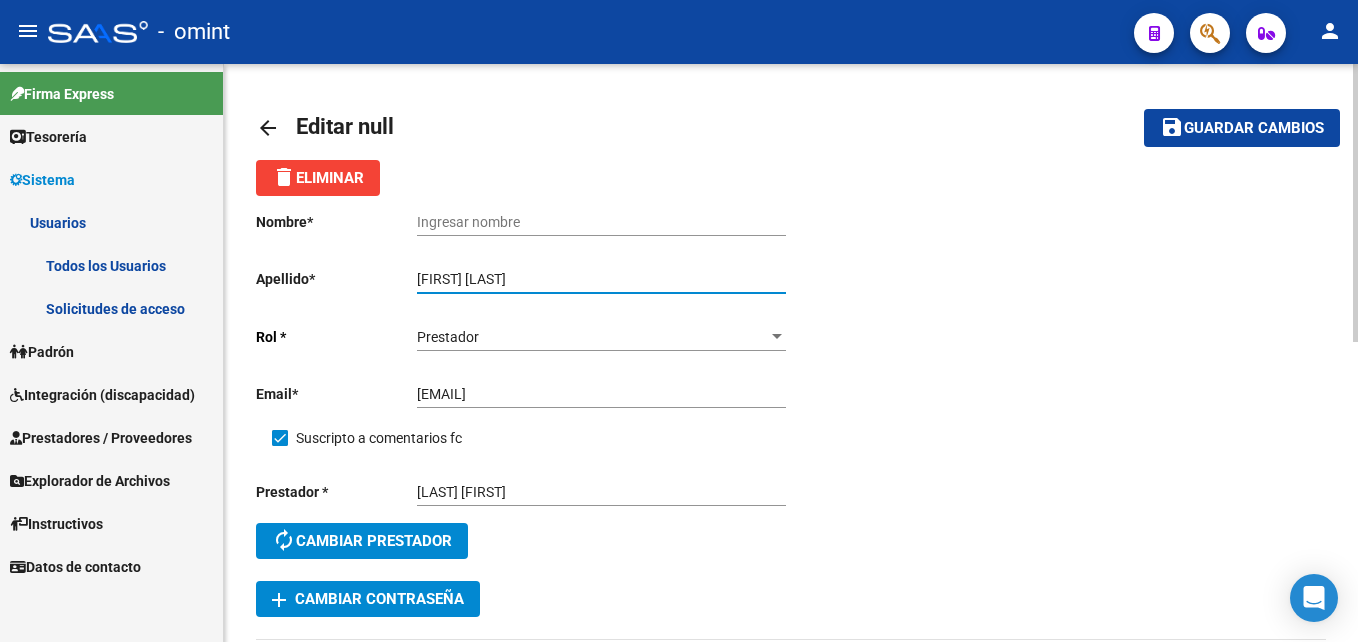 drag, startPoint x: 606, startPoint y: 276, endPoint x: 379, endPoint y: 265, distance: 227.26636 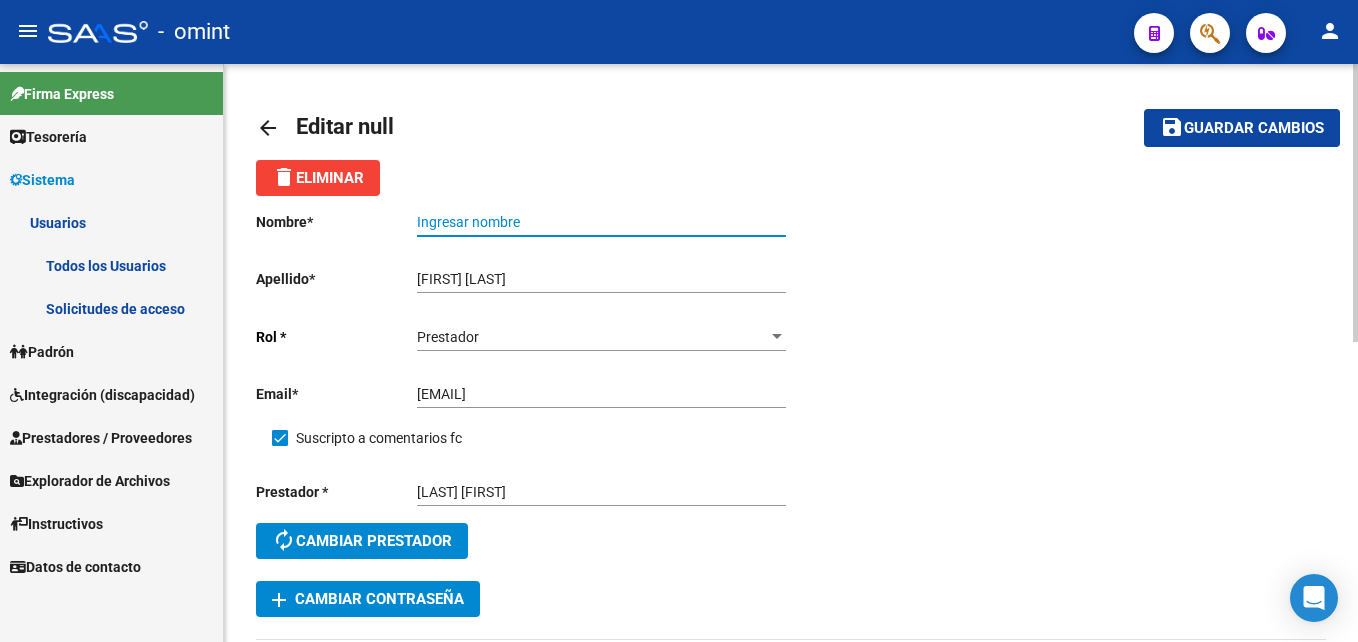 click on "Ingresar nombre" at bounding box center (601, 222) 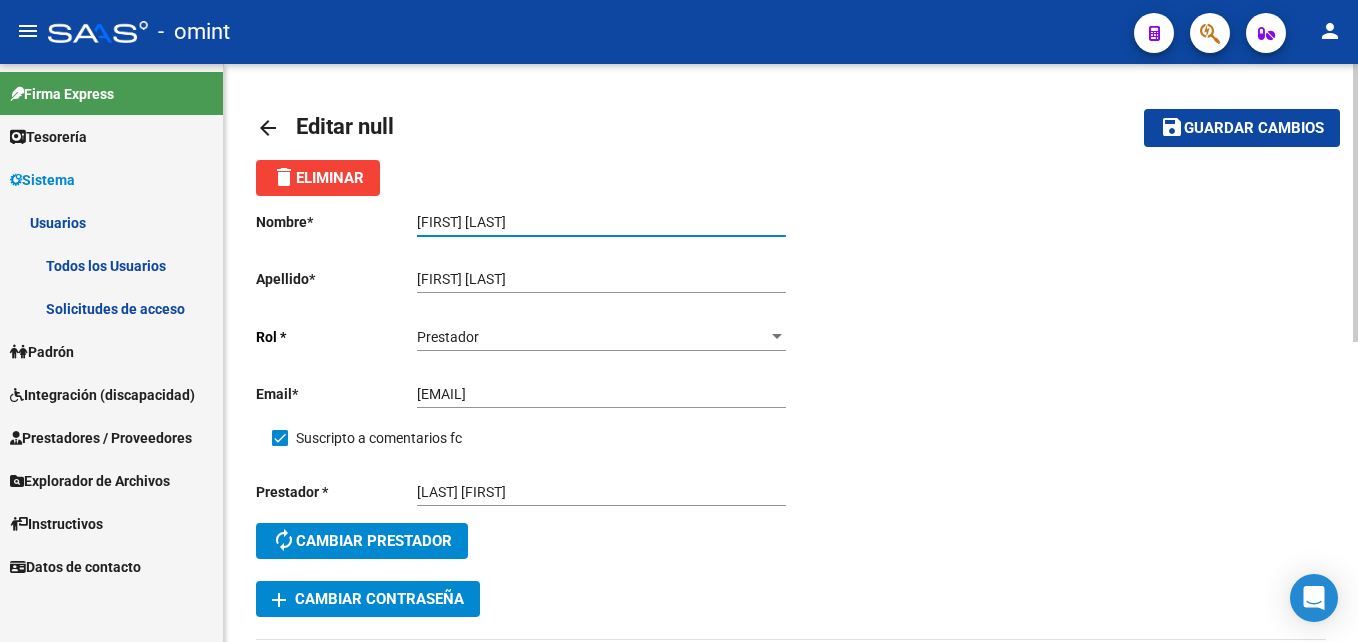 type on "NANCY VIVIANA ORDOÑEZ" 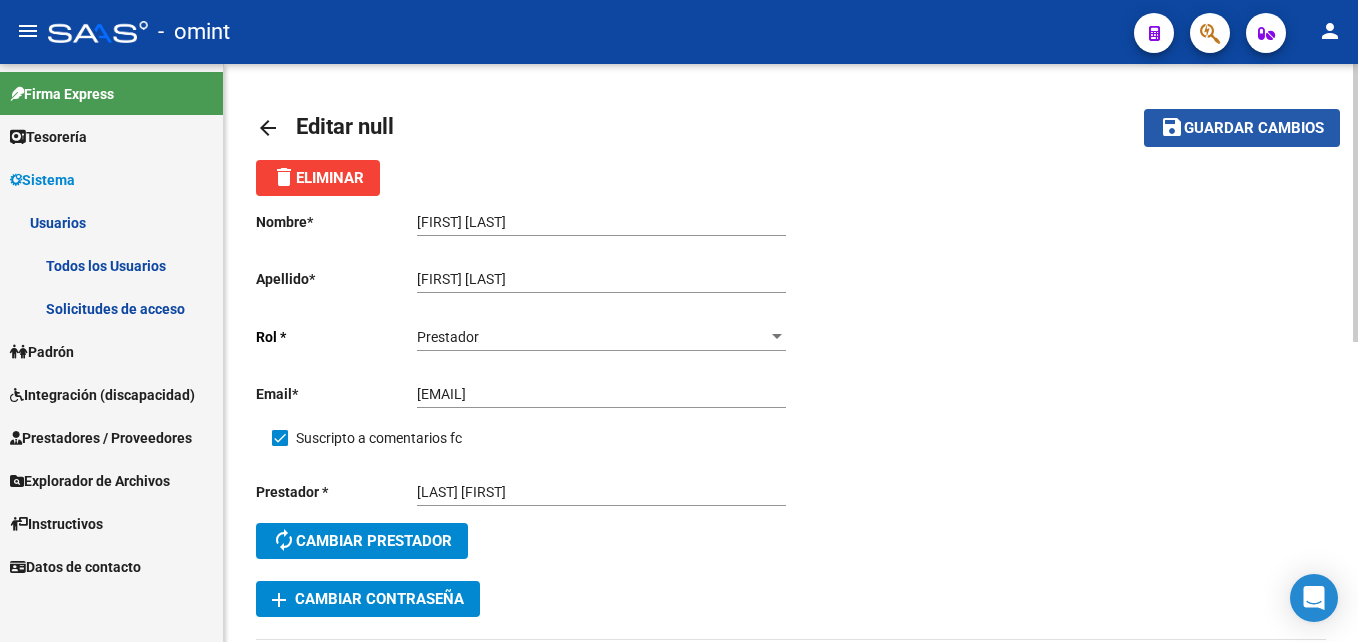 click on "save Guardar cambios" 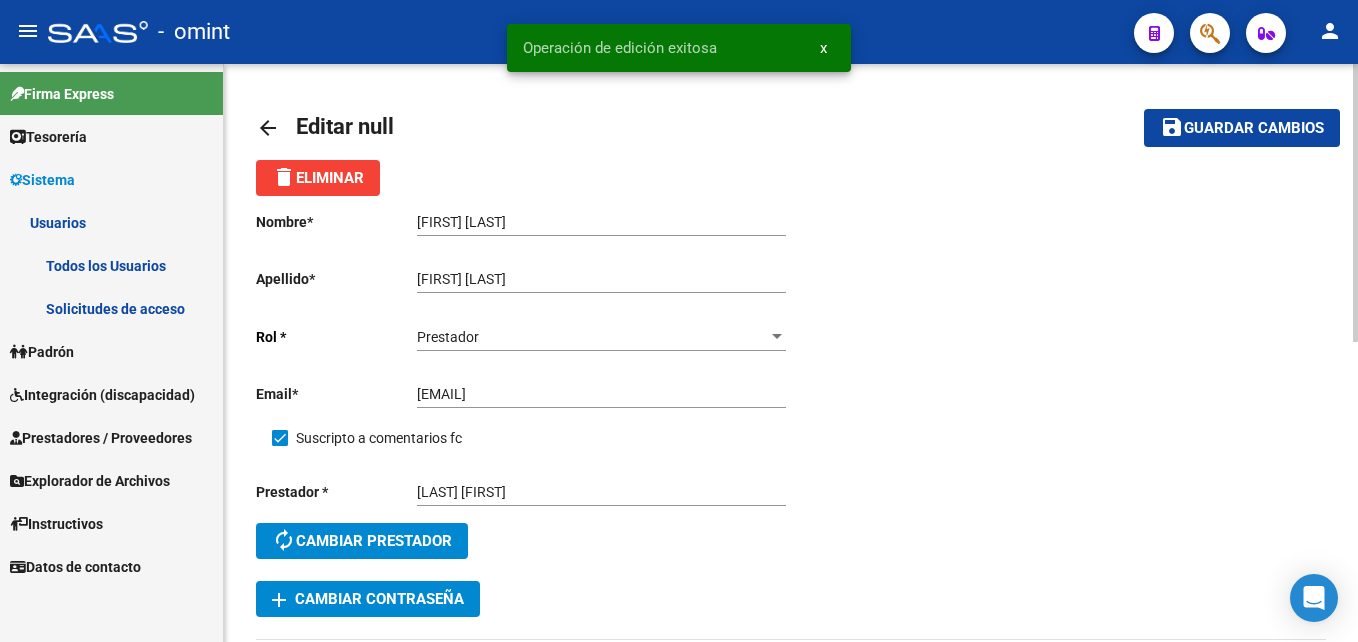 click on "arrow_back" 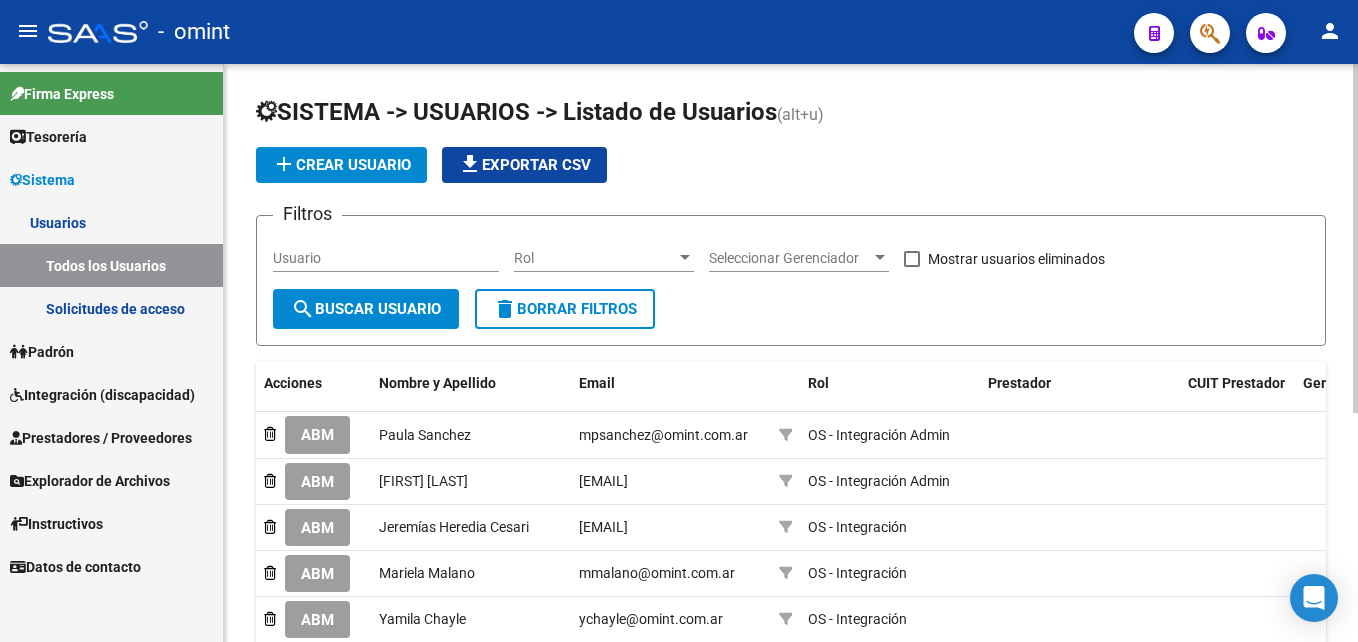 click on "Usuario" at bounding box center [386, 258] 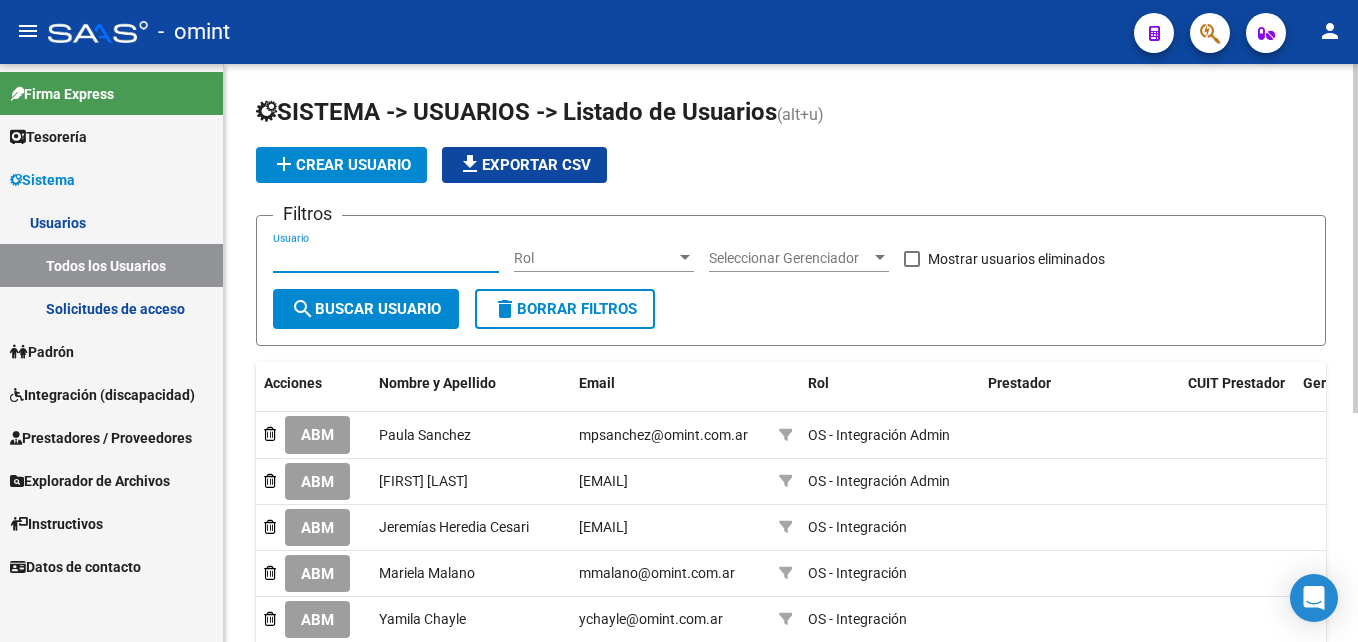 paste on "27238502123" 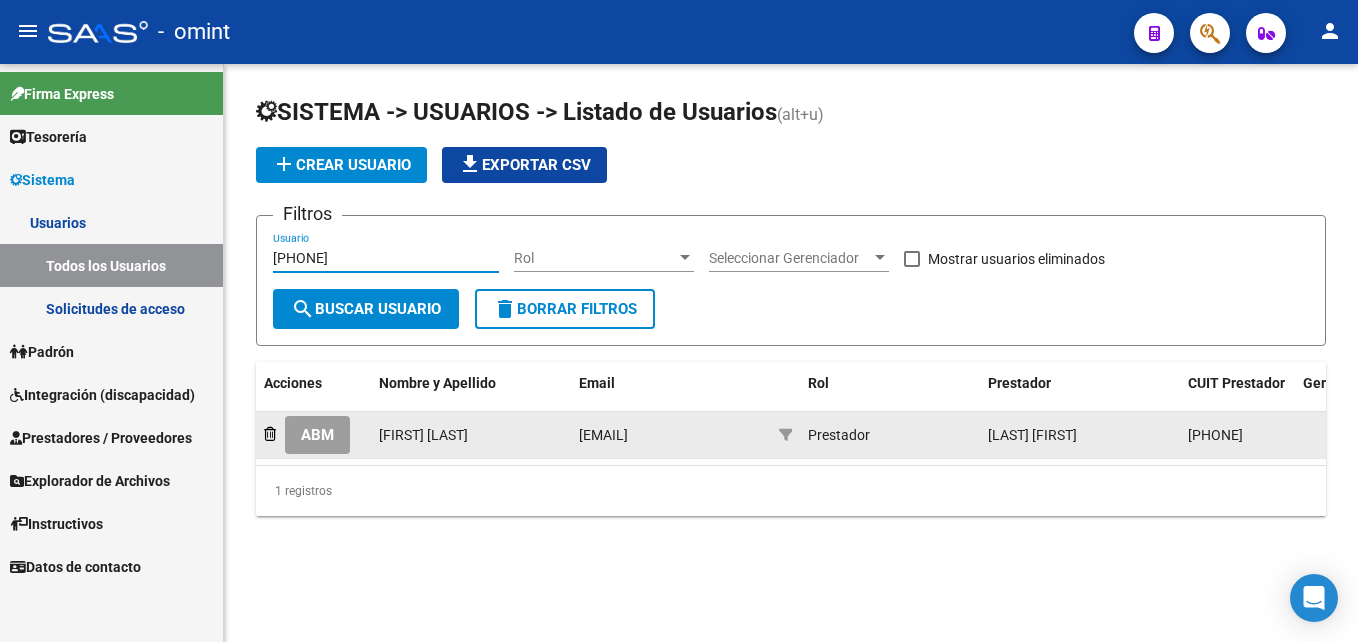 type on "27238502123" 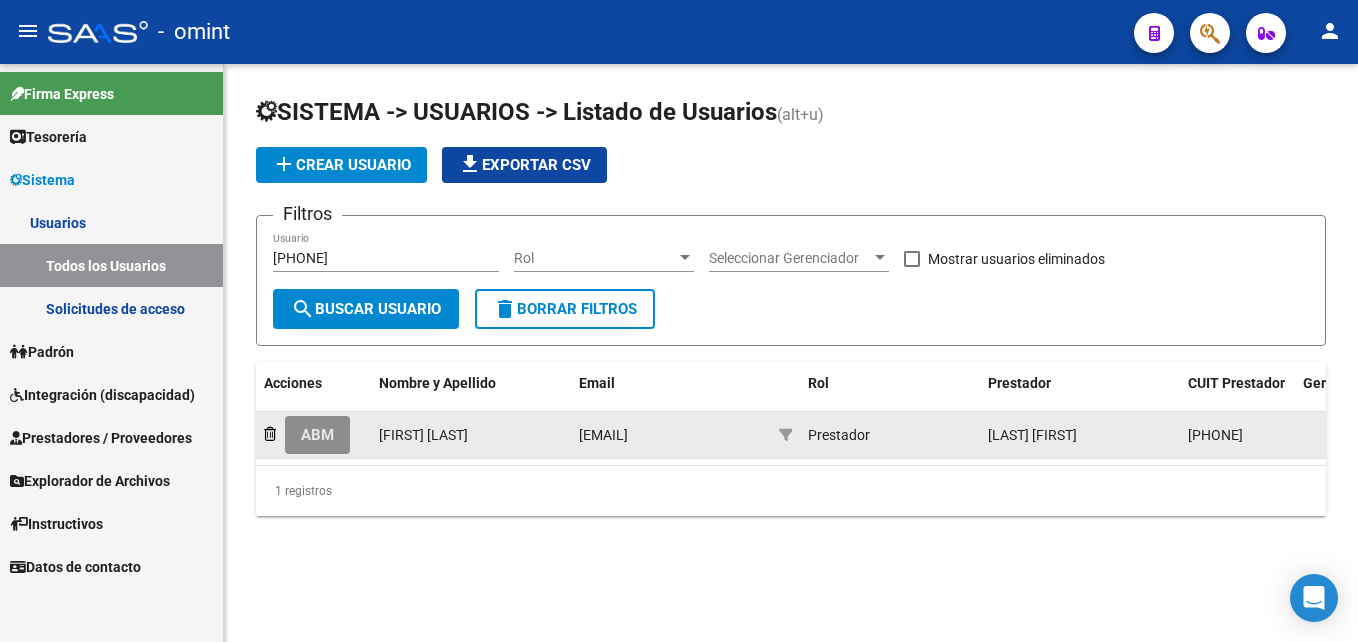 click on "ABM" 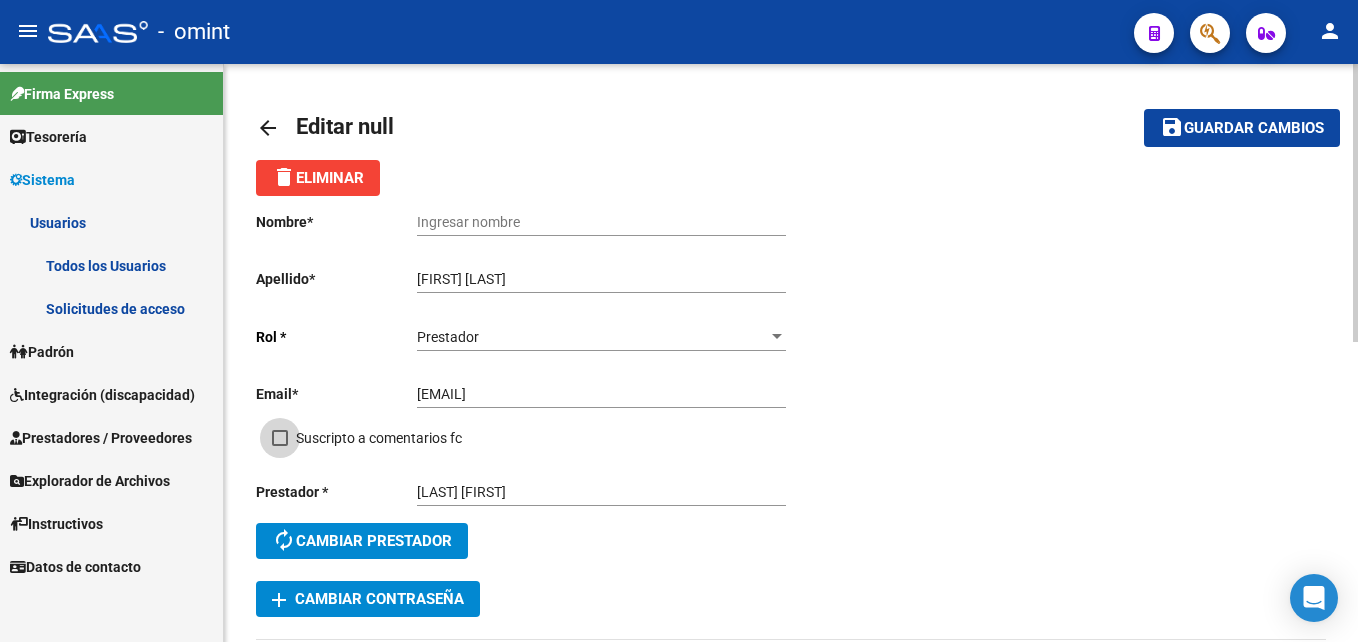 click on "Suscripto a comentarios fc" at bounding box center [379, 438] 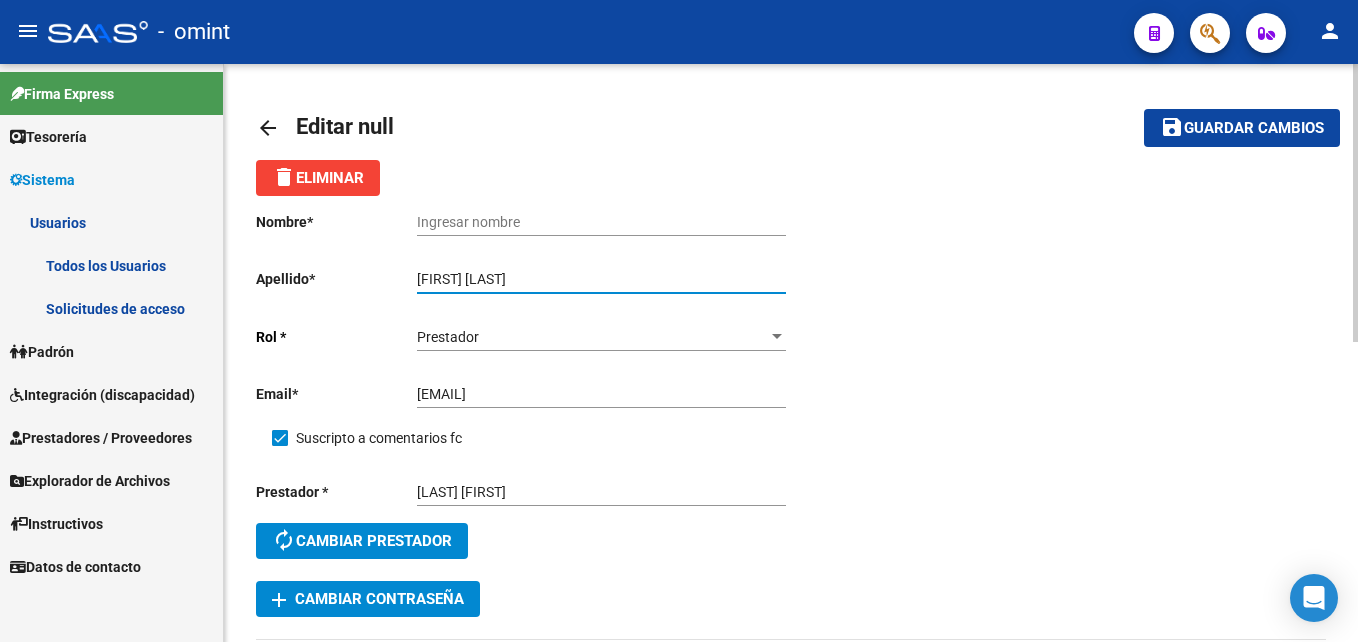 drag, startPoint x: 574, startPoint y: 282, endPoint x: 378, endPoint y: 281, distance: 196.00255 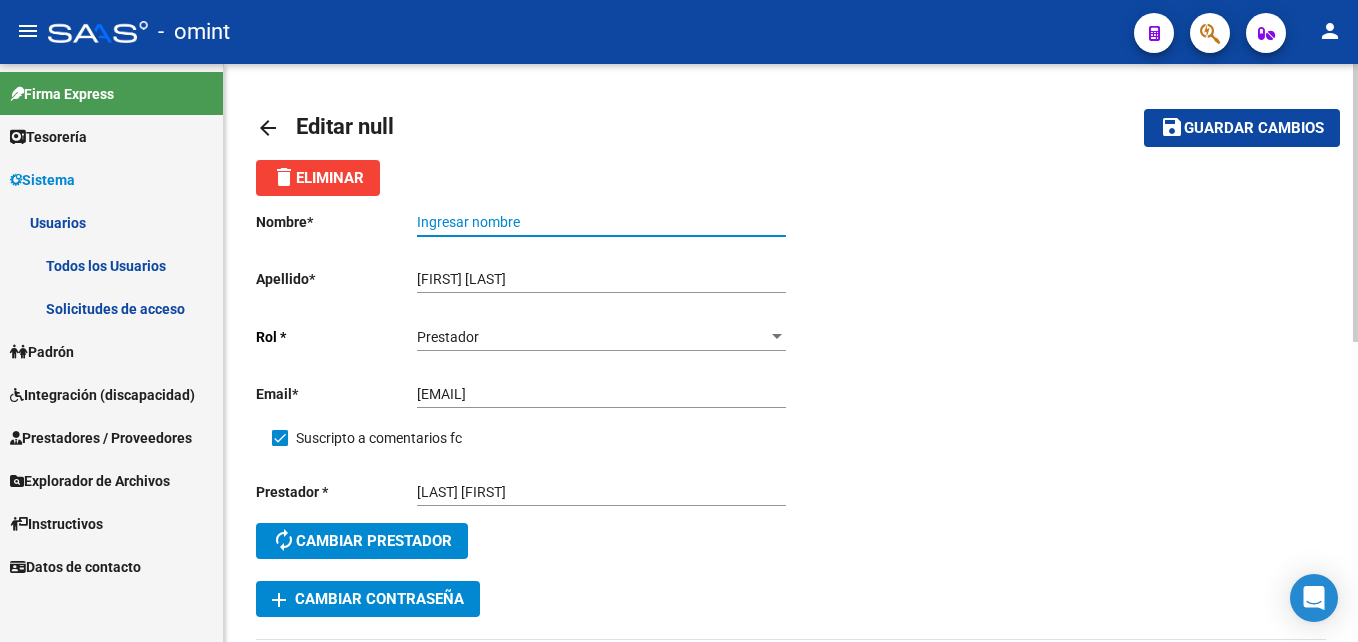 click on "Ingresar nombre" at bounding box center (601, 222) 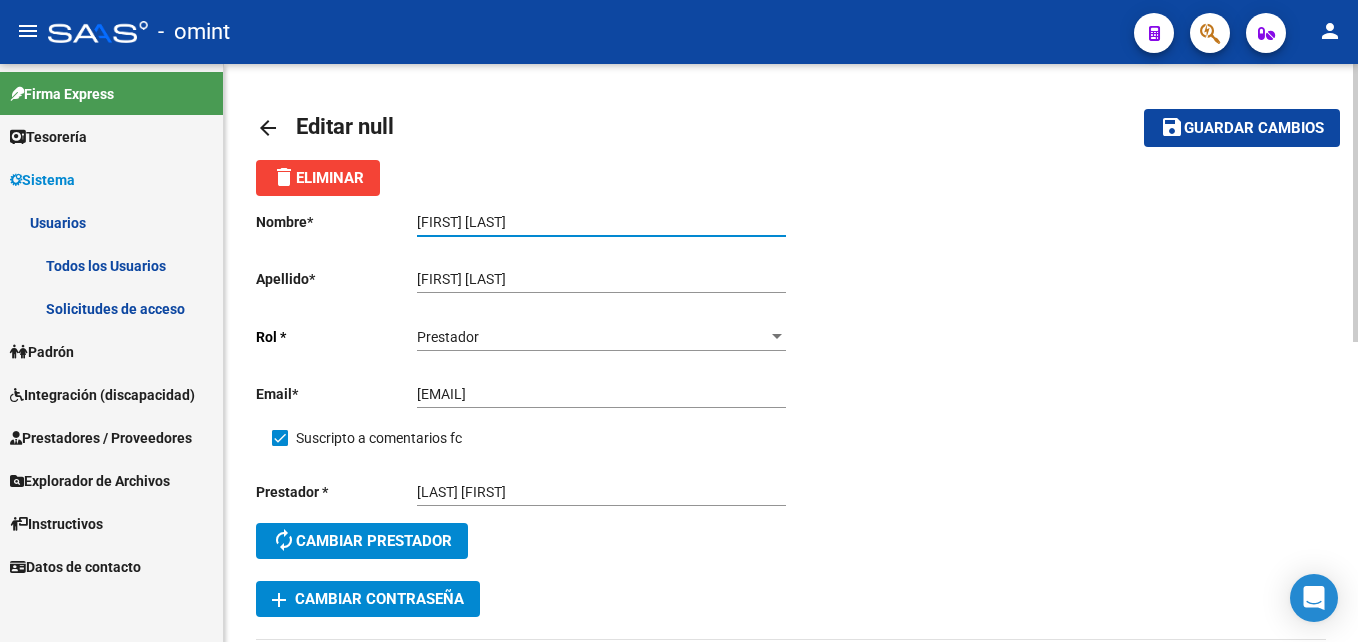type on "Carina Soledad Cignetti" 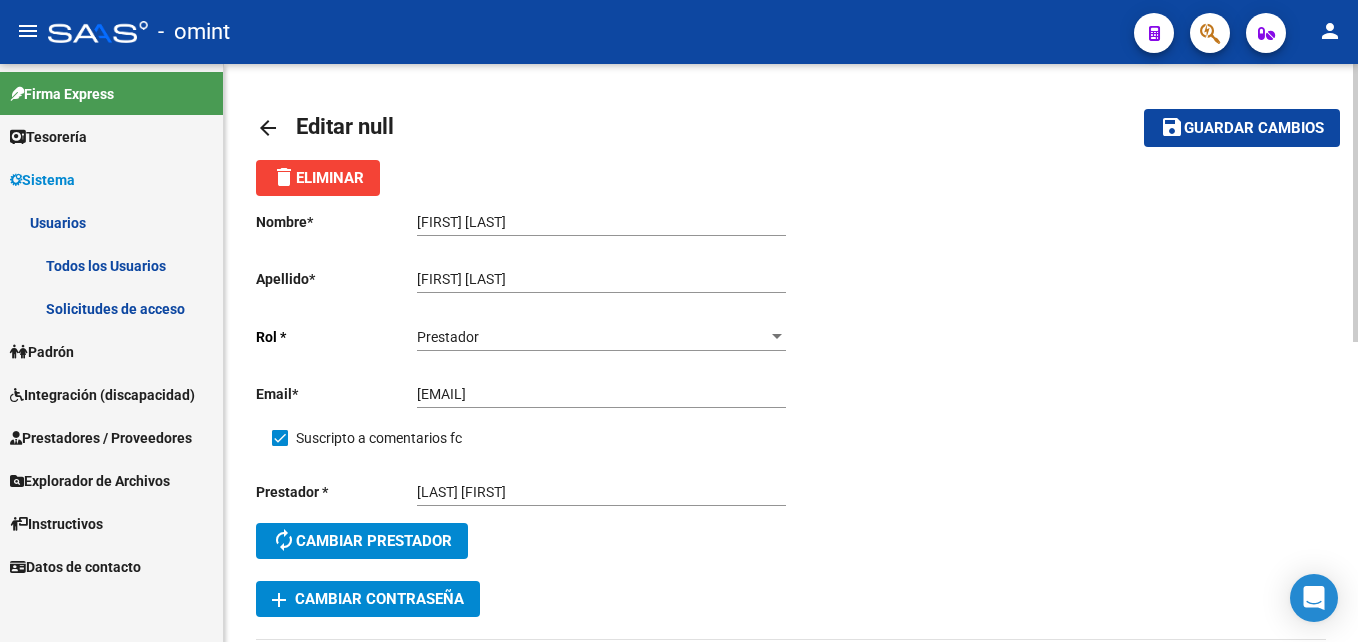 click on "save Guardar cambios" 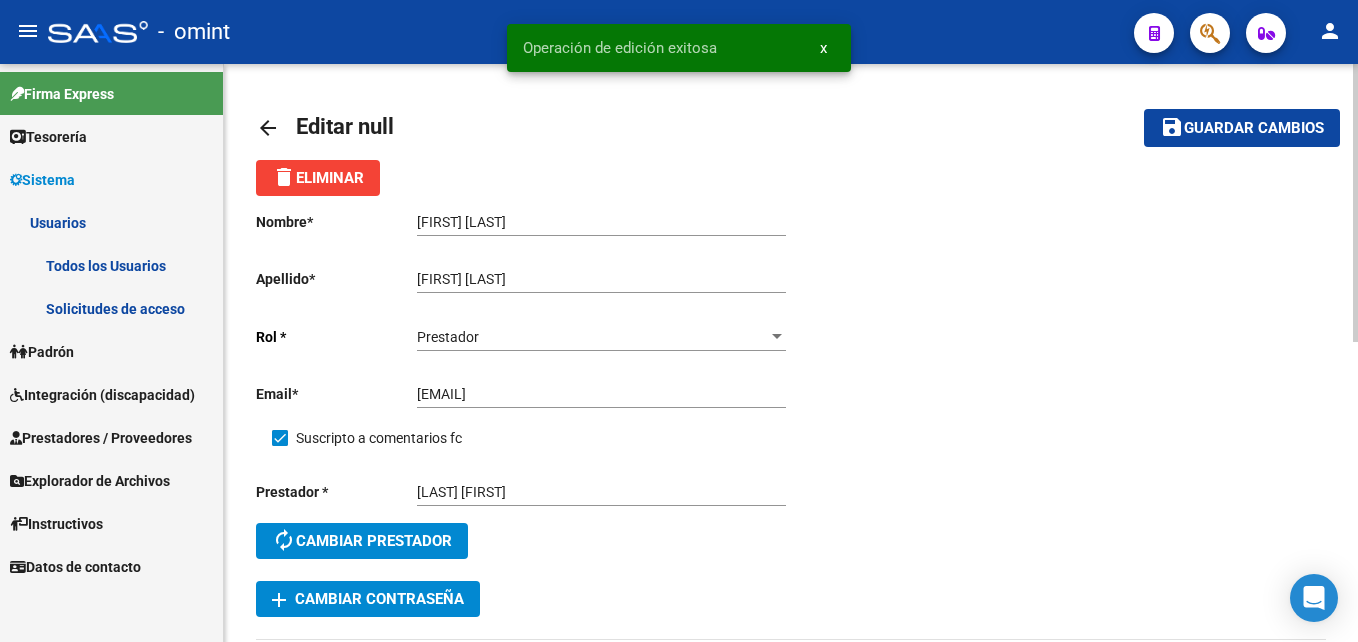 click on "arrow_back" 